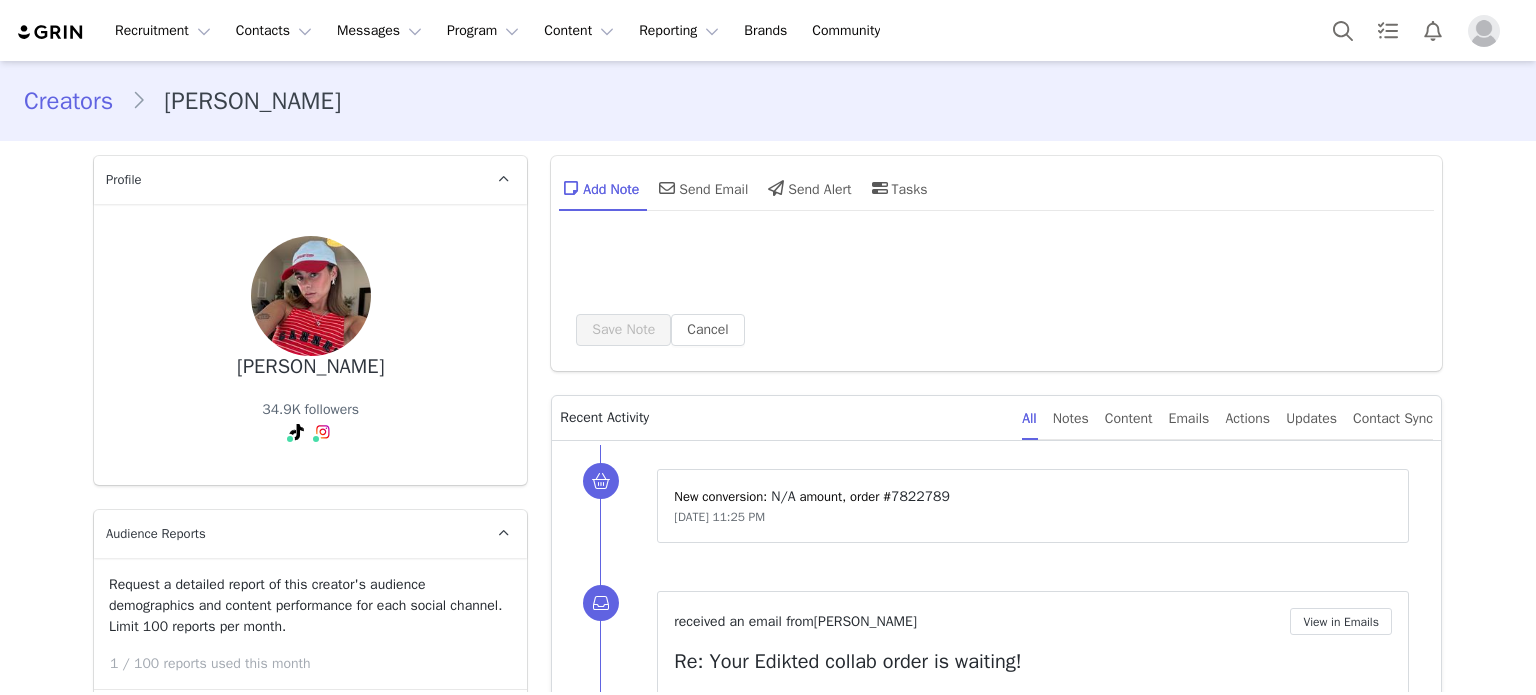 scroll, scrollTop: 0, scrollLeft: 0, axis: both 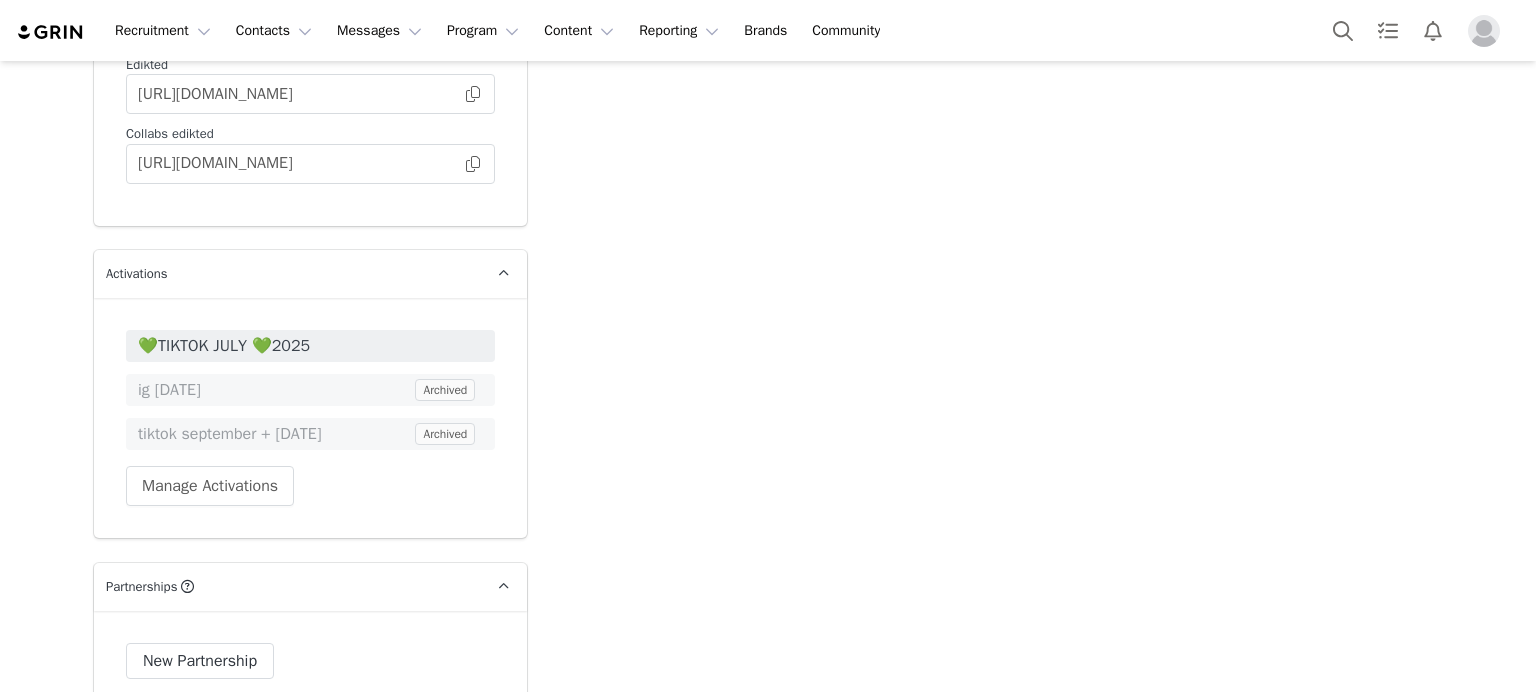click on "💚TIKTOK JULY 💚2025" at bounding box center [310, 346] 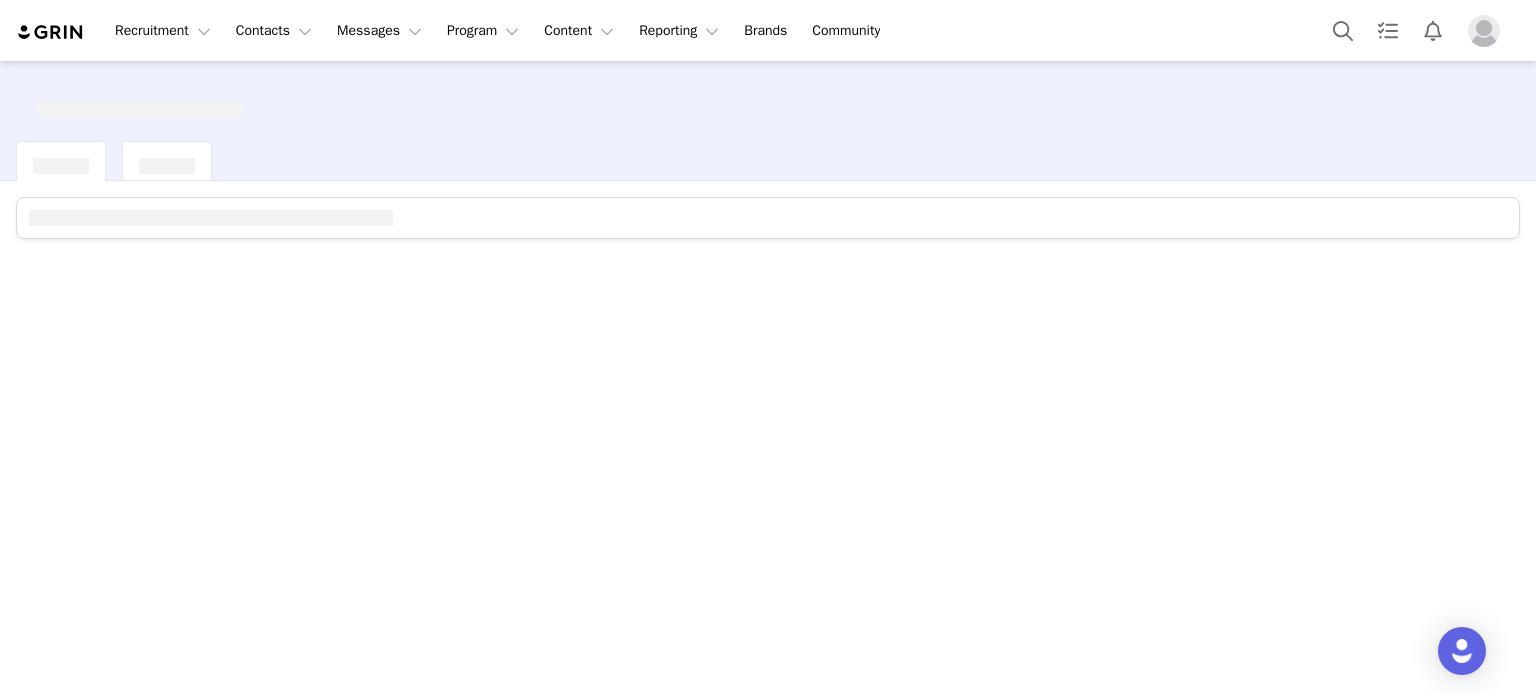 scroll, scrollTop: 0, scrollLeft: 0, axis: both 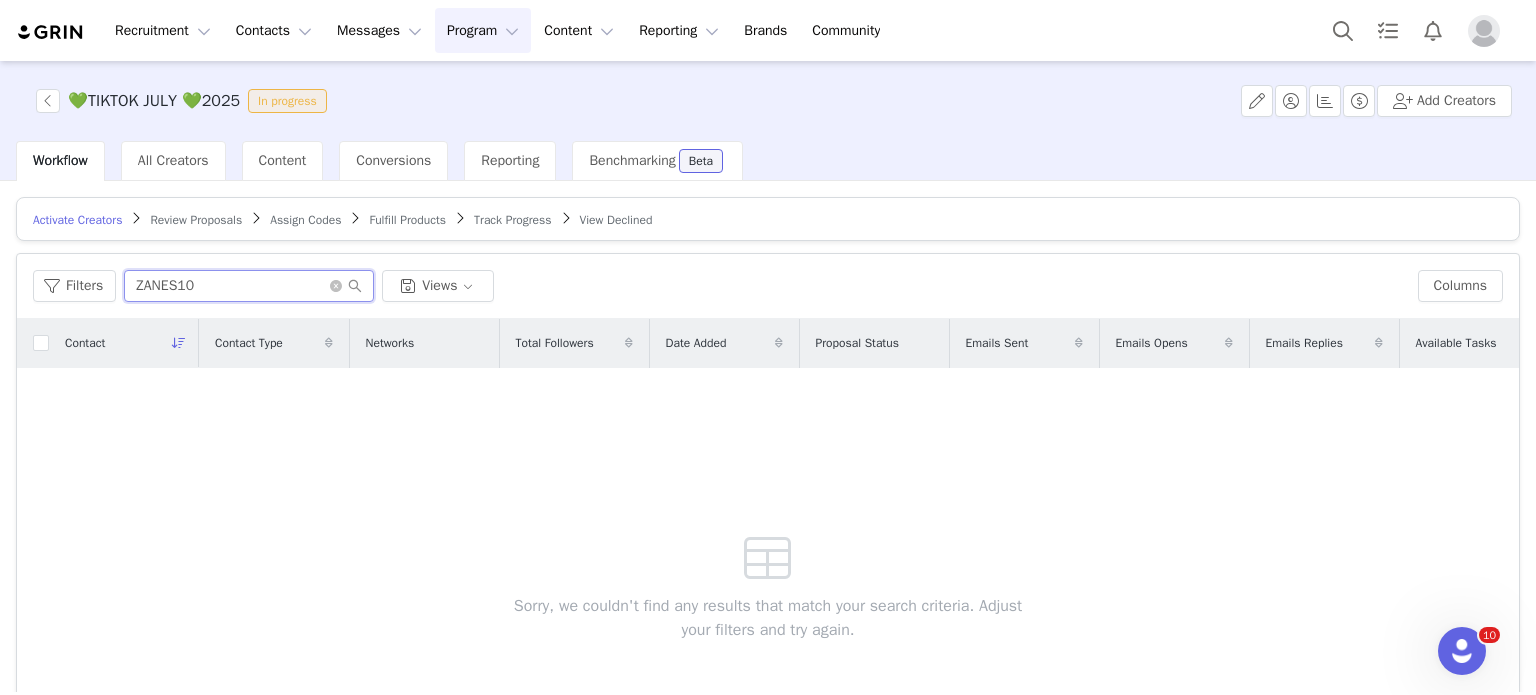 click on "ZANES10" at bounding box center (249, 286) 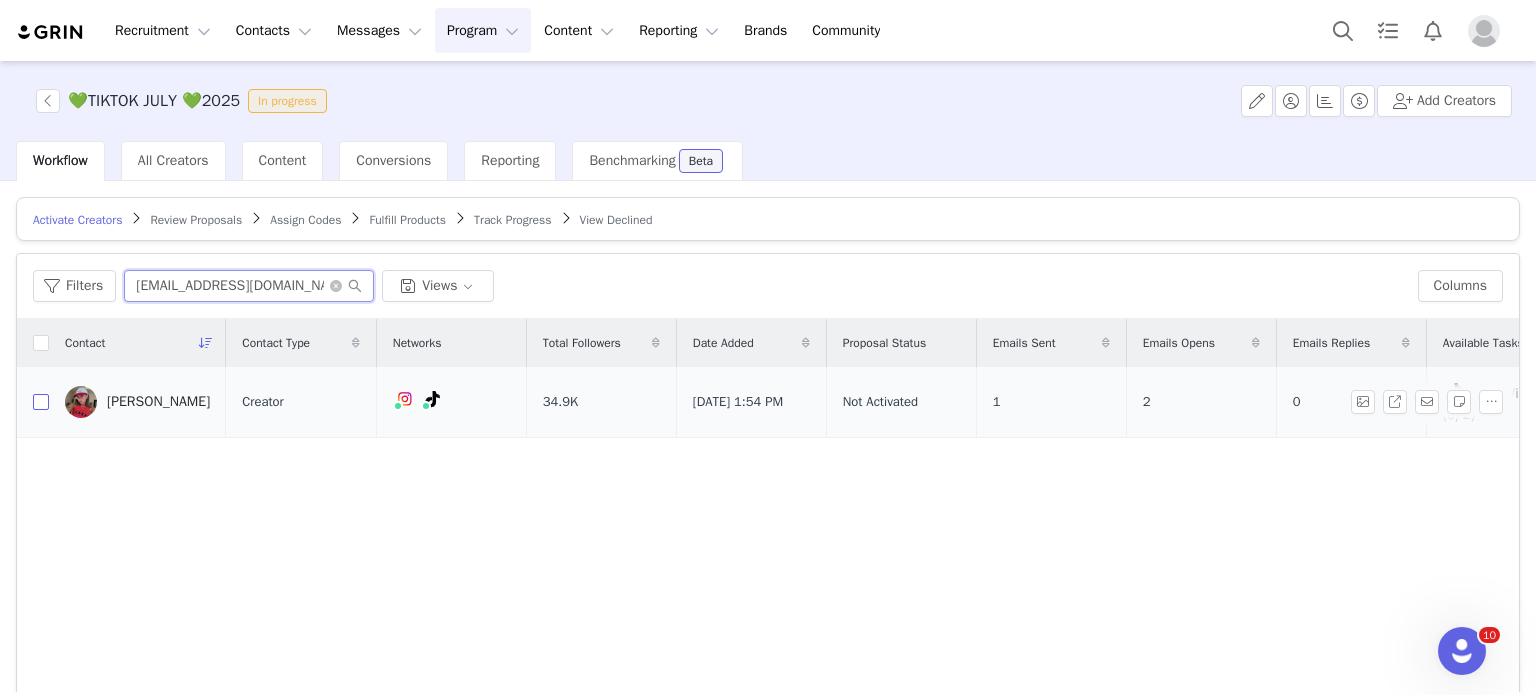 type on "[EMAIL_ADDRESS][DOMAIN_NAME]" 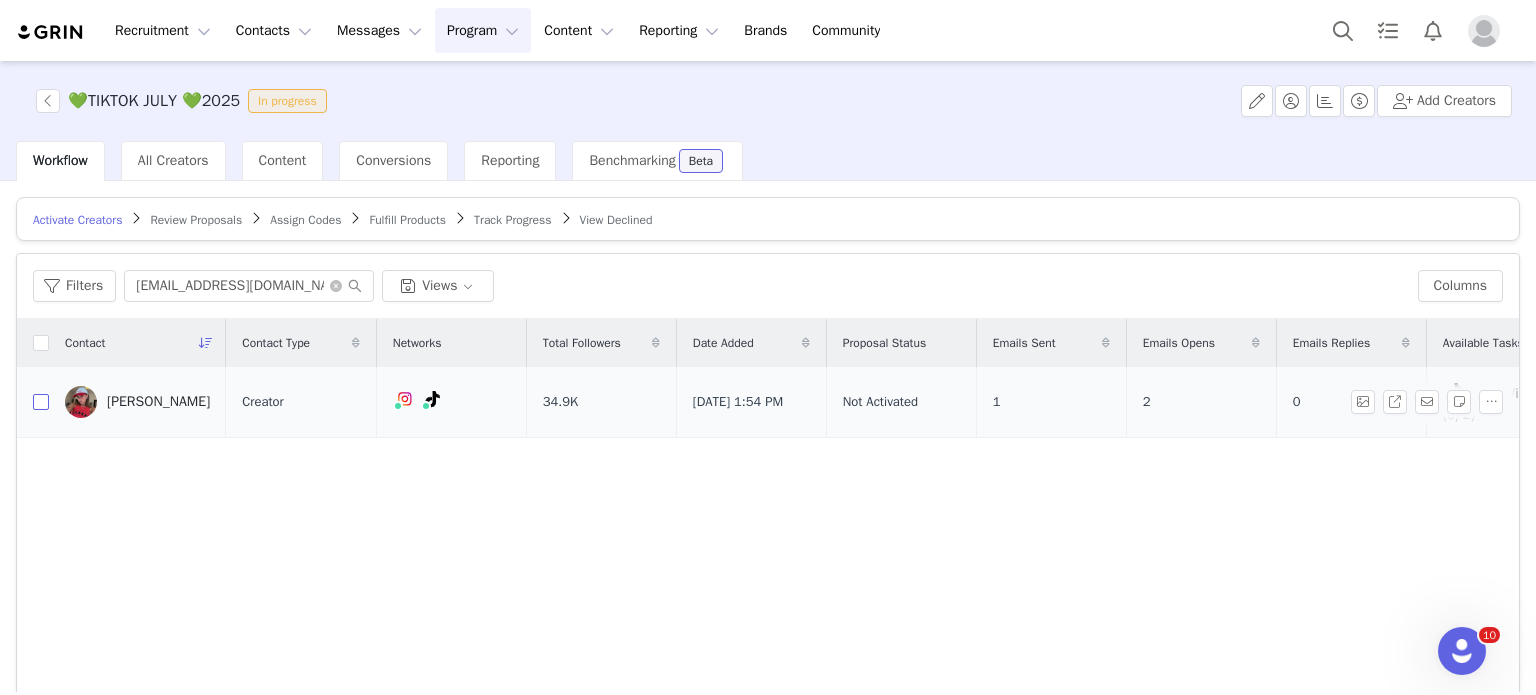 click at bounding box center (41, 402) 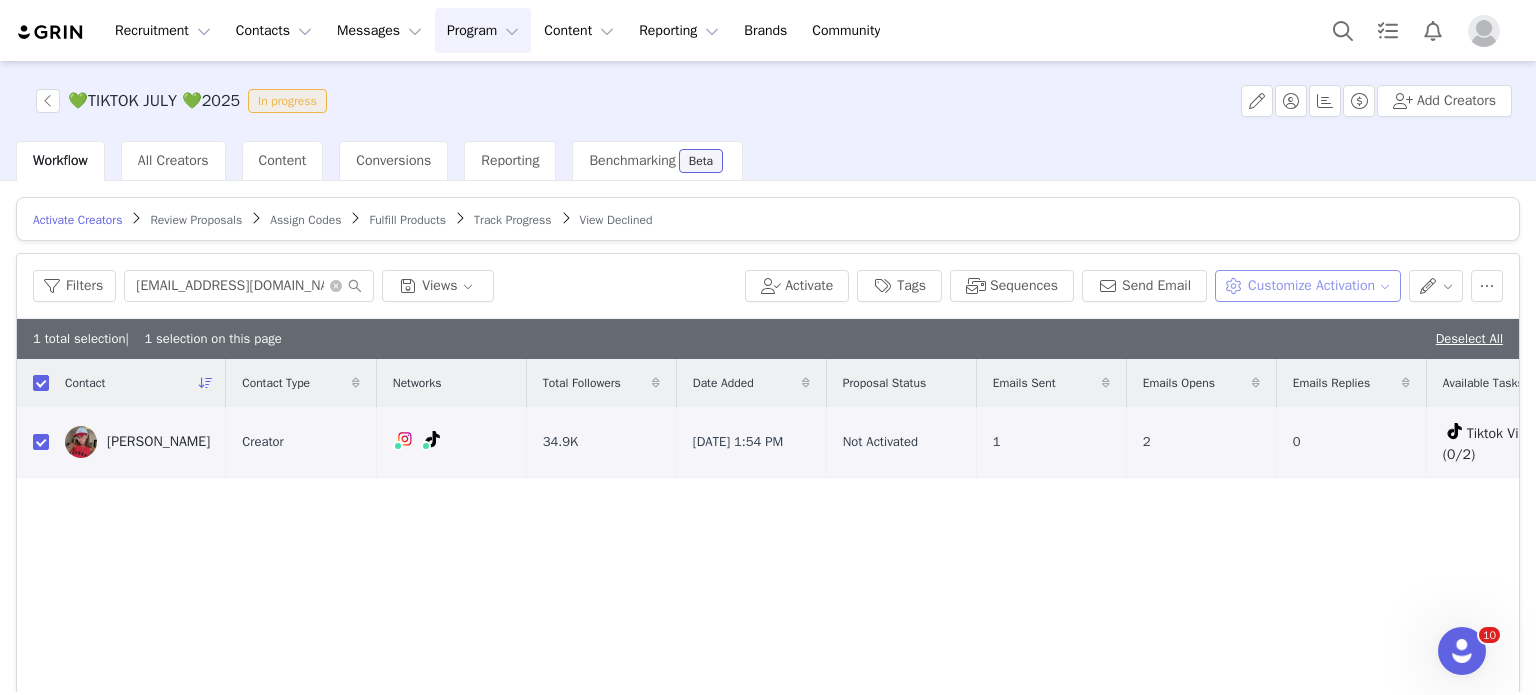 click on "Customize Activation" at bounding box center [1307, 286] 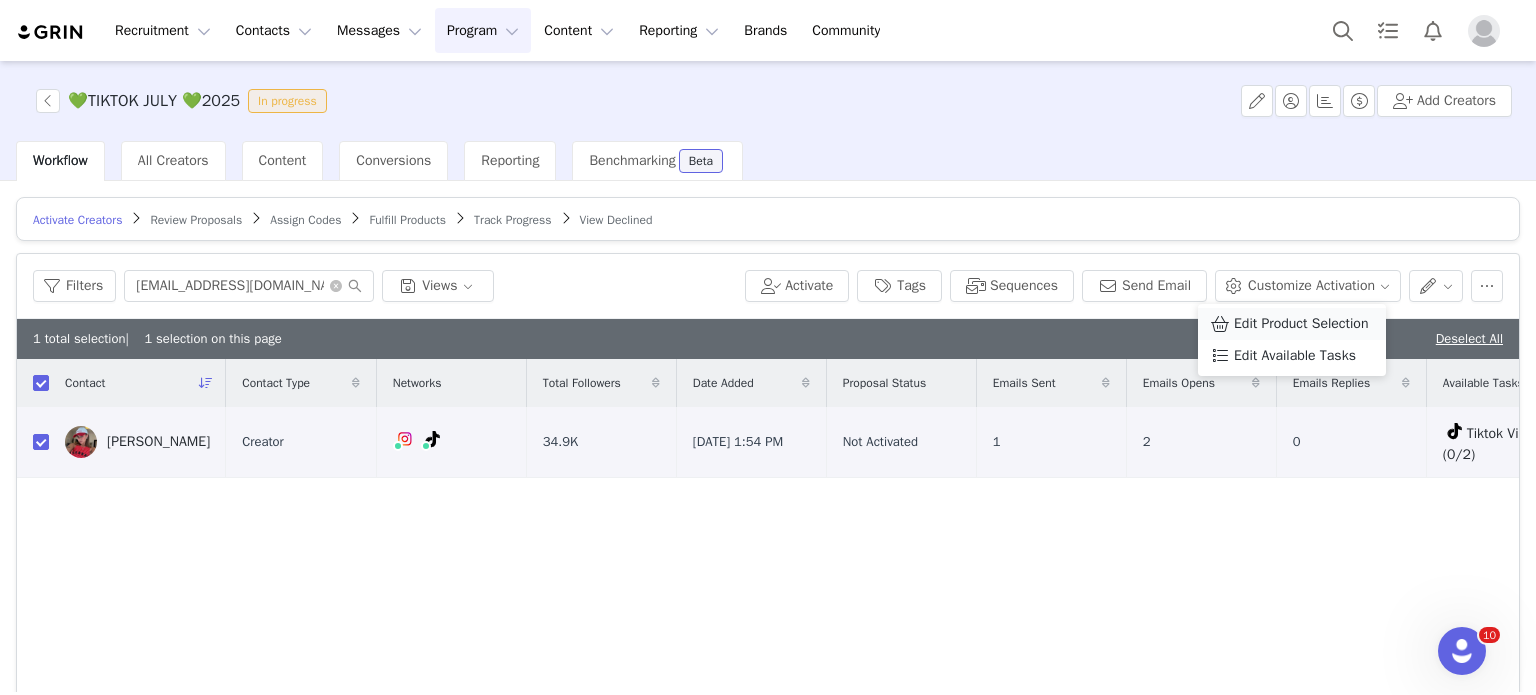 click on "Edit Product Selection" at bounding box center [1292, 324] 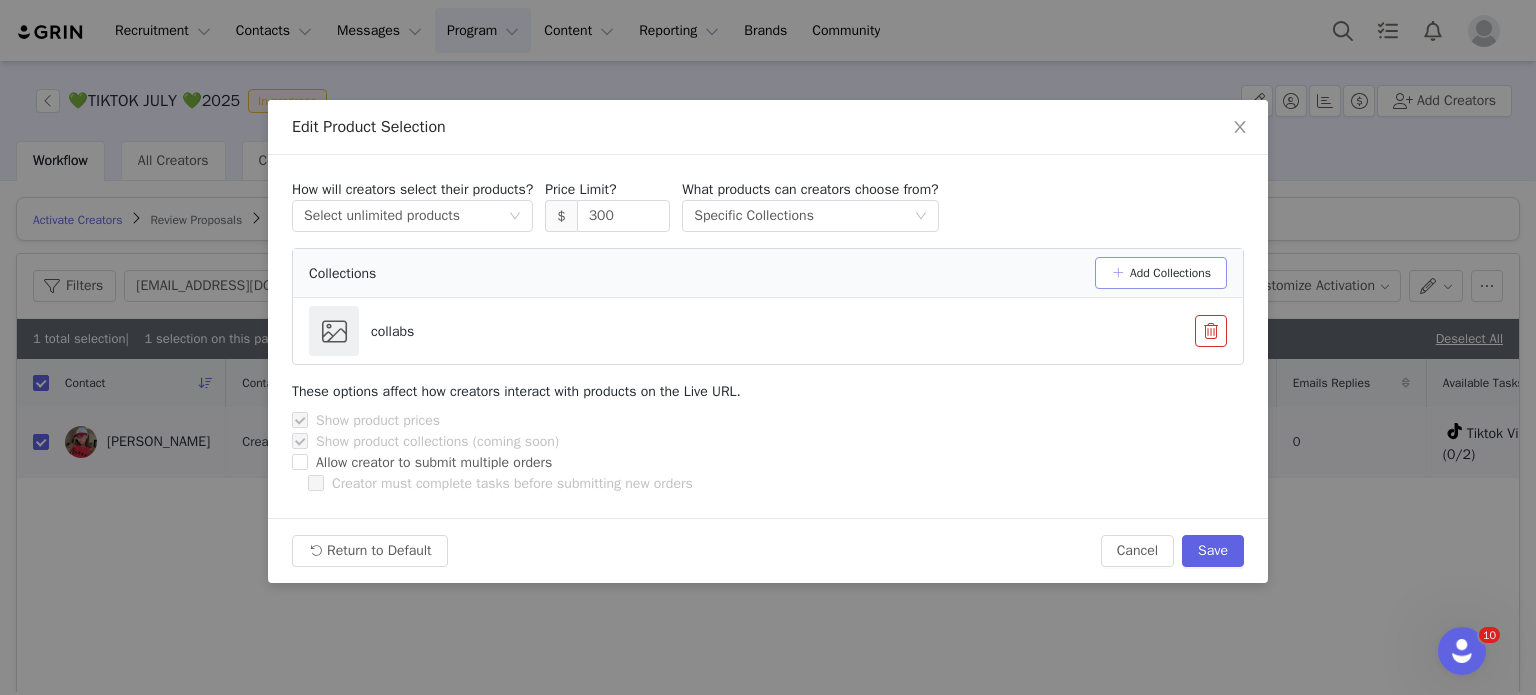 click on "Add Collections" at bounding box center [1161, 273] 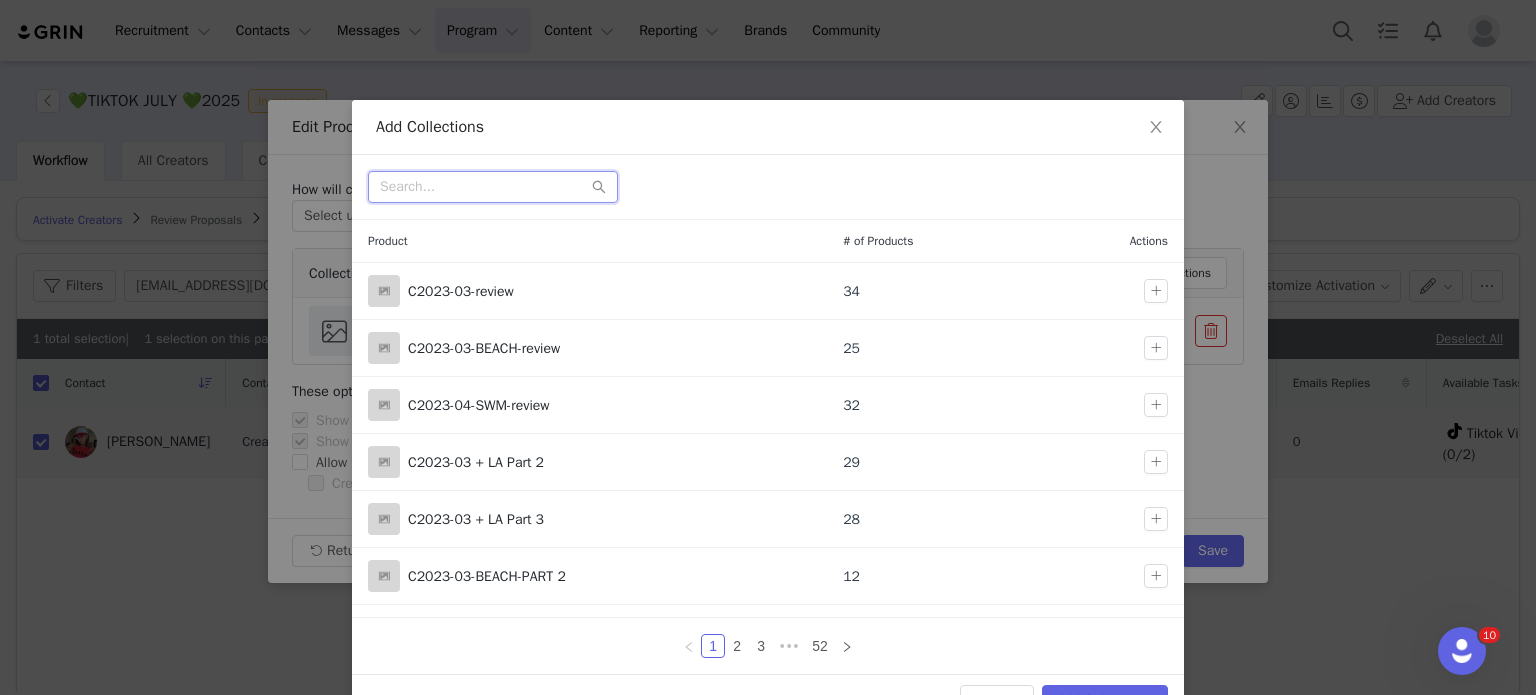click at bounding box center [493, 187] 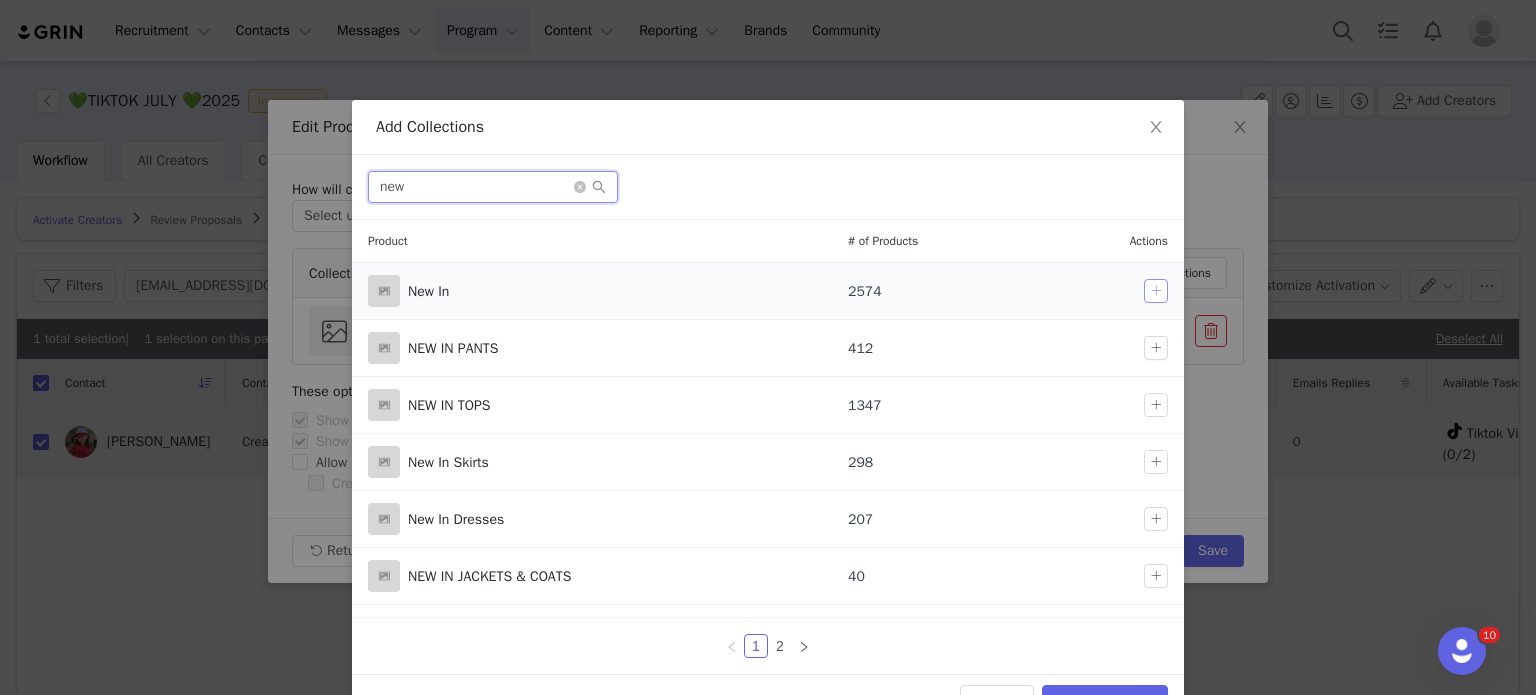 type on "new" 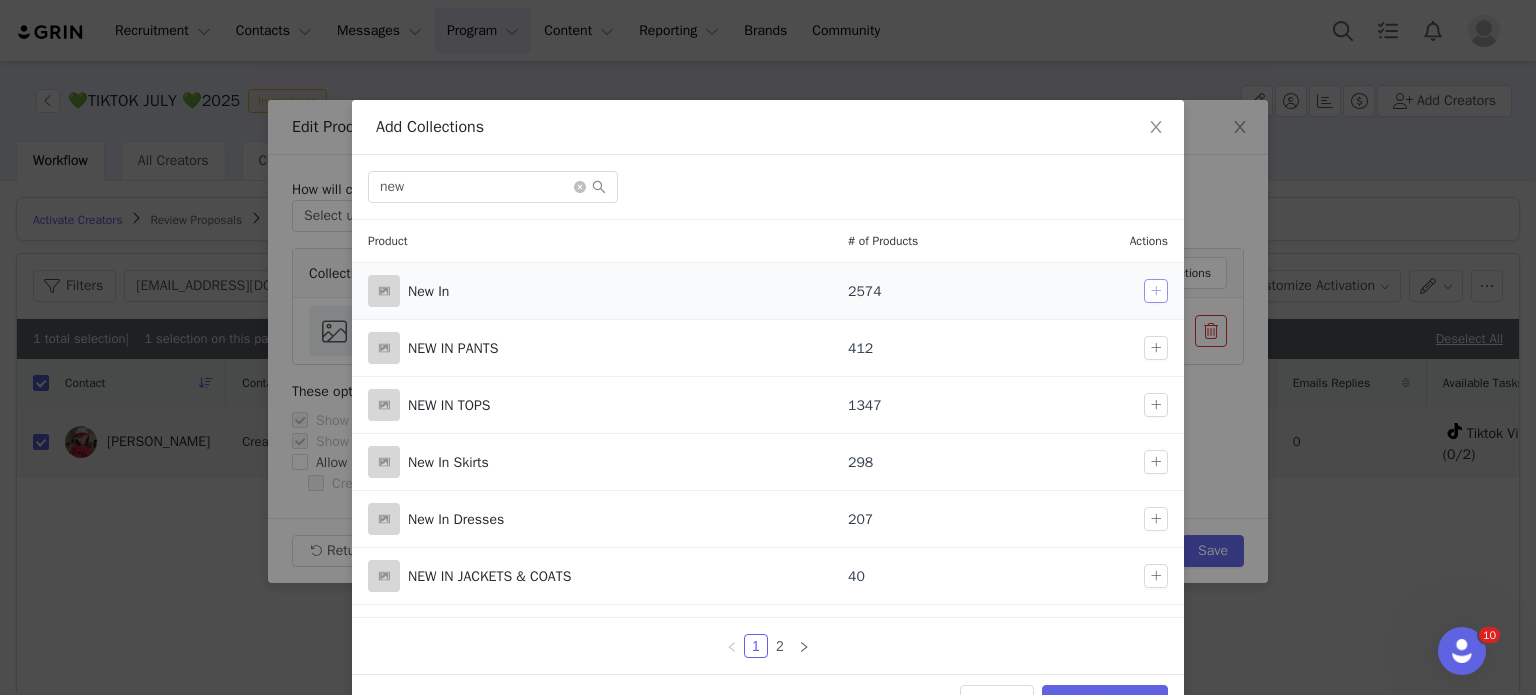 click at bounding box center (1156, 291) 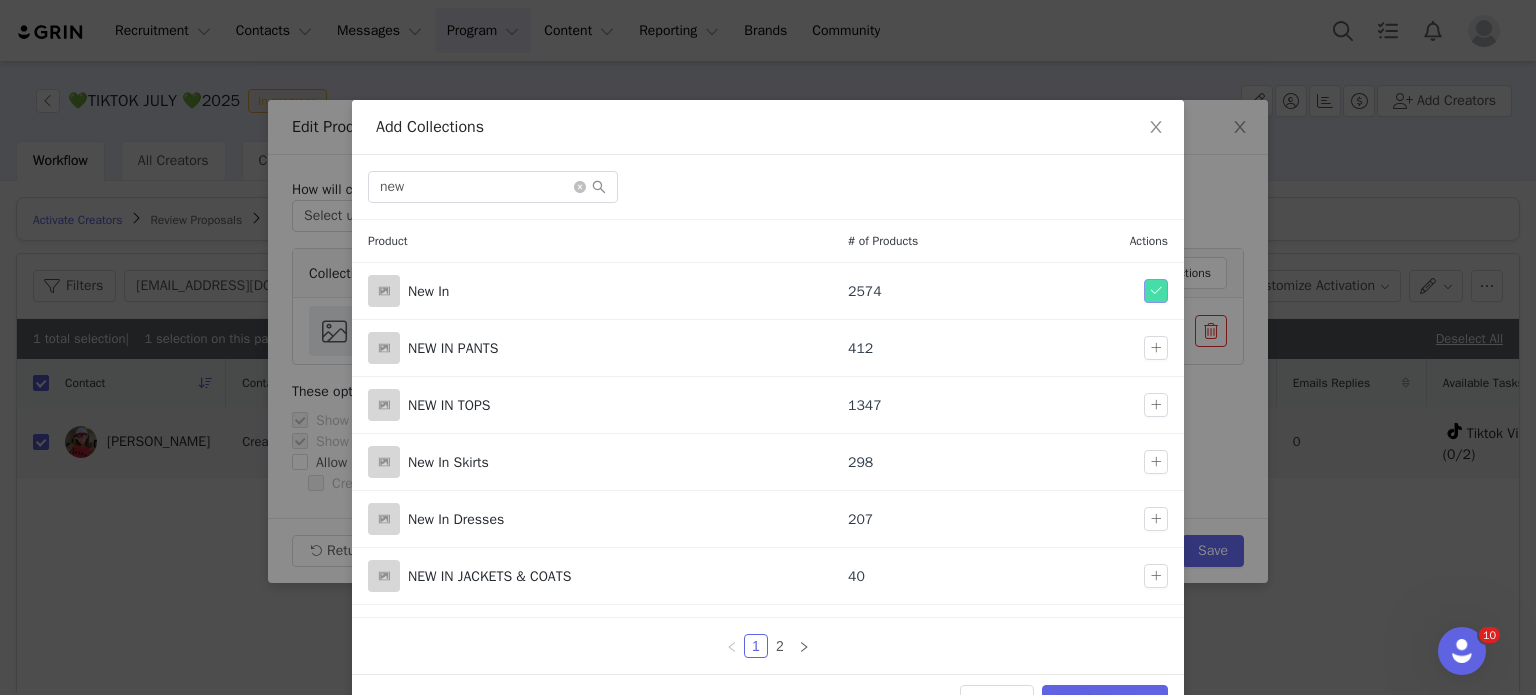 scroll, scrollTop: 56, scrollLeft: 0, axis: vertical 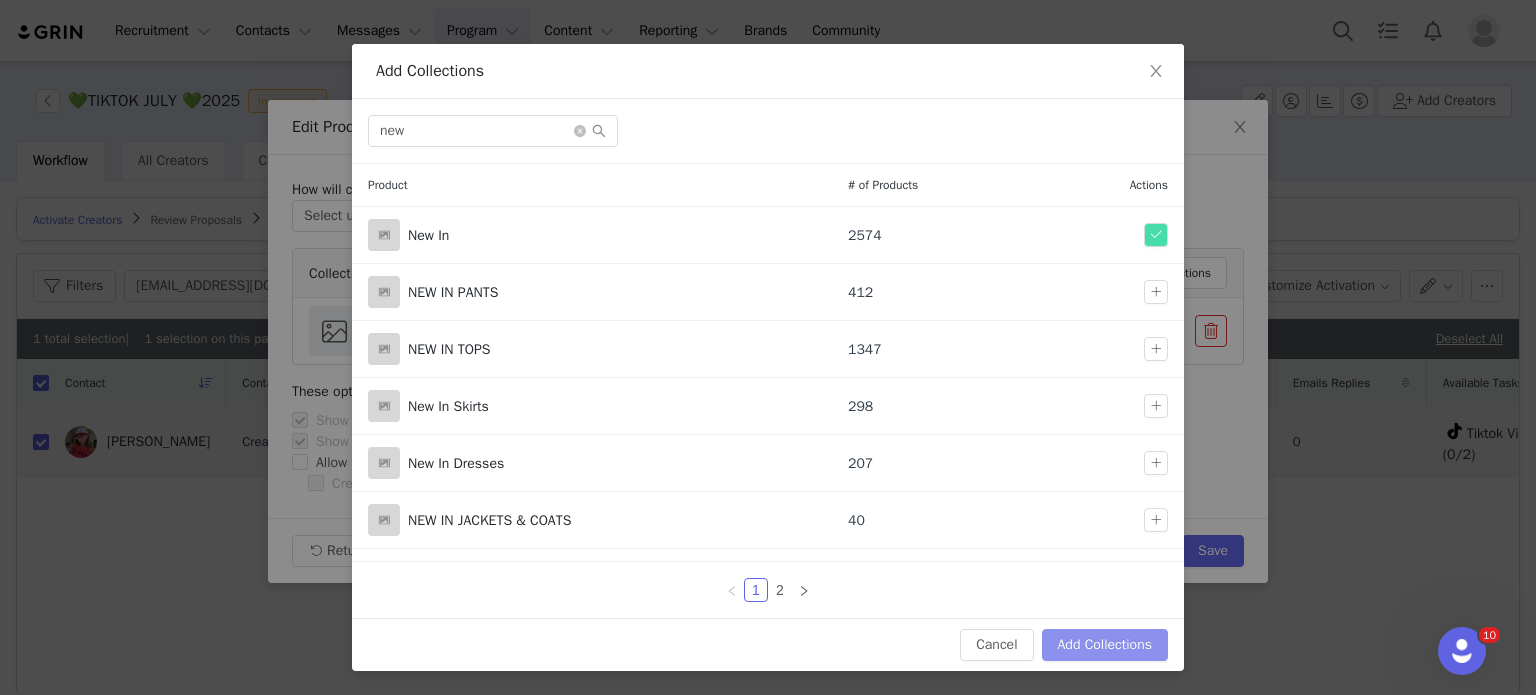 click on "Add Collections" at bounding box center [1105, 645] 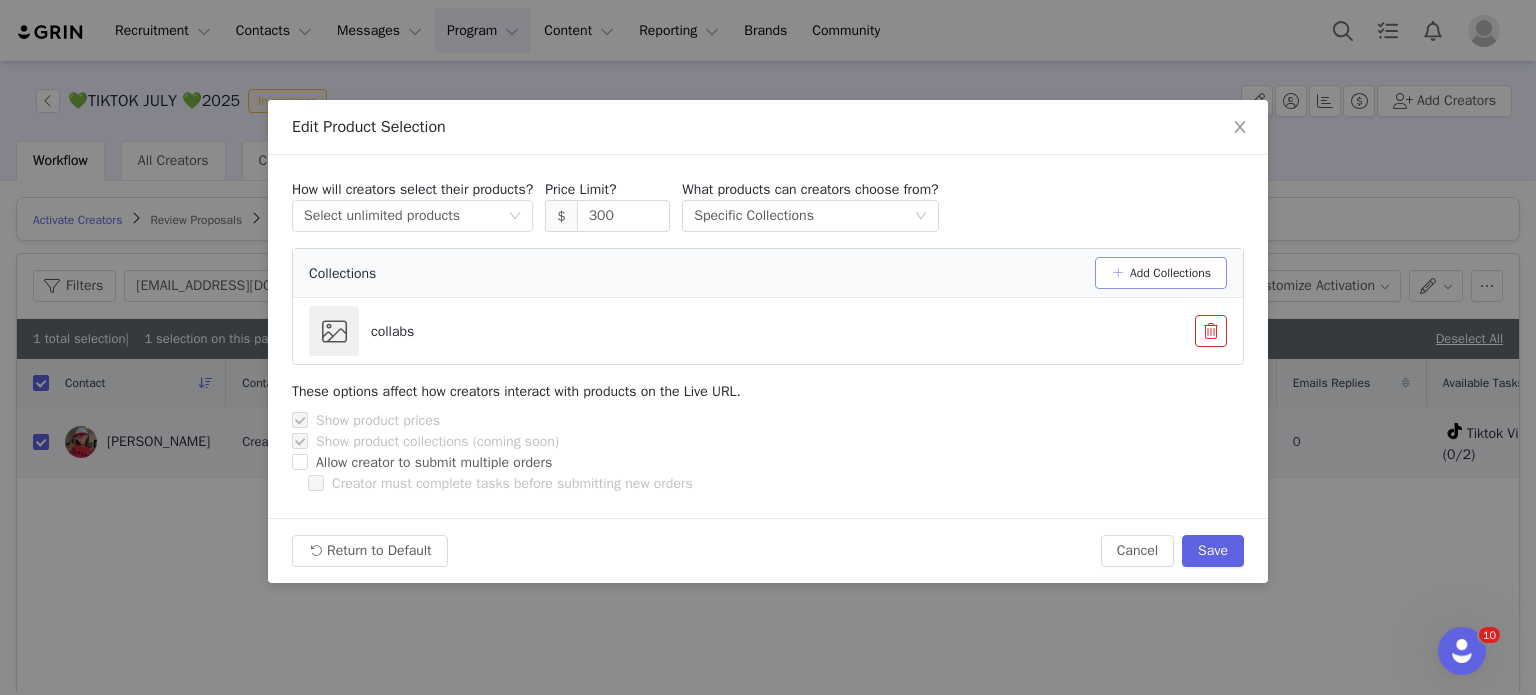 scroll, scrollTop: 0, scrollLeft: 0, axis: both 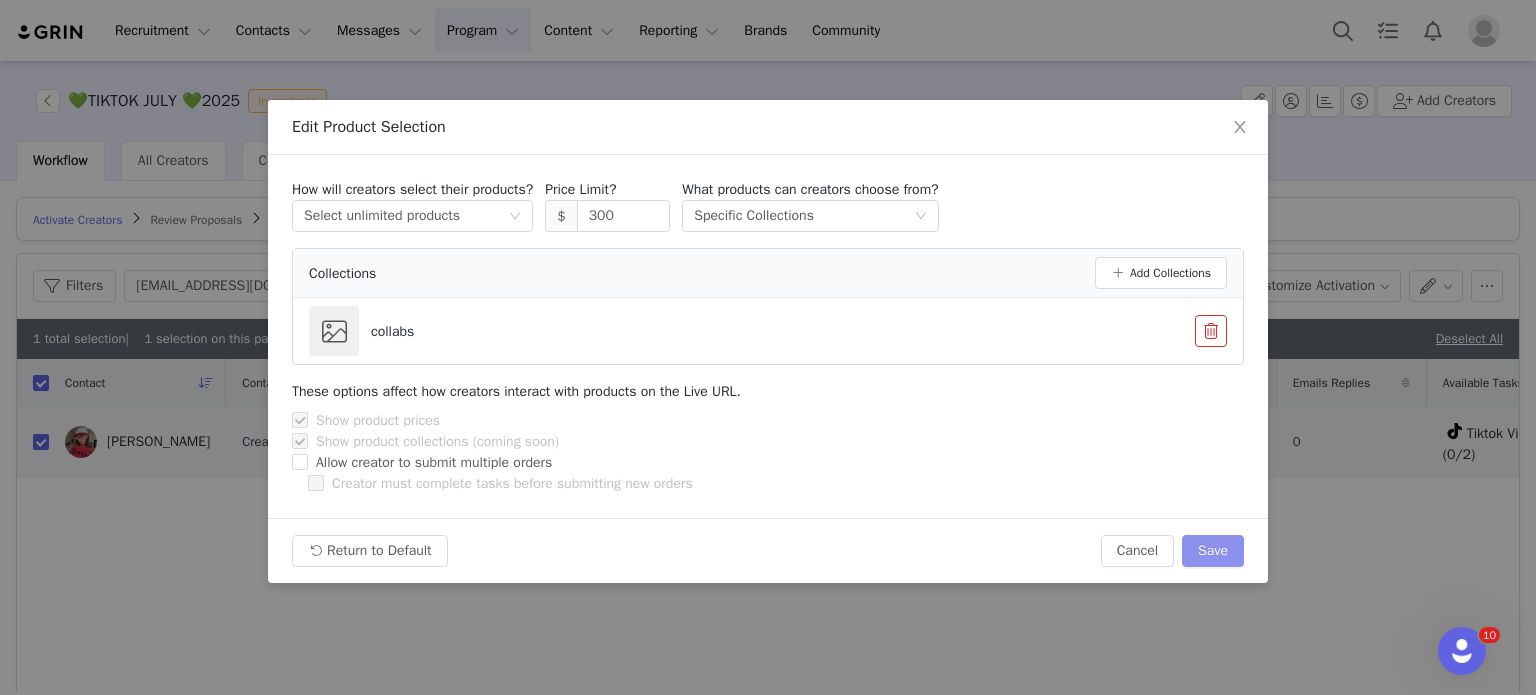 click on "Save" at bounding box center (1213, 551) 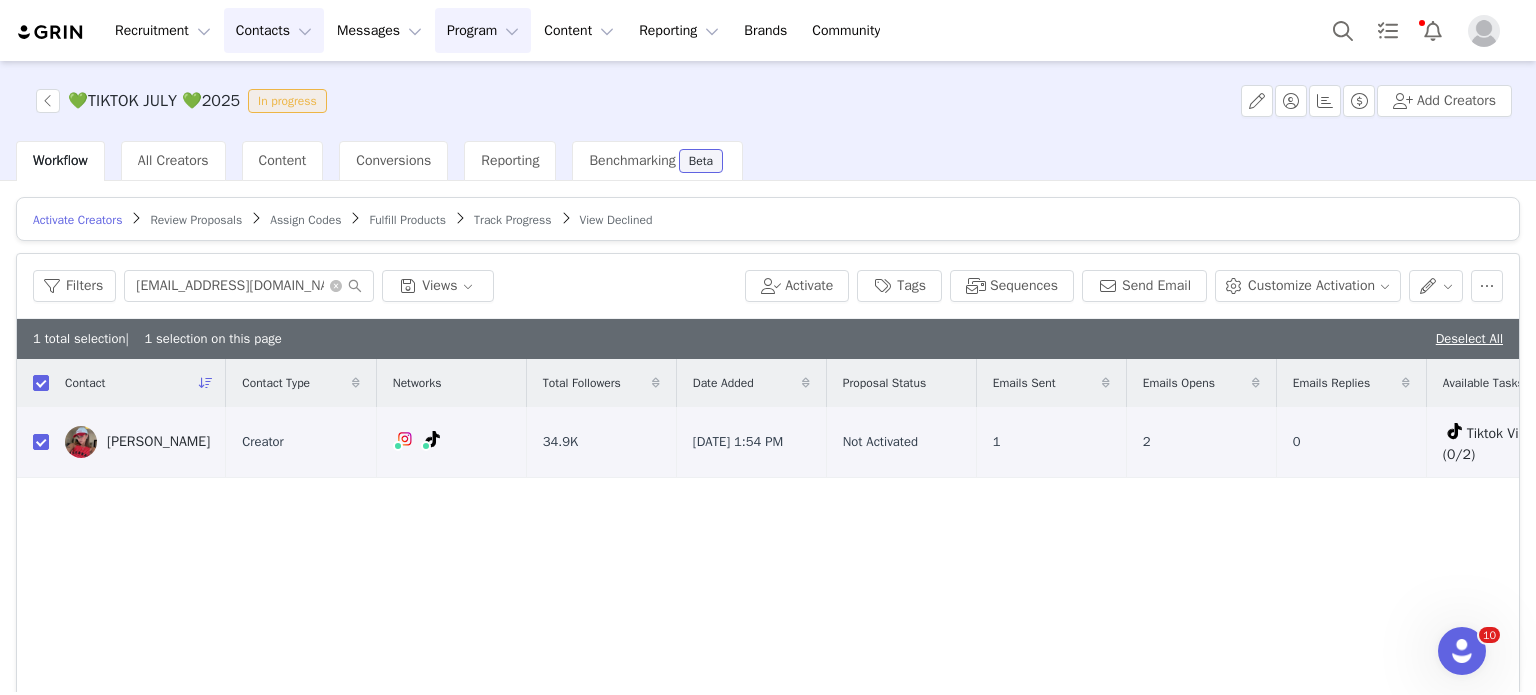 click on "Contacts Contacts" at bounding box center (274, 30) 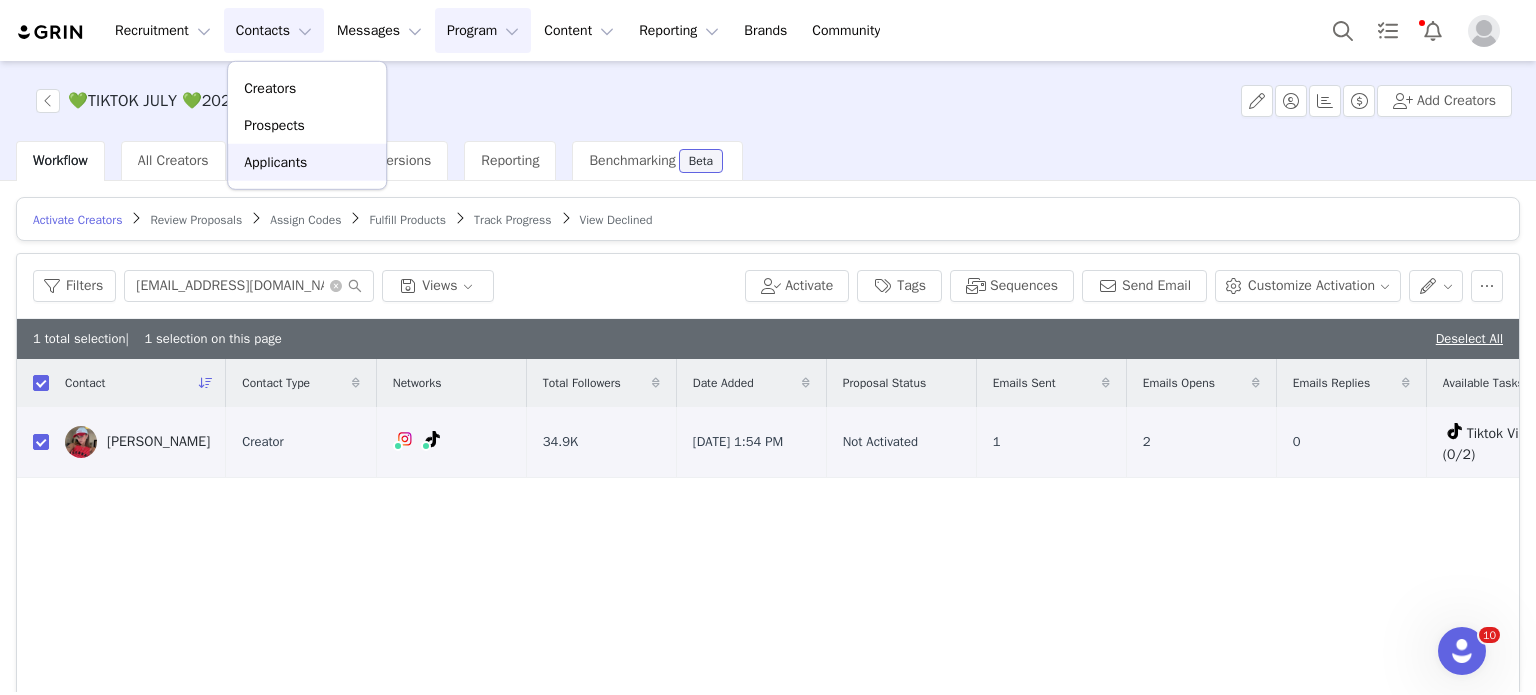click on "Applicants" at bounding box center (307, 162) 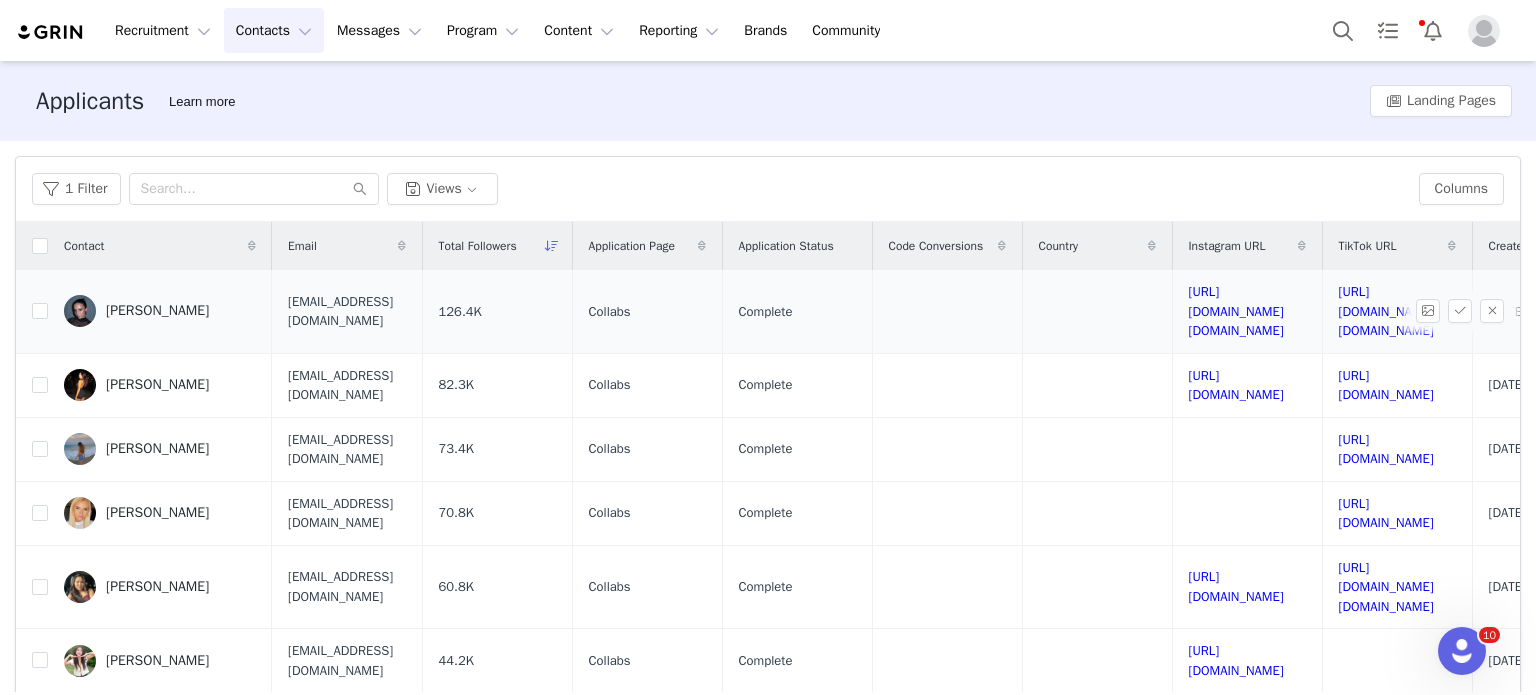 scroll, scrollTop: 0, scrollLeft: 458, axis: horizontal 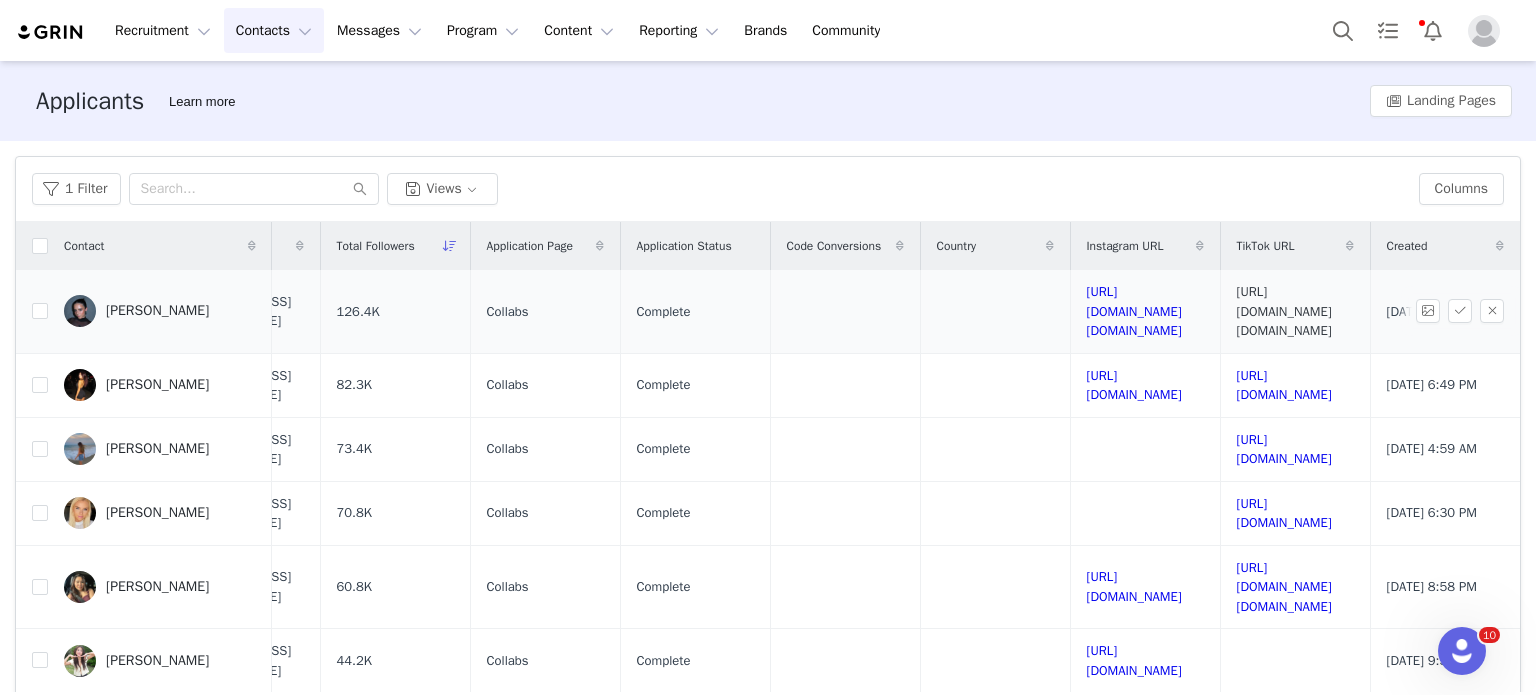 click on "https://www.tiktok.com/@manu.noronhaa" at bounding box center (1284, 311) 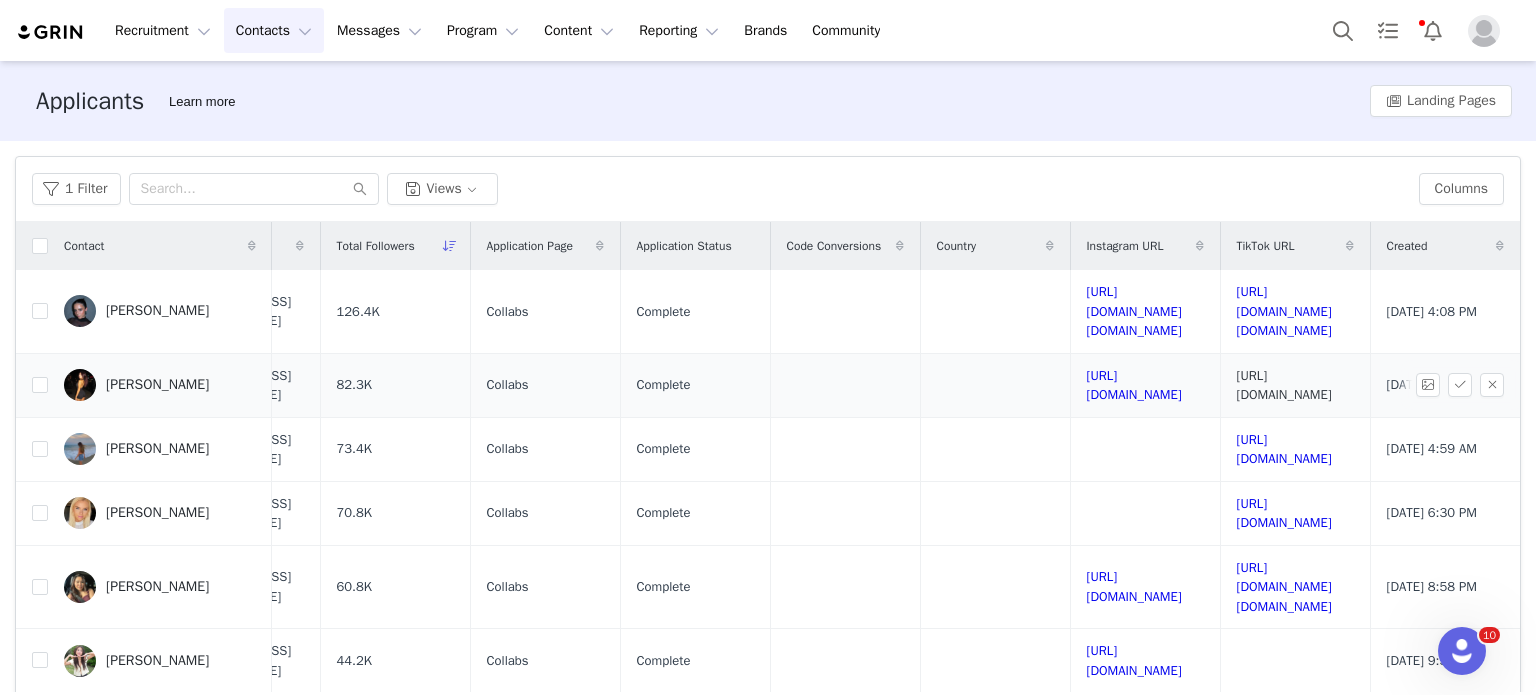 click on "https://www.tiktok.com/@haninoelle" at bounding box center (1284, 385) 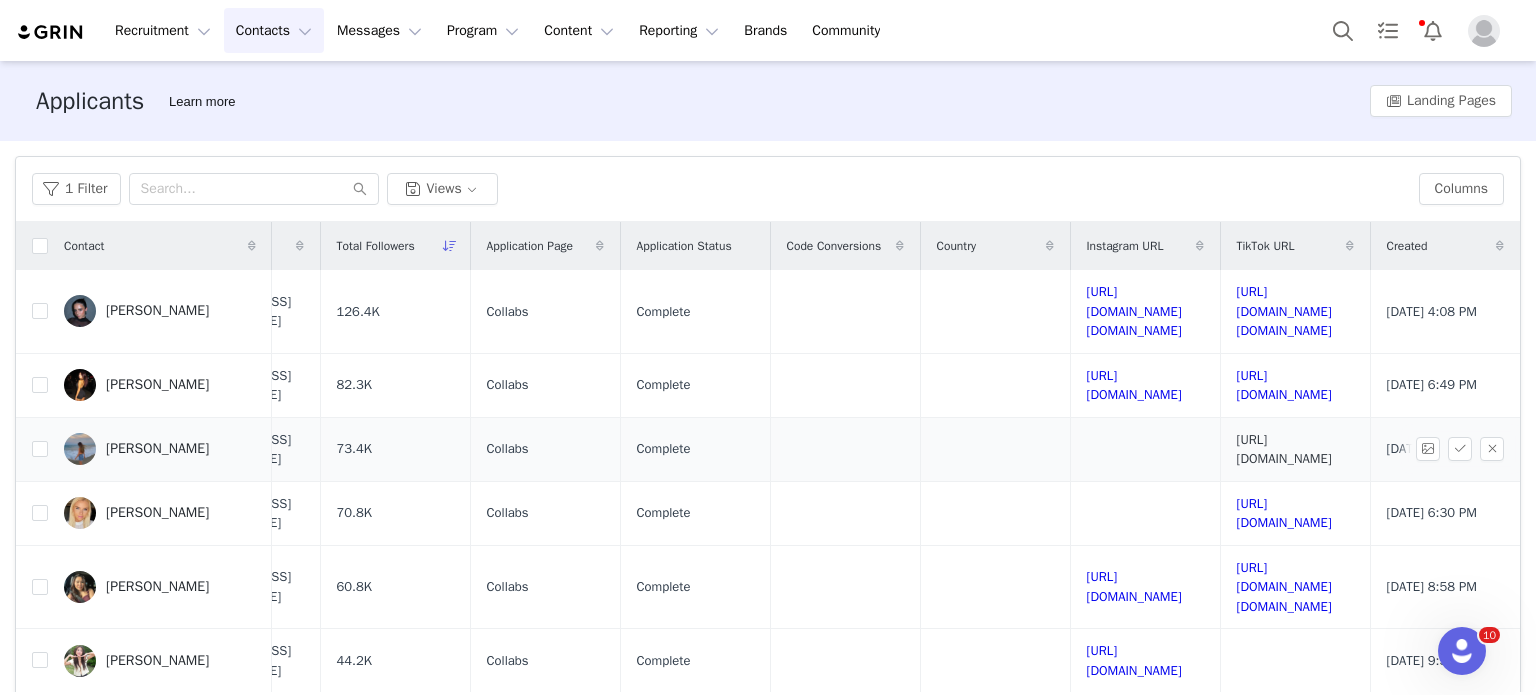 click on "https://www.tiktok.com/@chl03334" at bounding box center (1284, 449) 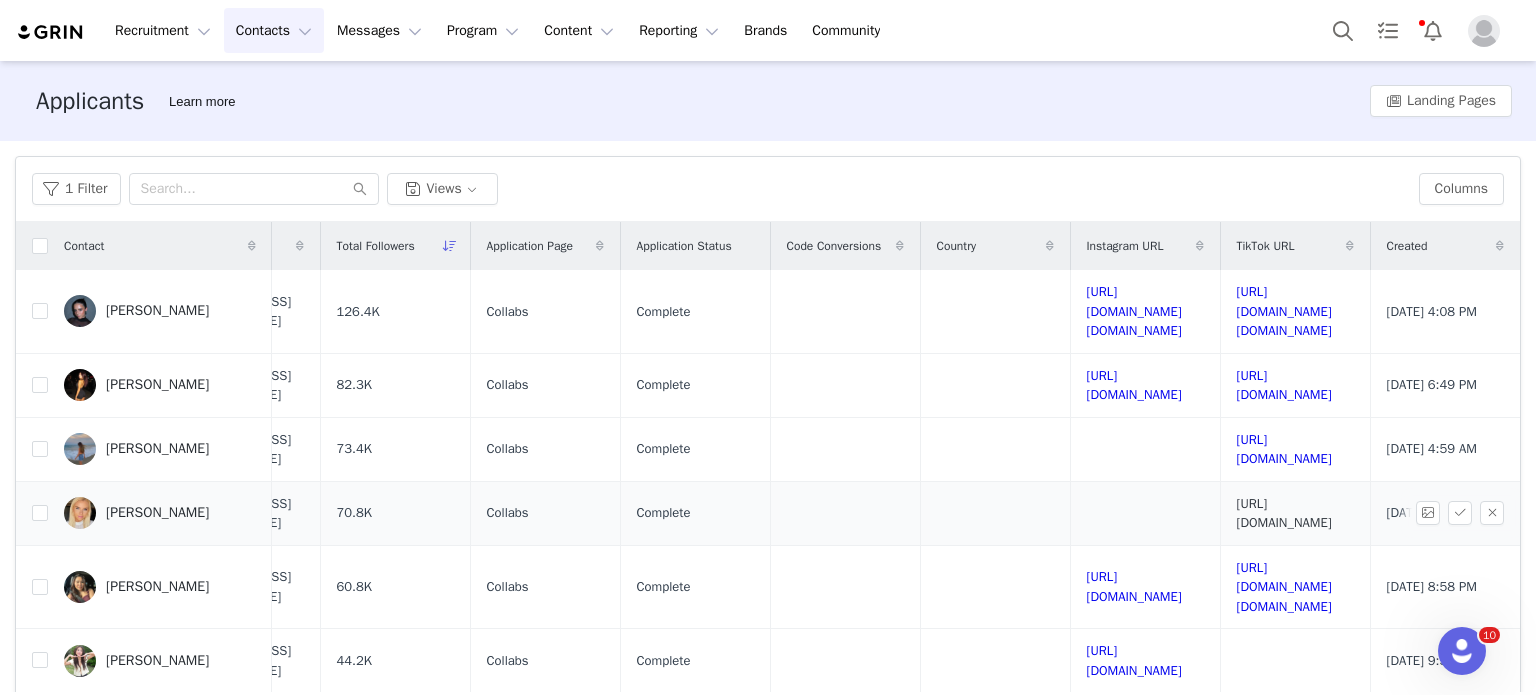 click on "https://www.tiktok.com/@kellyhennessy88" at bounding box center [1284, 513] 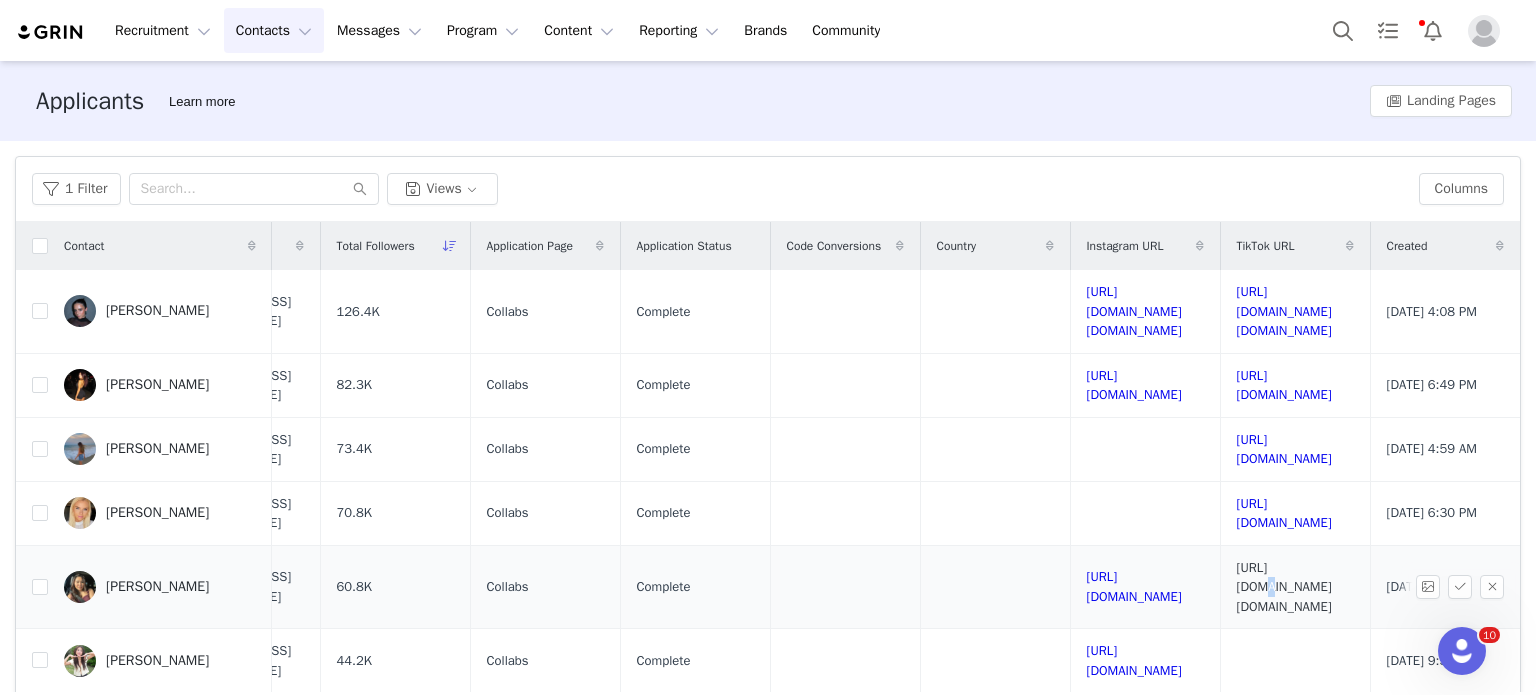 drag, startPoint x: 1121, startPoint y: 544, endPoint x: 1116, endPoint y: 562, distance: 18.681541 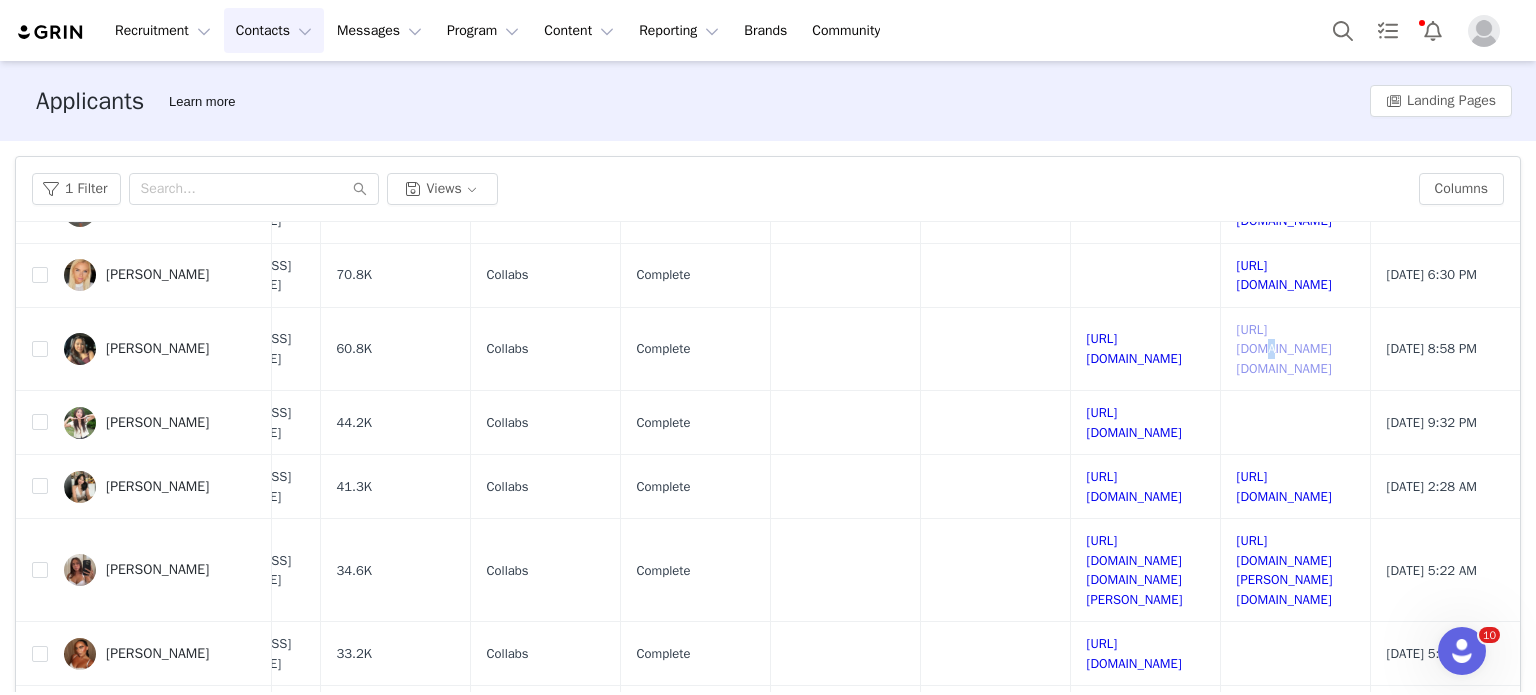 scroll, scrollTop: 240, scrollLeft: 458, axis: both 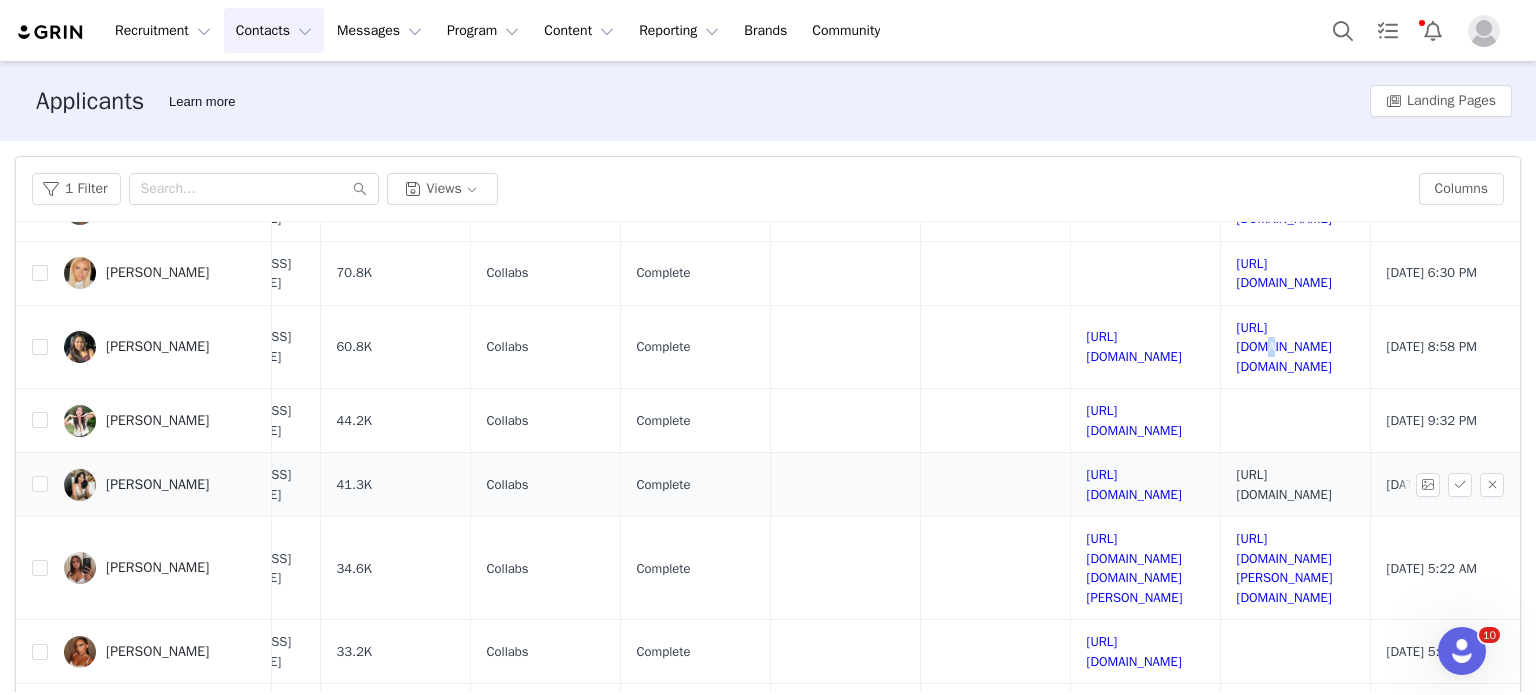 click on "https://www.tiktok.com/@liaajuls" at bounding box center (1284, 484) 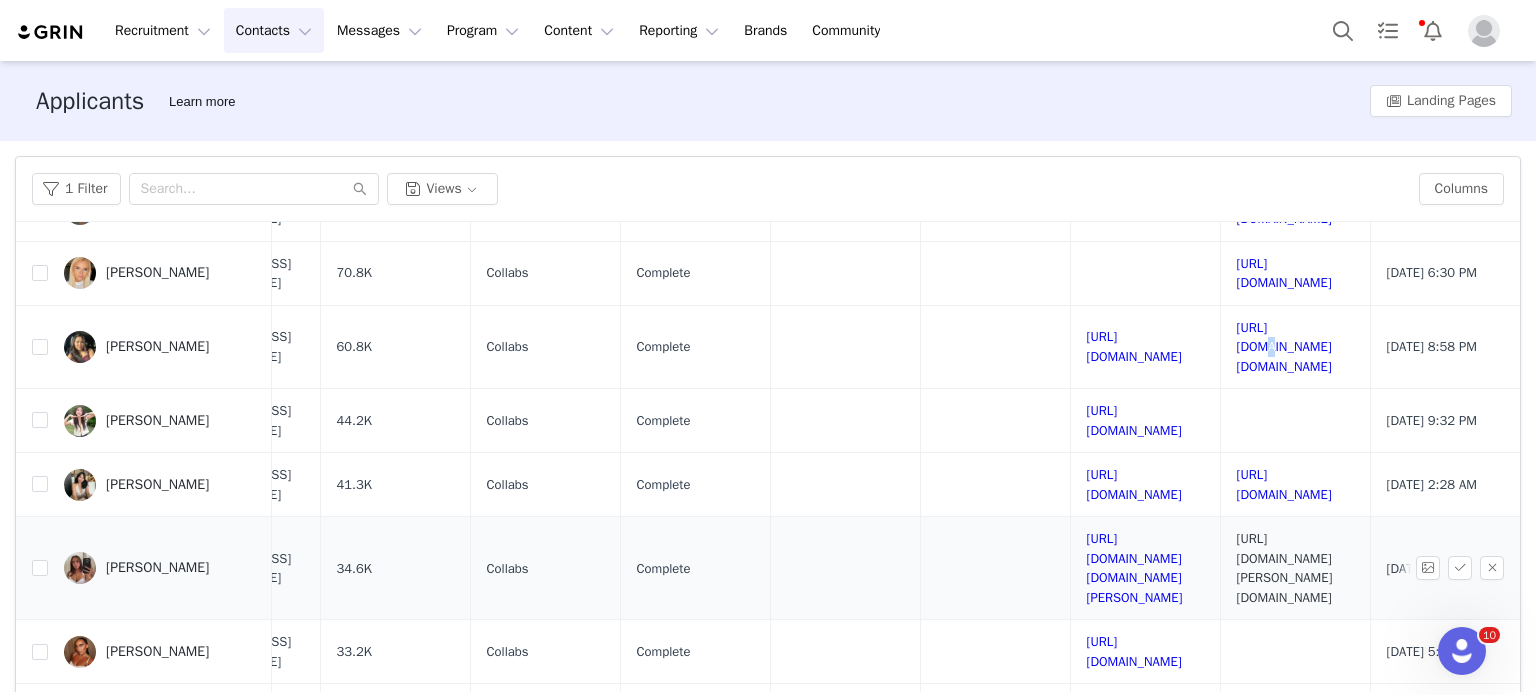 click on "https://www.tiktok.com/@jay.der.bug" at bounding box center (1285, 568) 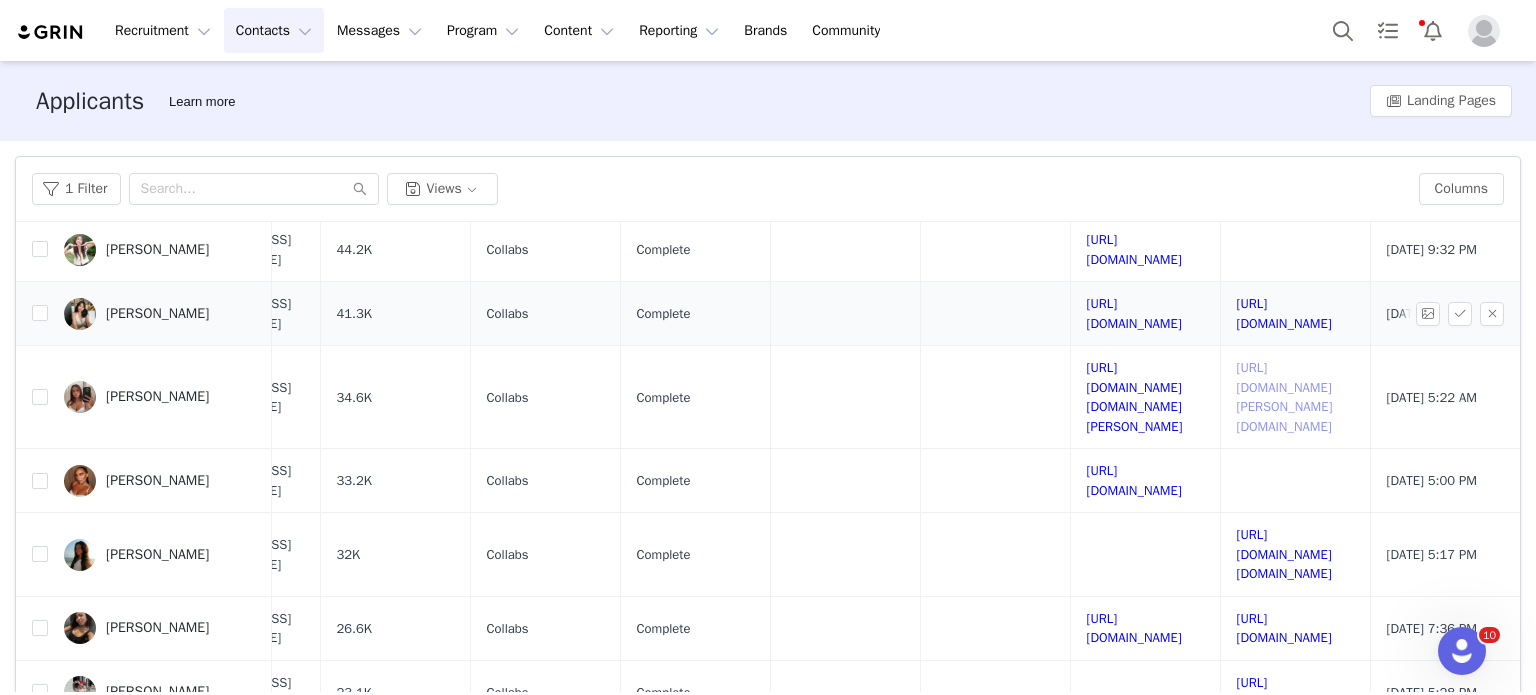 scroll, scrollTop: 412, scrollLeft: 458, axis: both 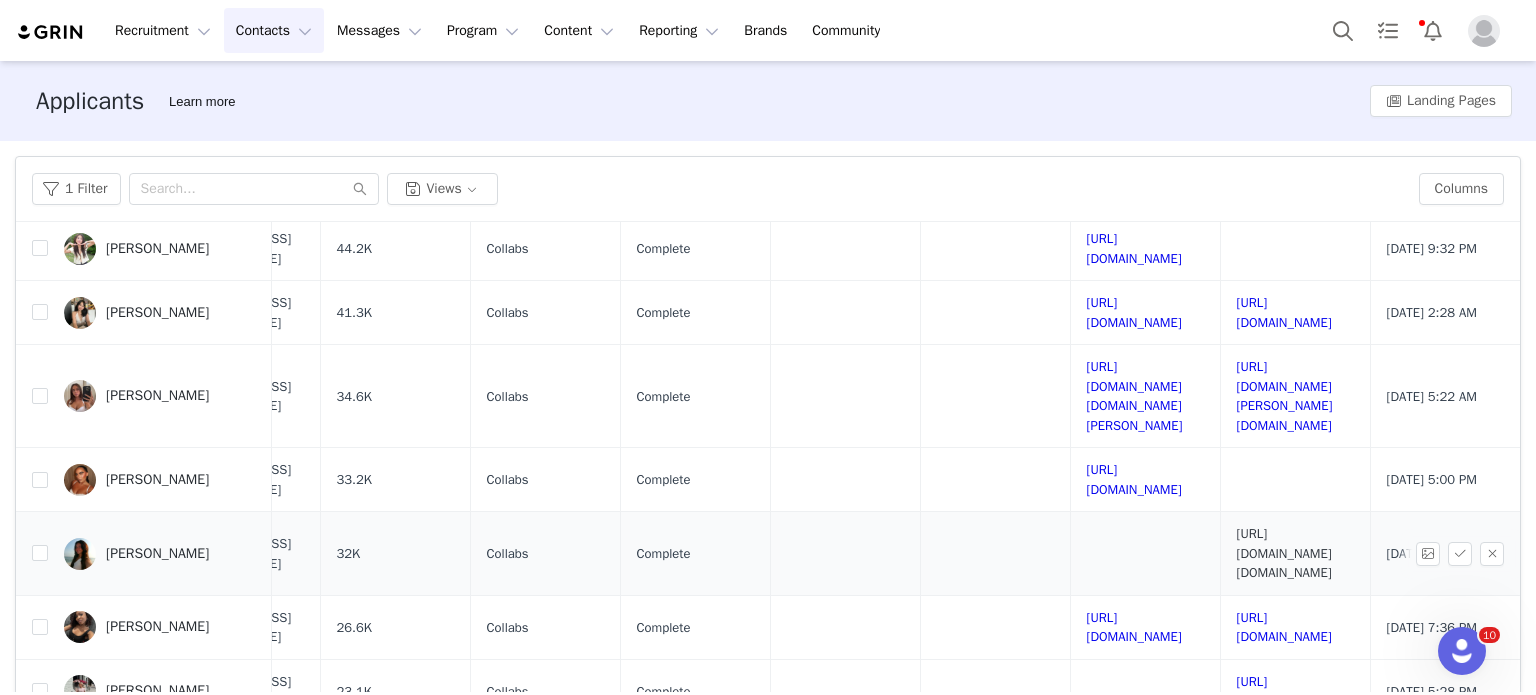 click on "https://www.tiktok.com/@elle.elizabeth00" at bounding box center (1284, 553) 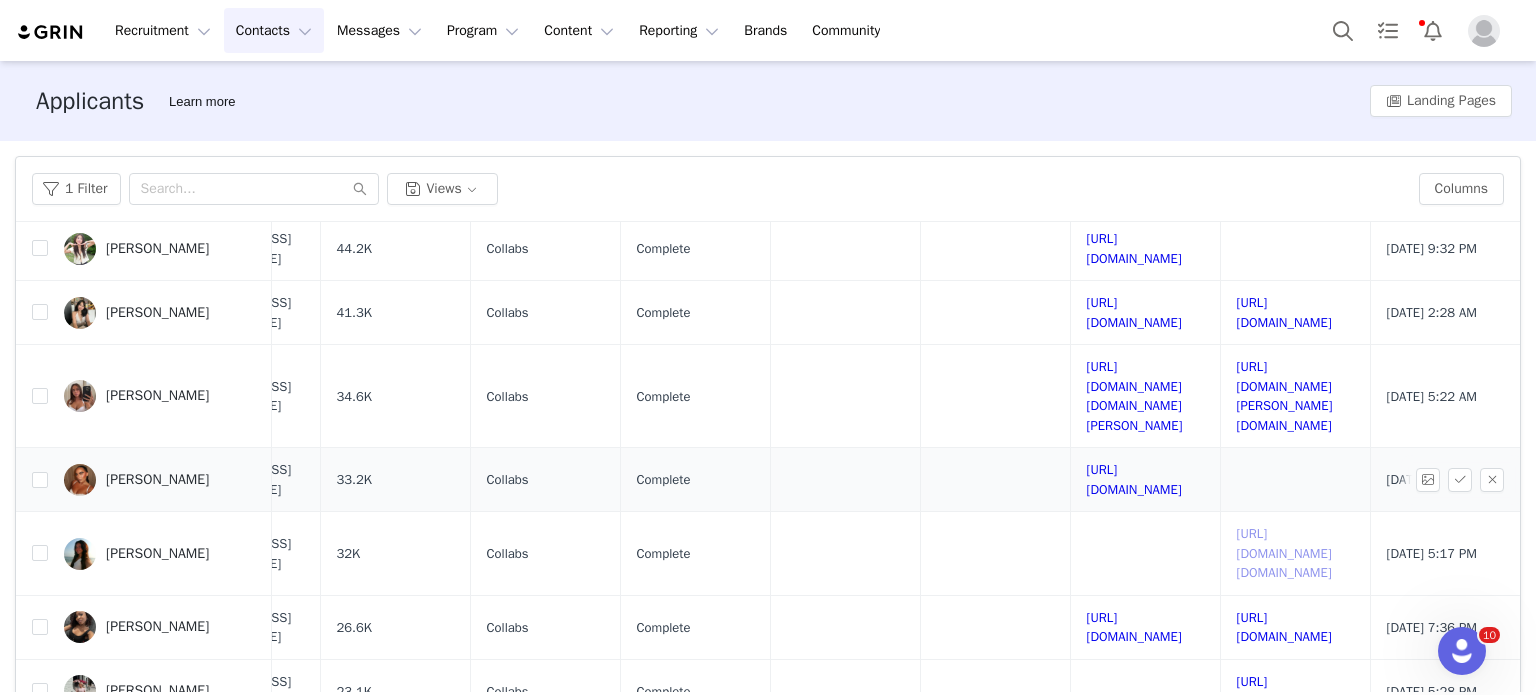 scroll, scrollTop: 523, scrollLeft: 458, axis: both 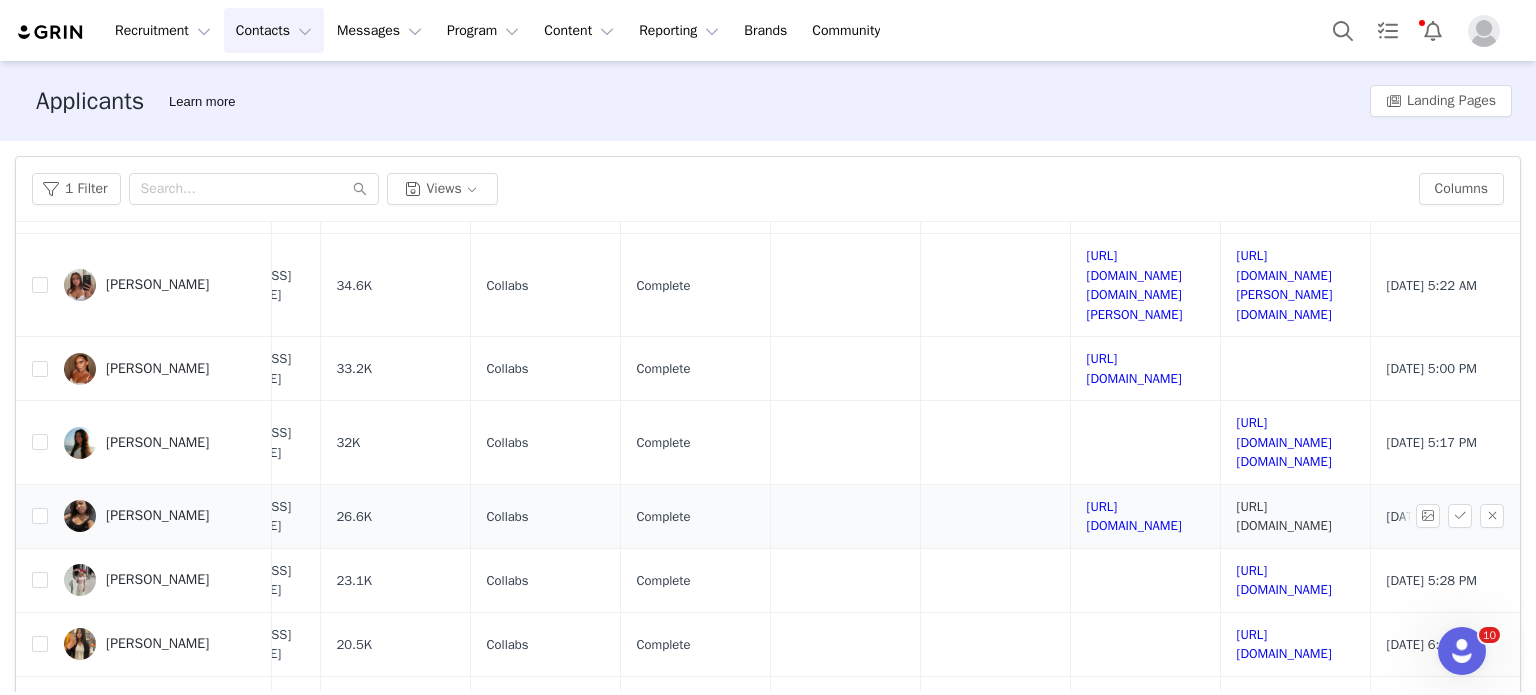click on "https://www.tiktok.com/@.jhiaa" at bounding box center [1284, 516] 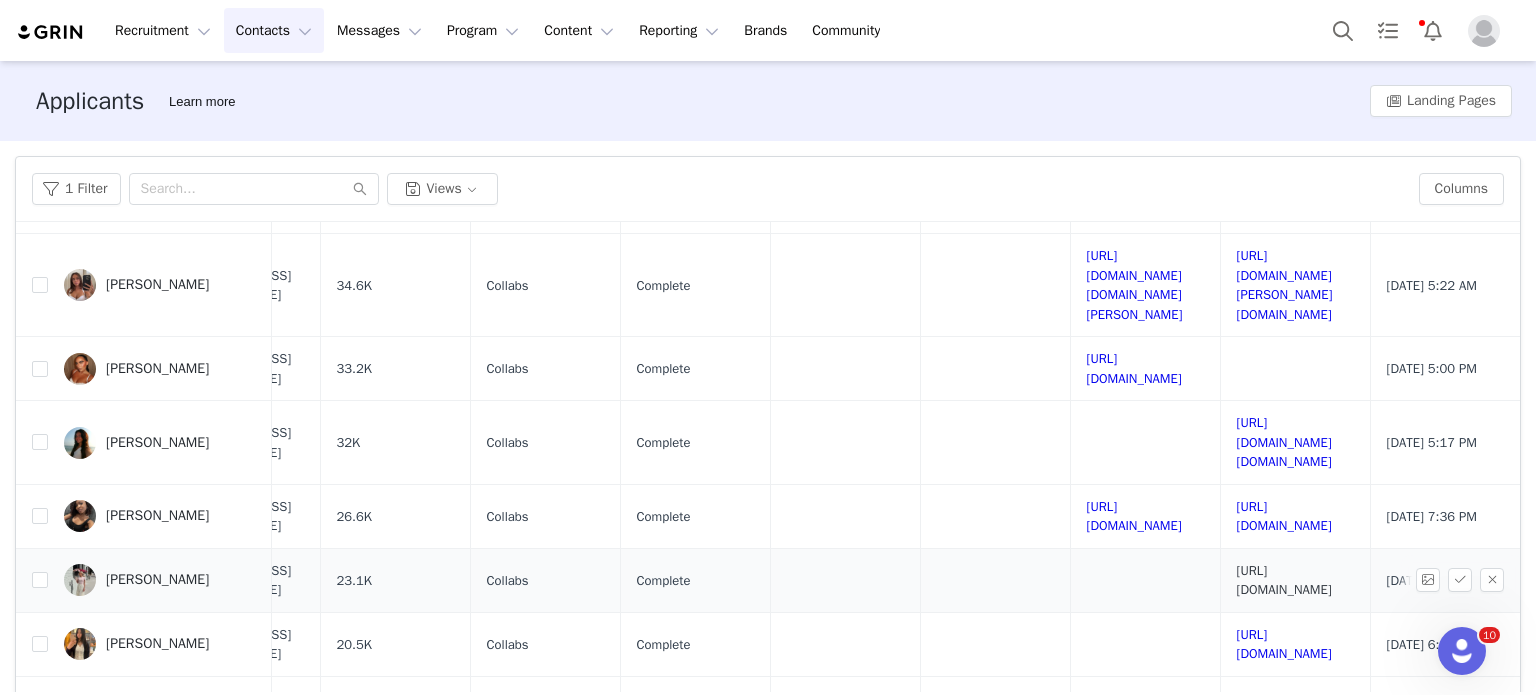 click on "https://www.tiktok.com/@ansleytopchik" at bounding box center (1284, 580) 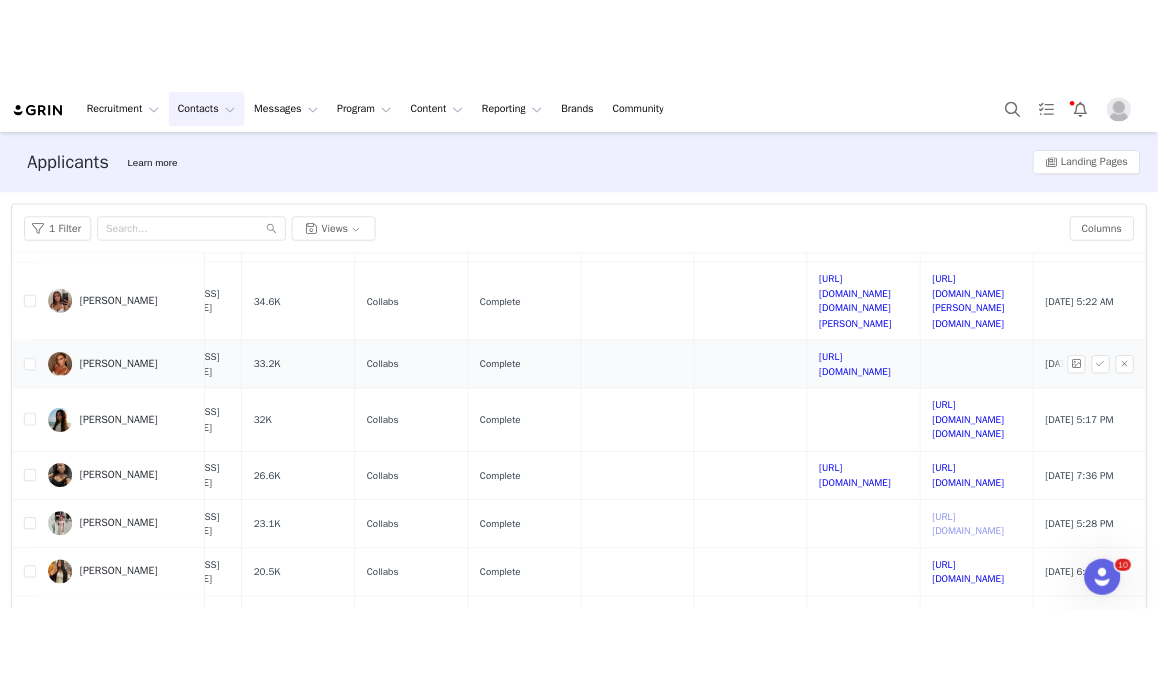 scroll, scrollTop: 648, scrollLeft: 458, axis: both 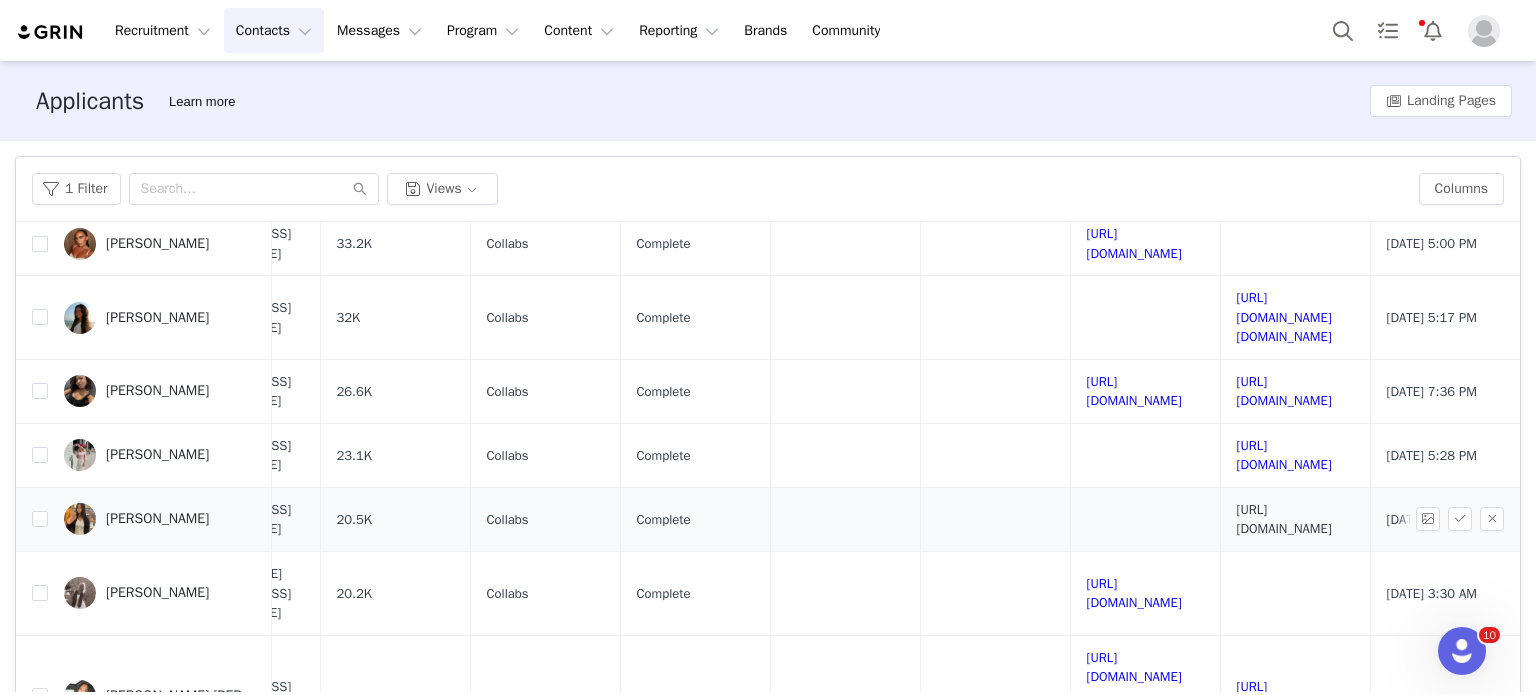 click on "https://www.tiktok.com/@xrlqz" at bounding box center (1284, 519) 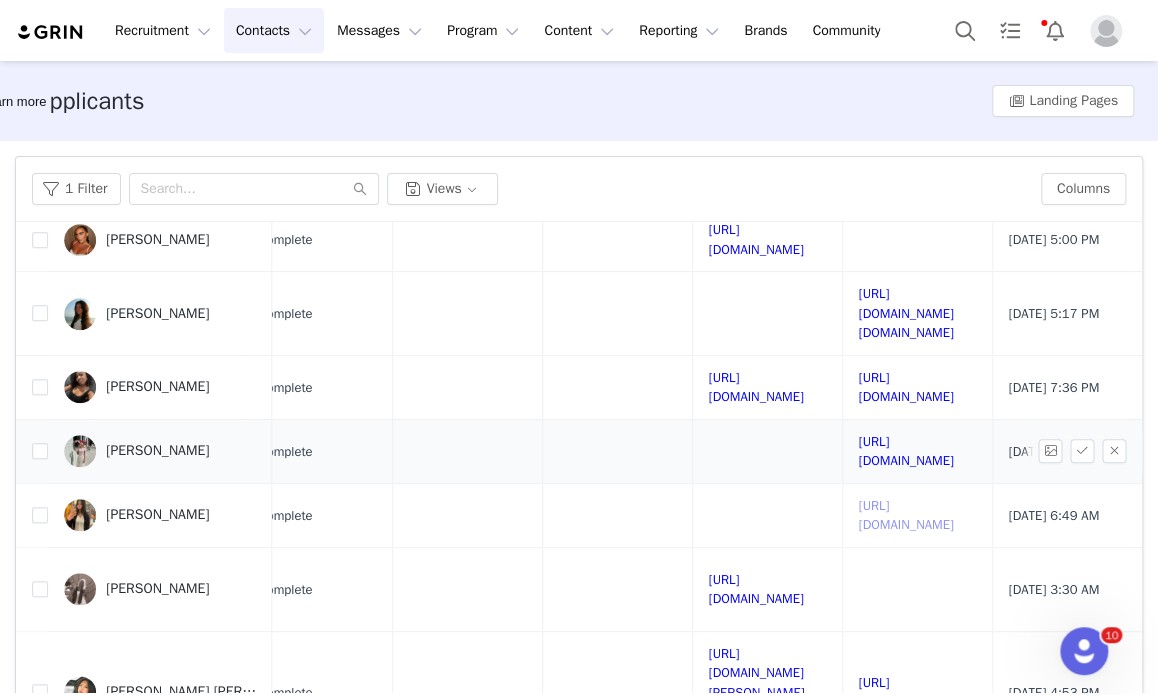 scroll, scrollTop: 652, scrollLeft: 836, axis: both 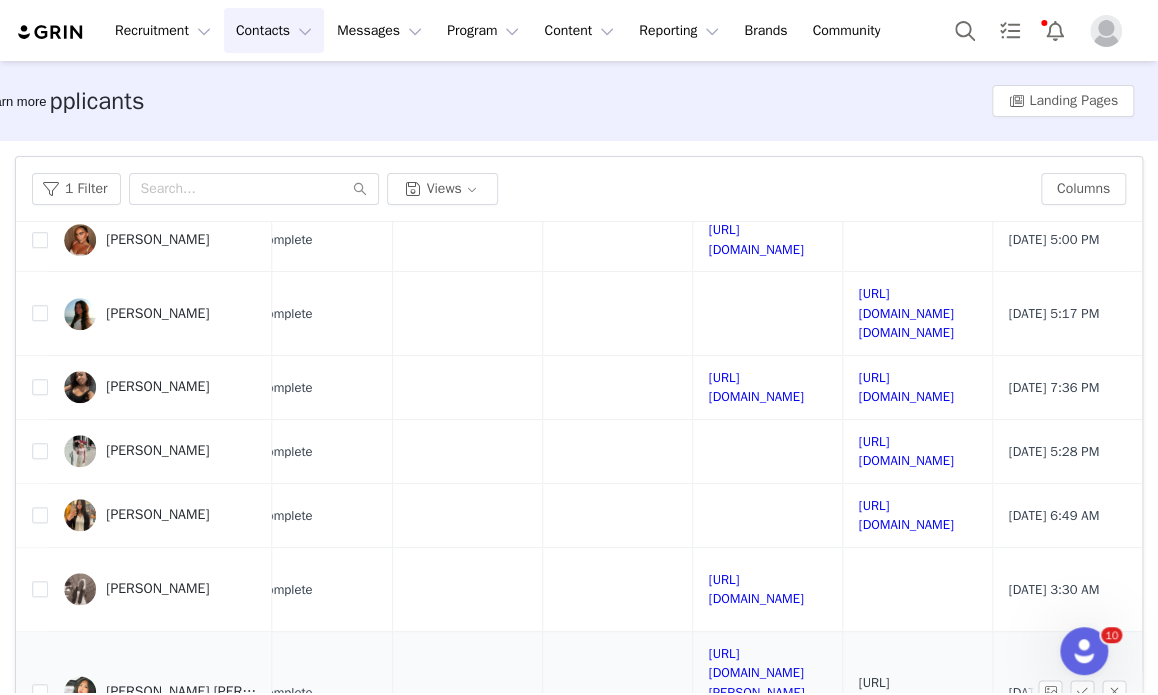 click on "https://www.tiktok.com/@oceane44556" at bounding box center [906, 692] 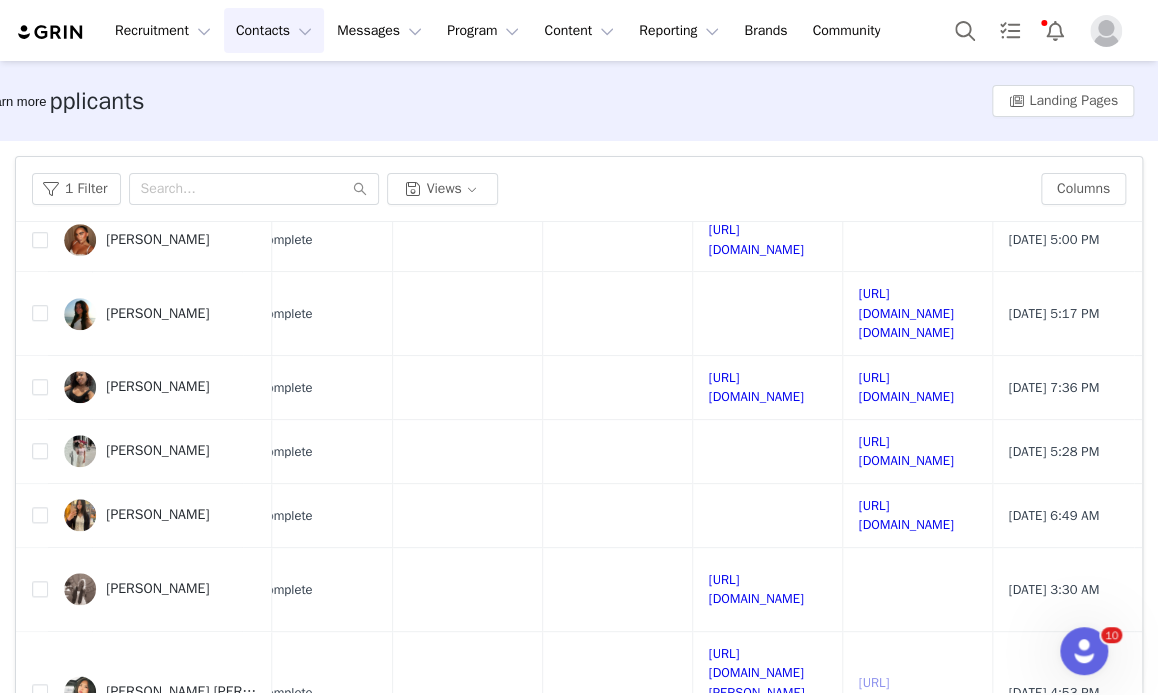scroll, scrollTop: 79, scrollLeft: 0, axis: vertical 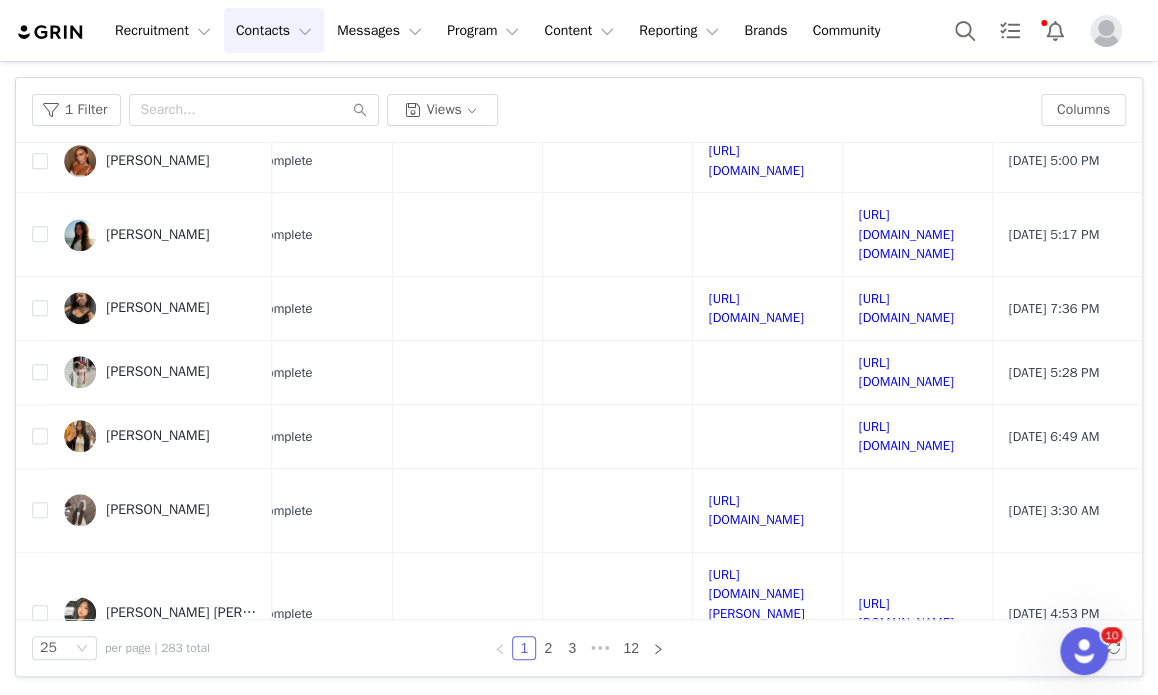 click on "https://www.tiktok.com/@presleestucki1" at bounding box center [906, 706] 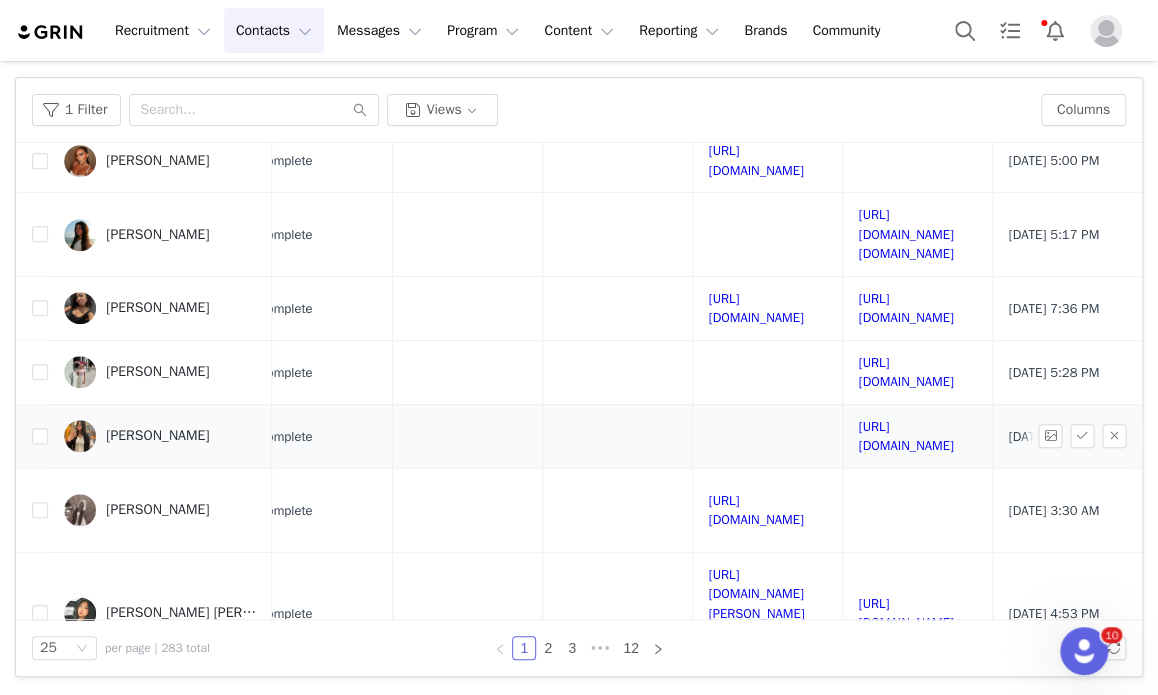 click on "https://www.tiktok.com/@xrlqz" at bounding box center (917, 436) 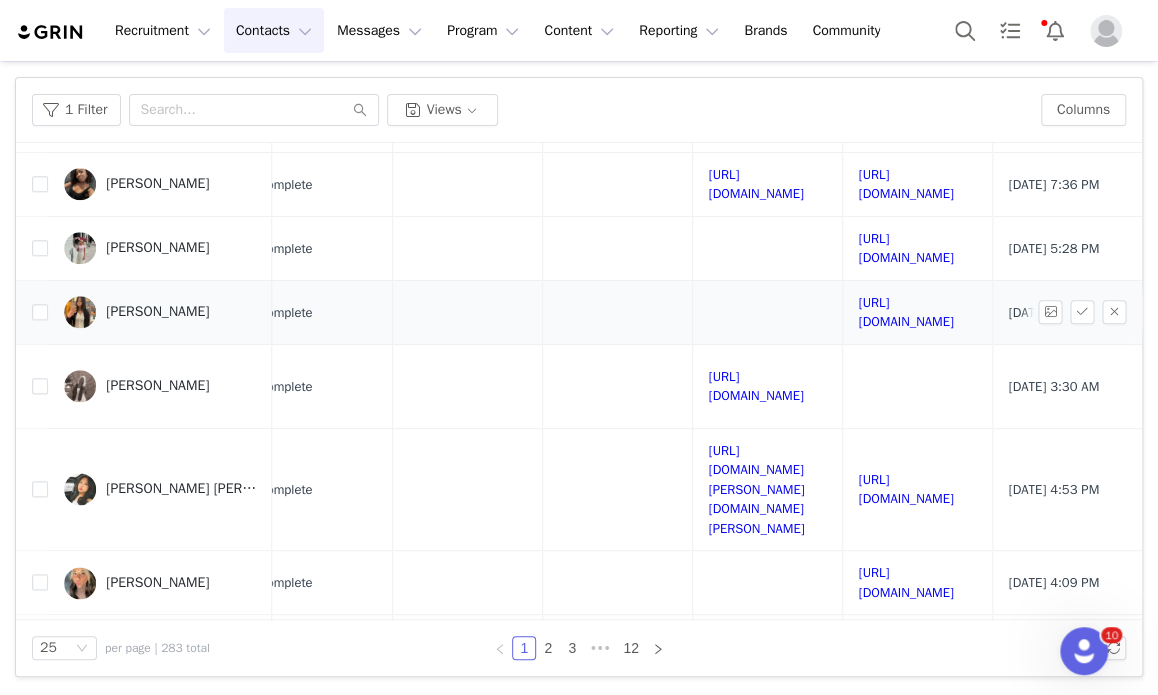 scroll, scrollTop: 783, scrollLeft: 836, axis: both 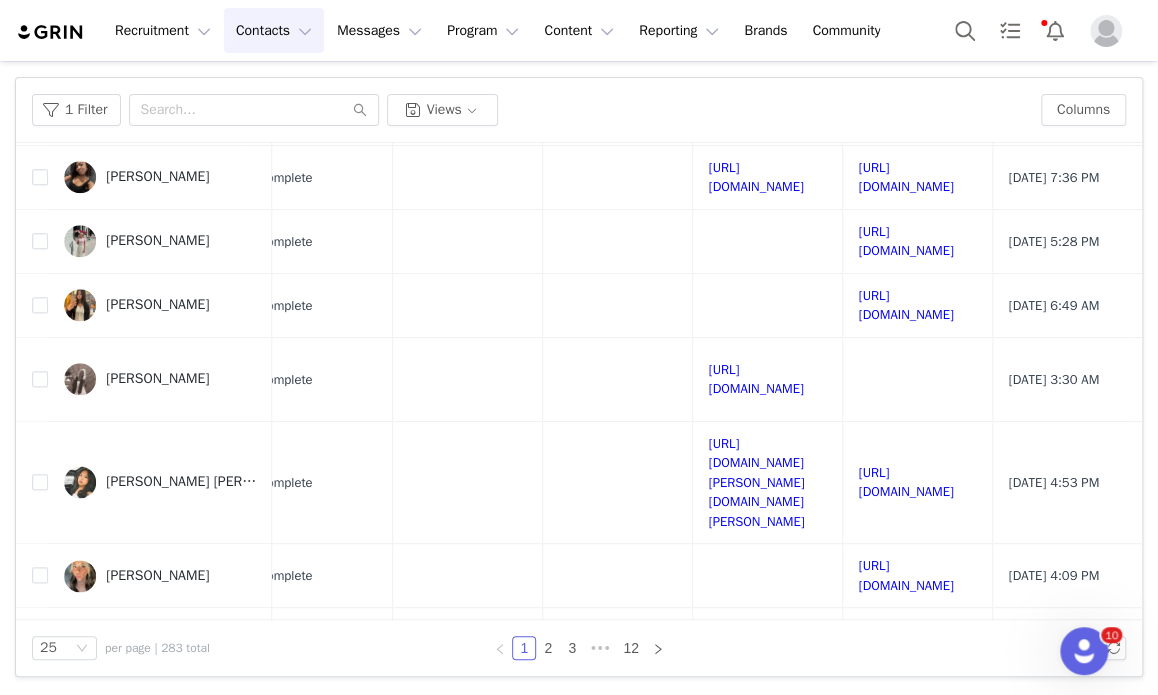 click on "https://www.tiktok.com/@_emmacrocker" at bounding box center [906, 703] 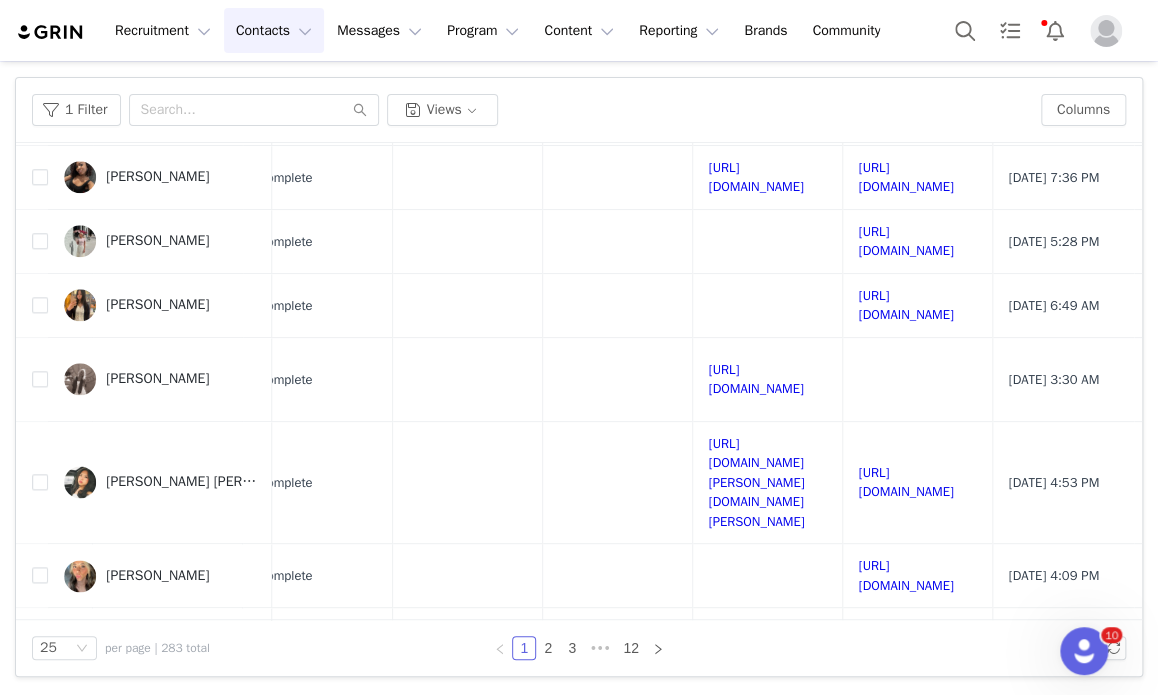 click on "https://www.tiktok.com/@anasslay" at bounding box center (906, 787) 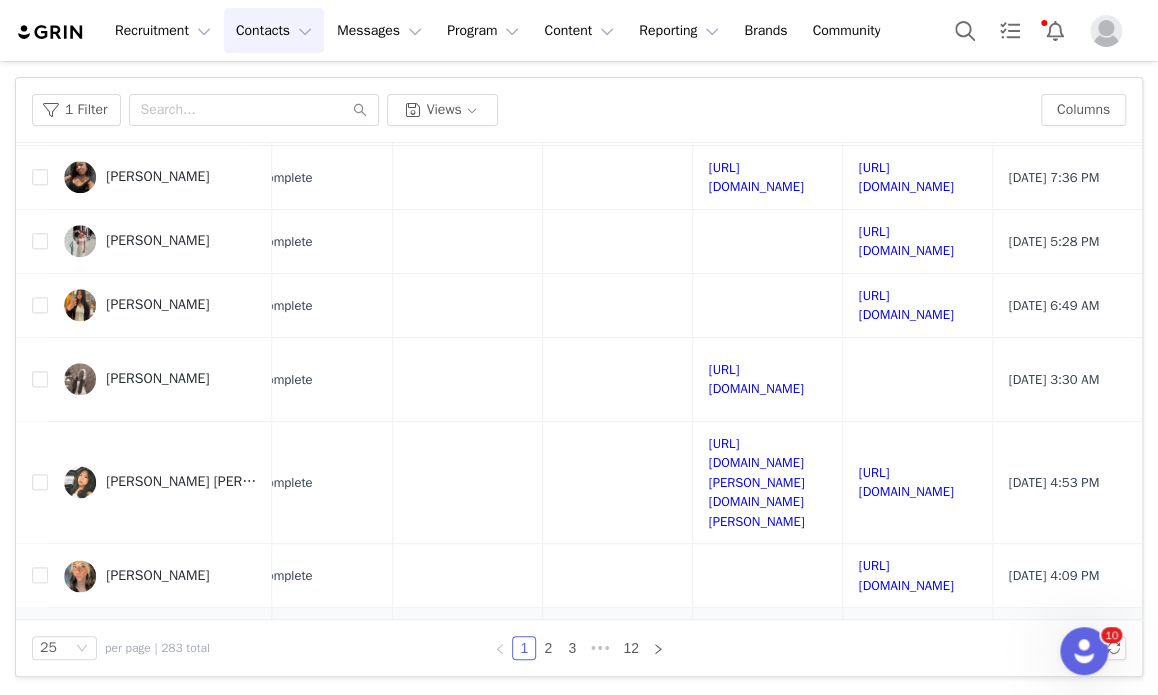 scroll, scrollTop: 916, scrollLeft: 836, axis: both 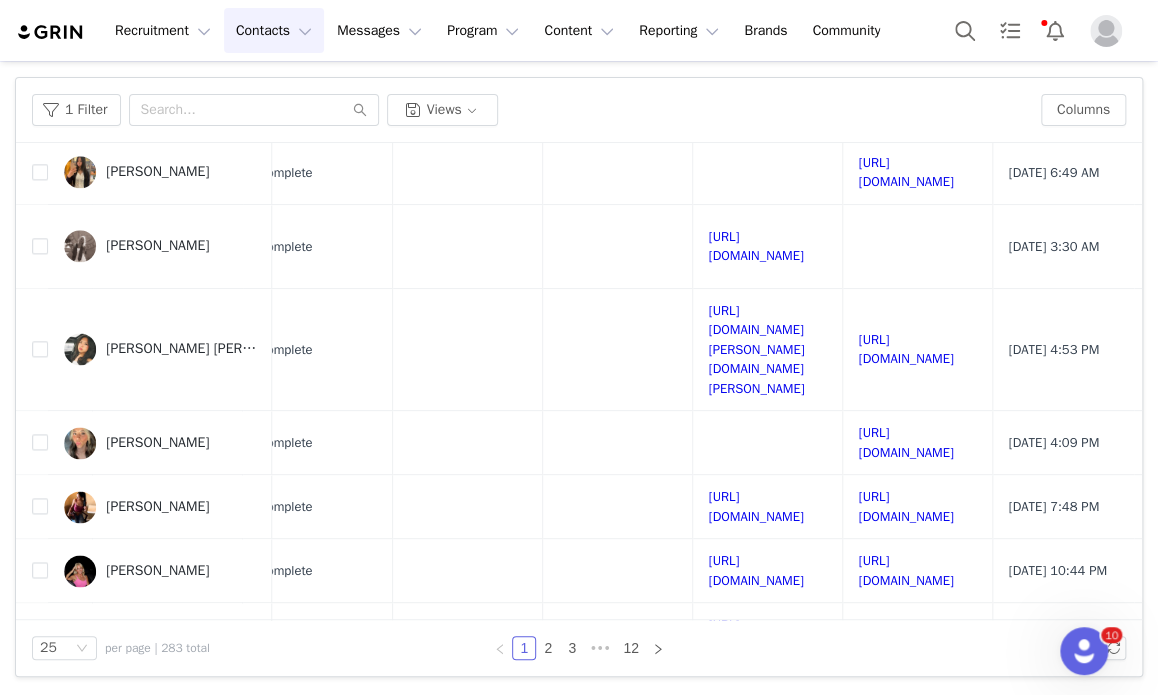 click on "https://www.tiktok.com/@briellehardman" at bounding box center (906, 737) 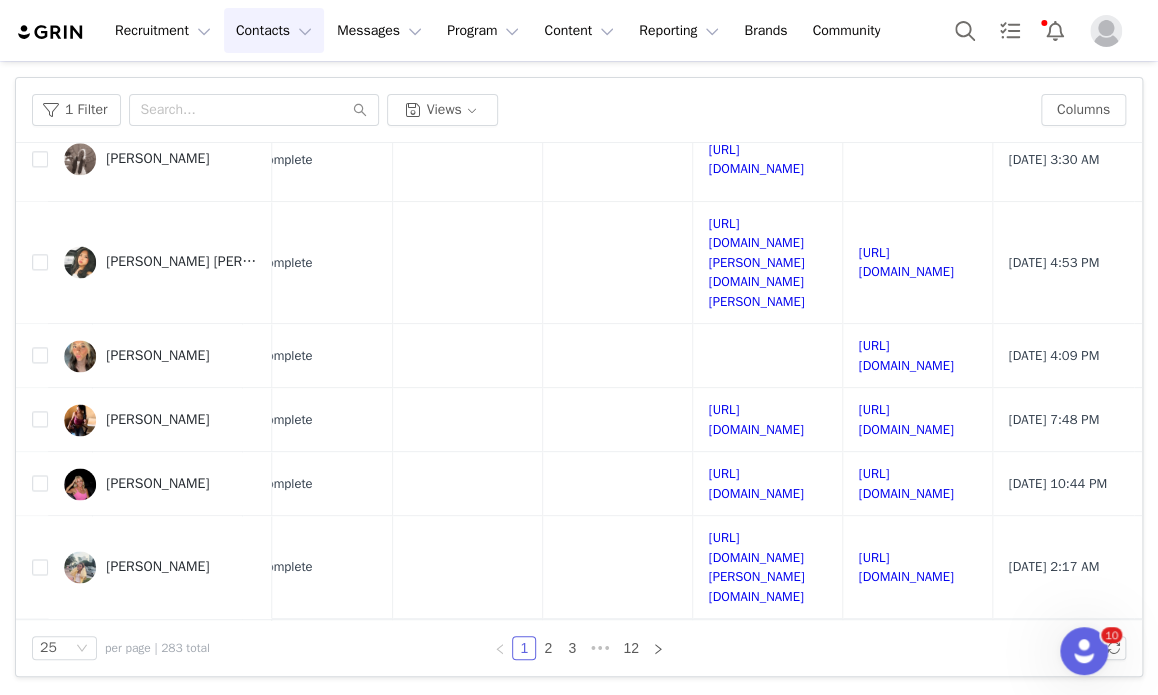 scroll, scrollTop: 1004, scrollLeft: 836, axis: both 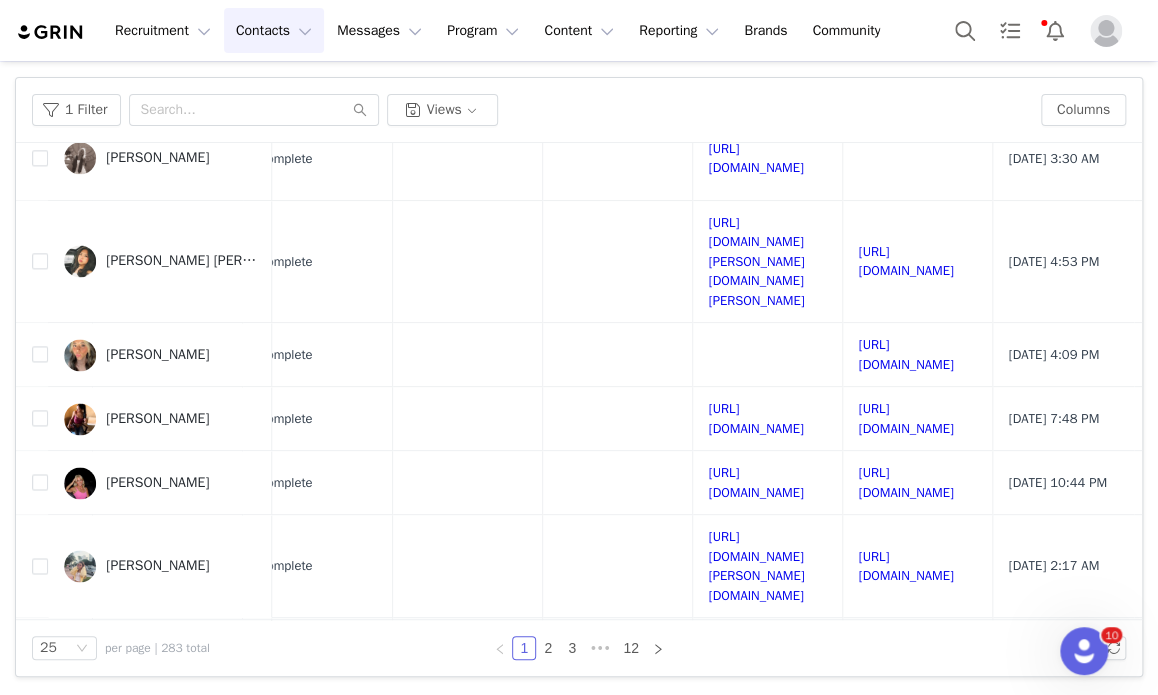 click on "https://www.tiktok.com/@nevaehparadis" at bounding box center (906, 733) 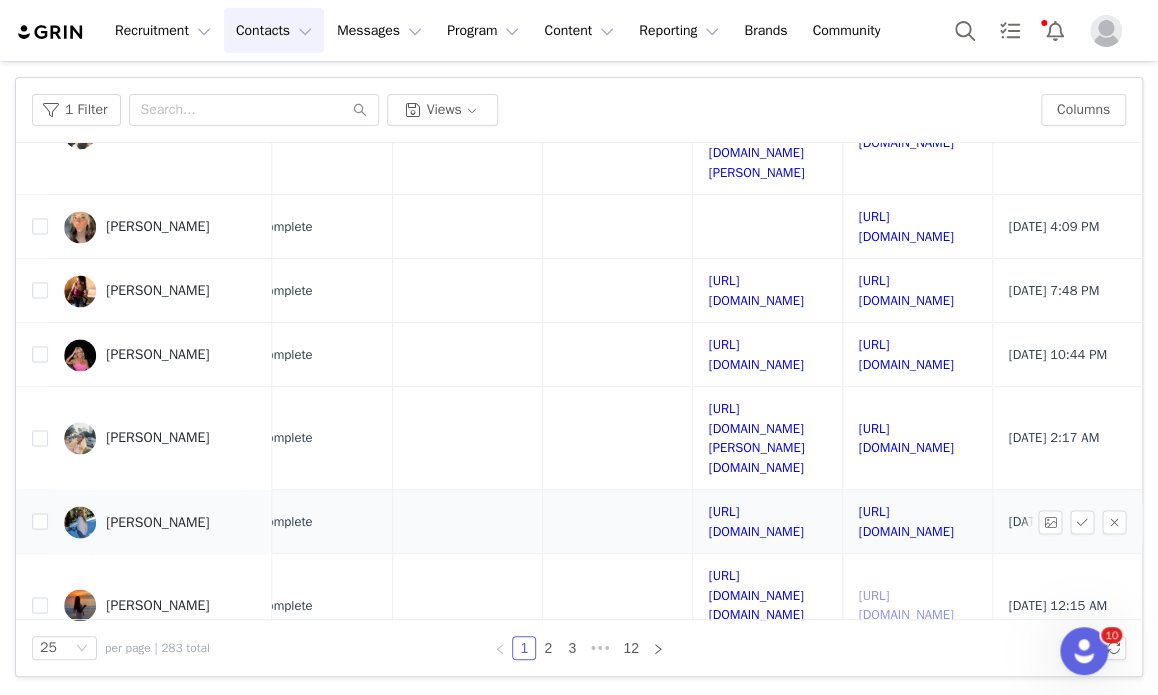 scroll, scrollTop: 1182, scrollLeft: 836, axis: both 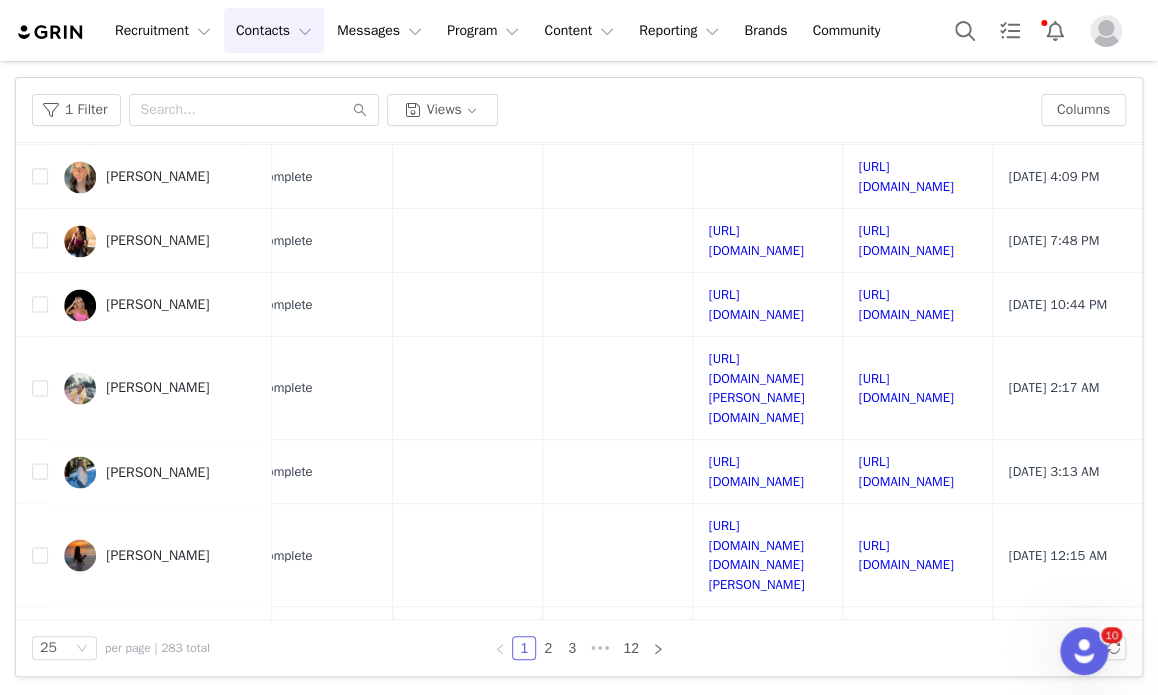 click on "https://www.tiktok.com/@ruth.davidi" at bounding box center (907, 850) 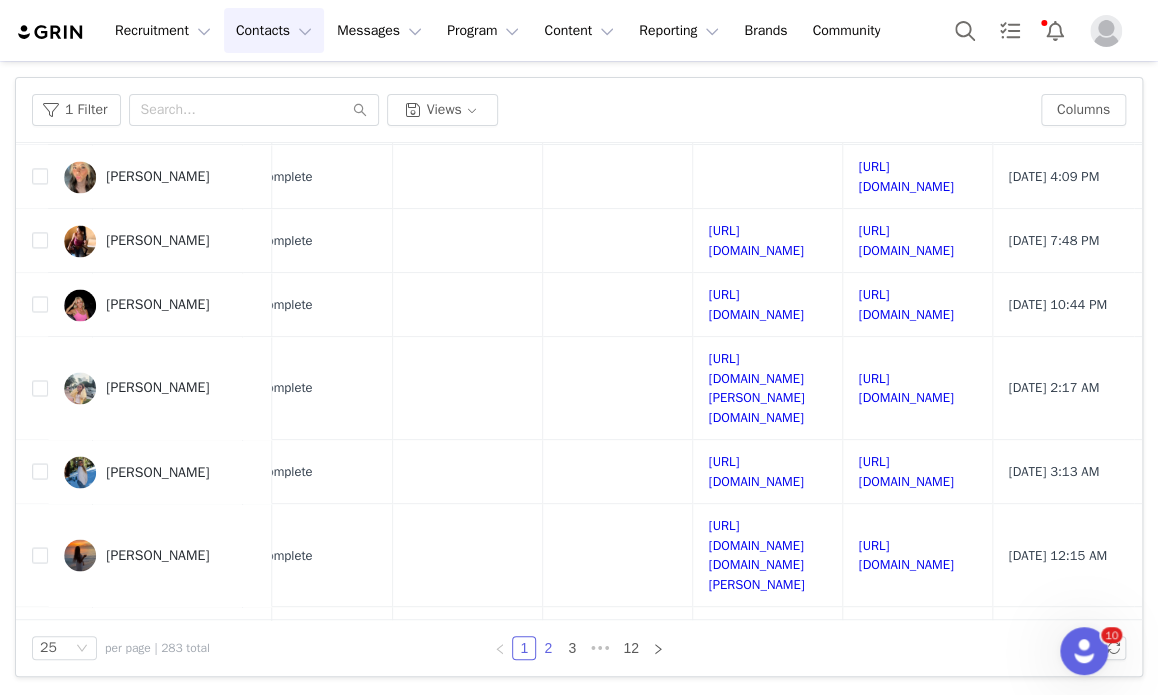 click on "2" at bounding box center (548, 648) 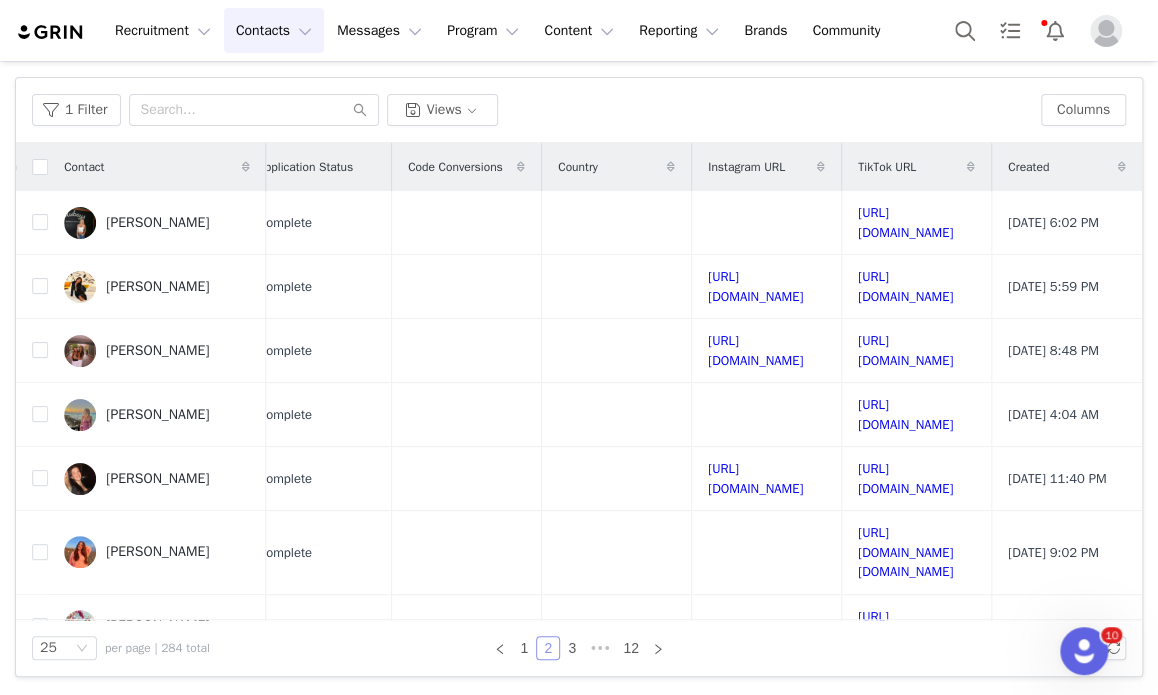 scroll, scrollTop: 0, scrollLeft: 899, axis: horizontal 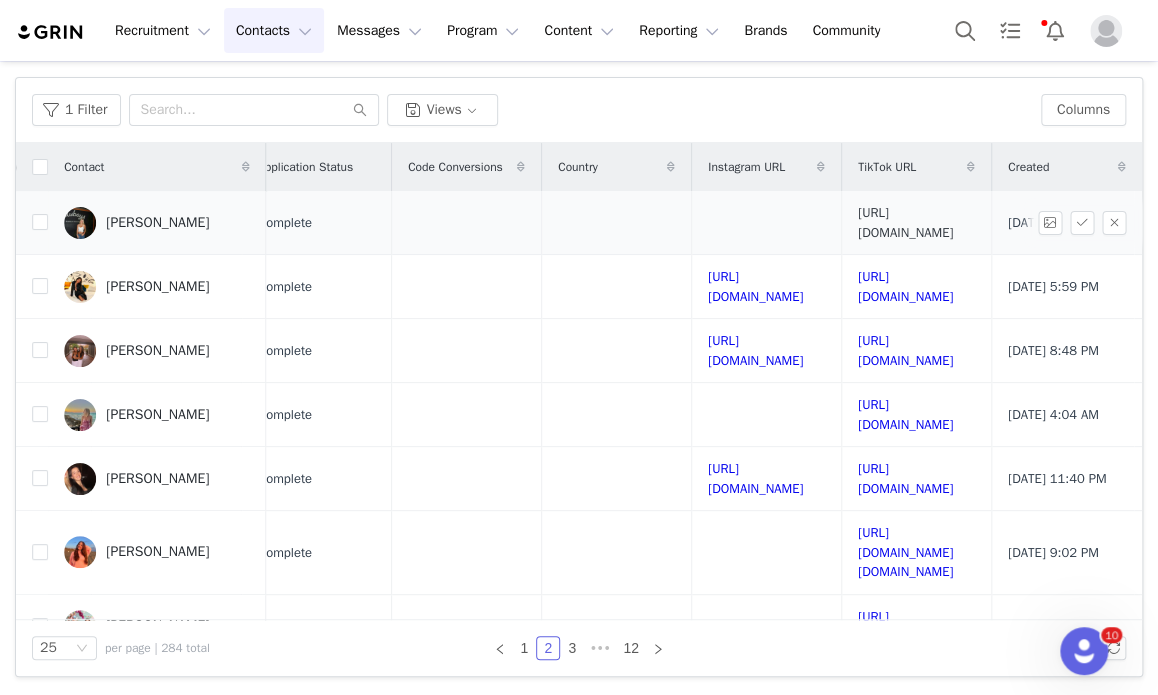 drag, startPoint x: 768, startPoint y: 234, endPoint x: 772, endPoint y: 221, distance: 13.601471 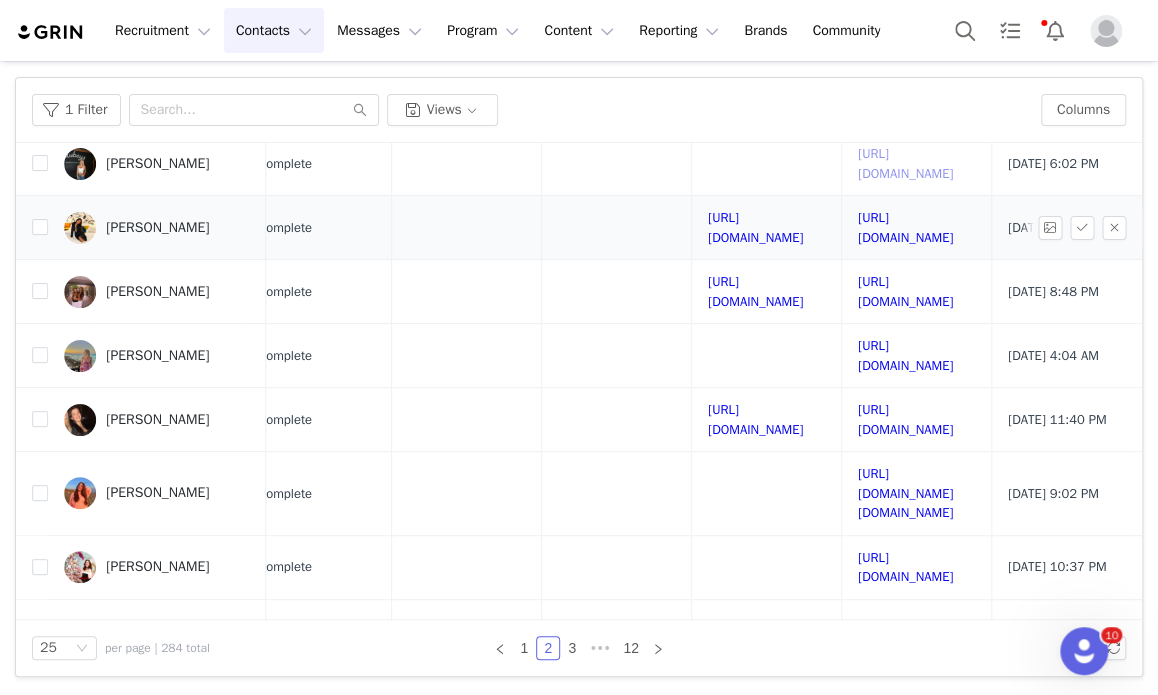 scroll, scrollTop: 64, scrollLeft: 899, axis: both 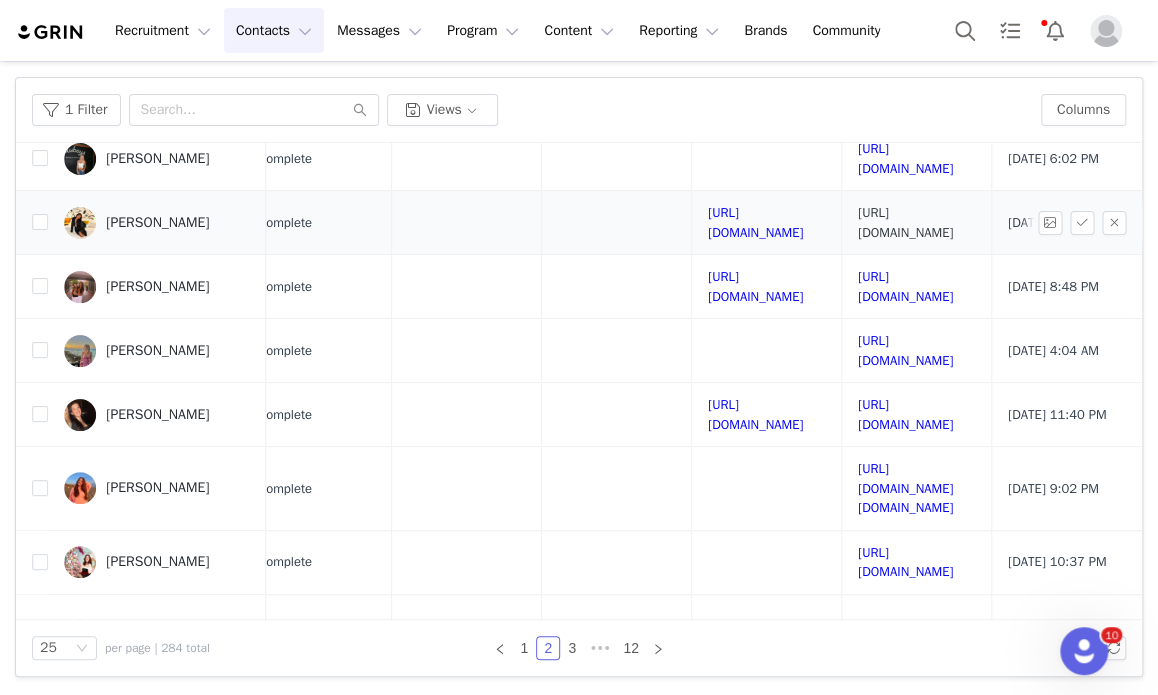 click on "https://www.tiktok.com/@naudialanique" at bounding box center [905, 222] 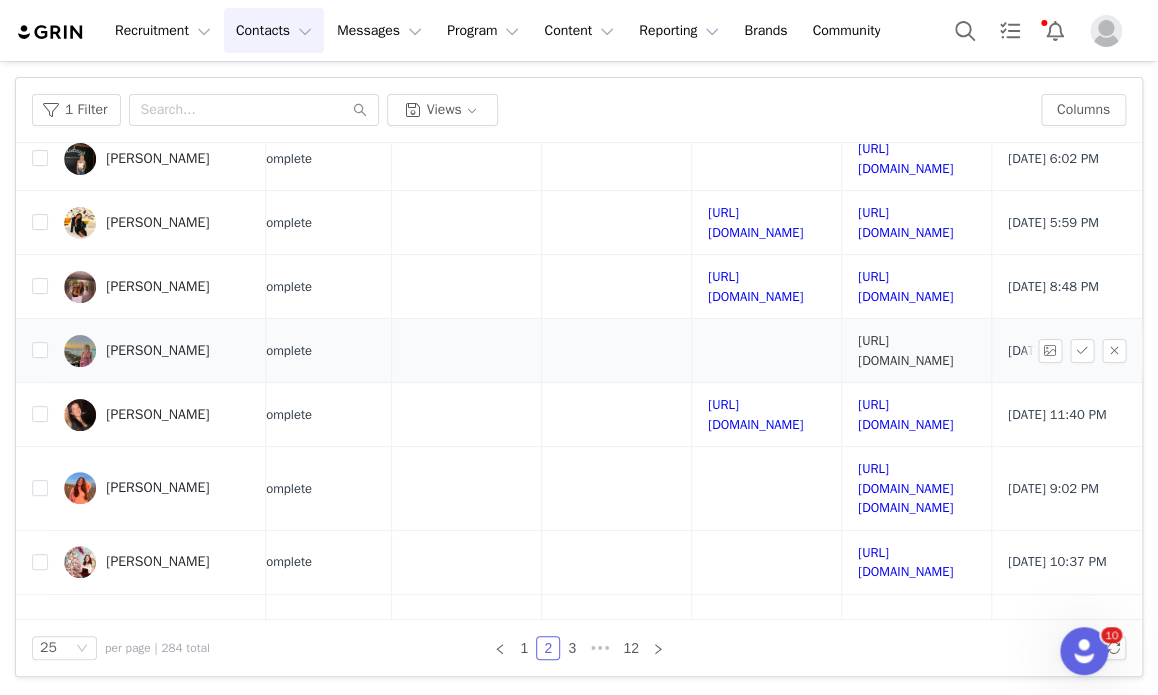 click on "https://www.tiktok.com/@lifewkatia" at bounding box center (905, 350) 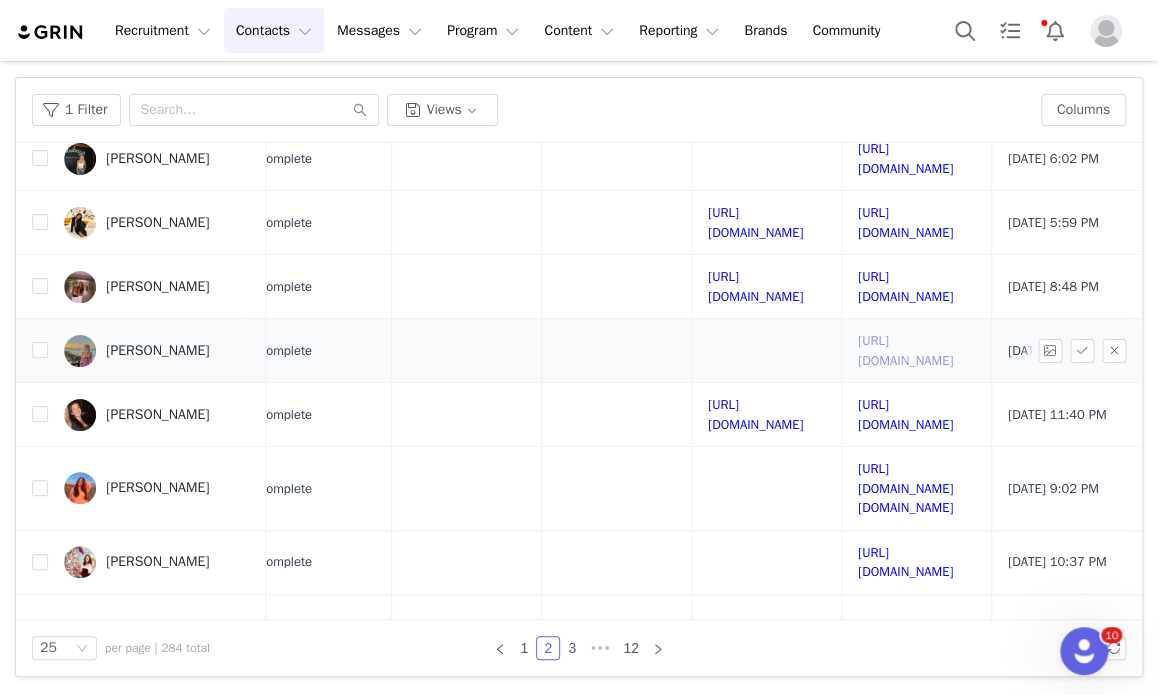 scroll, scrollTop: 112, scrollLeft: 899, axis: both 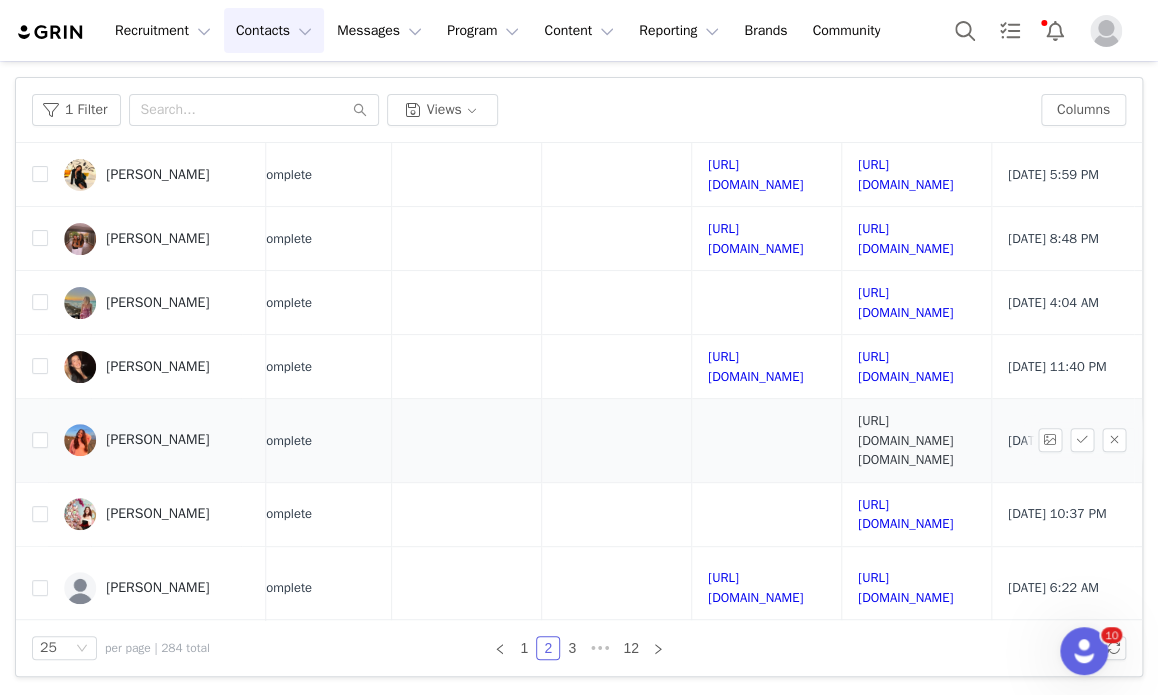 click on "https://www.tiktok.com/@laurens.grwmmm" at bounding box center (905, 440) 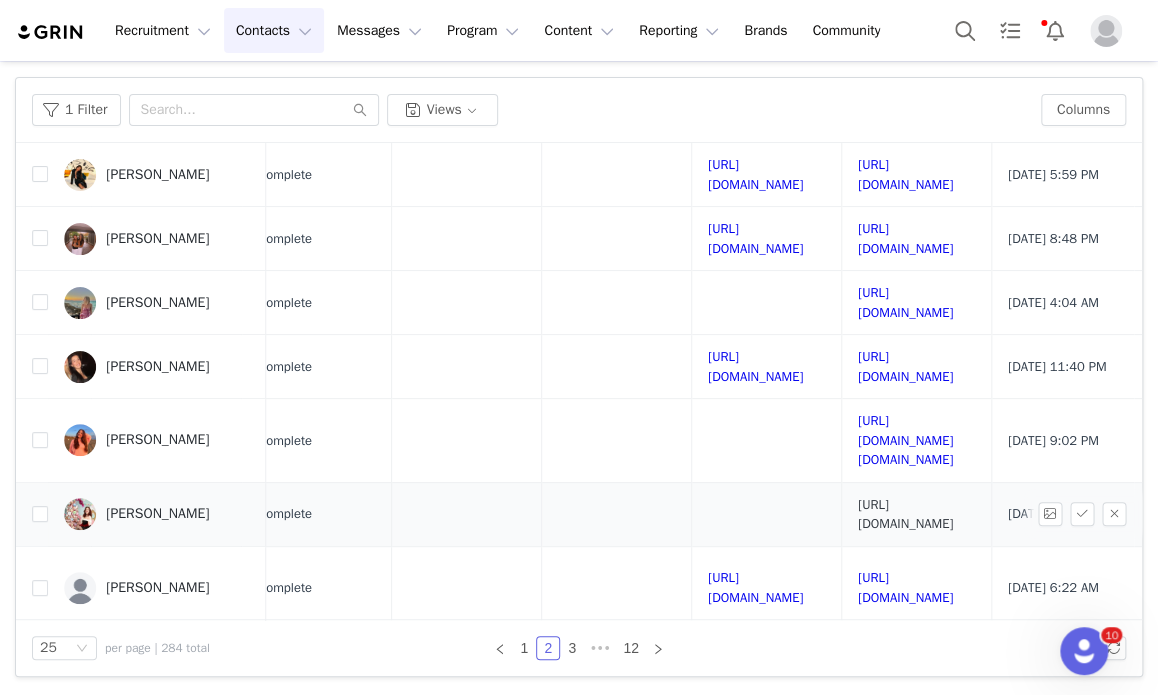 click on "https://www.tiktok.com/@gorlmomx2" at bounding box center (905, 514) 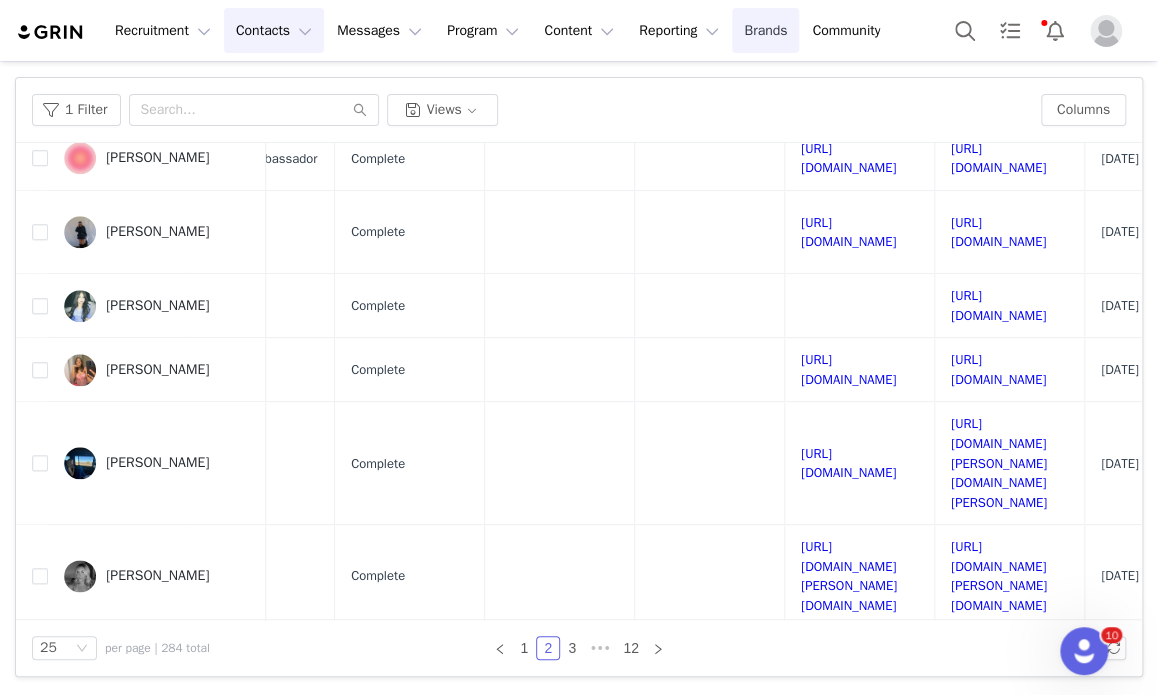 scroll, scrollTop: 707, scrollLeft: 388, axis: both 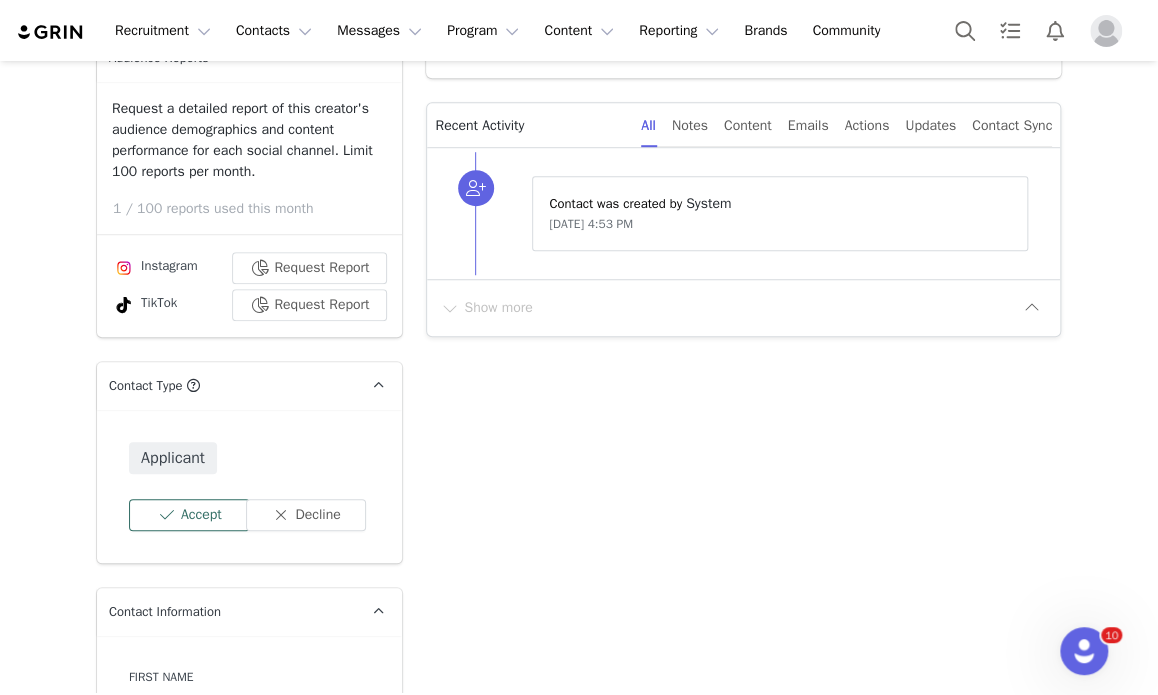 click on "Accept" at bounding box center (189, 515) 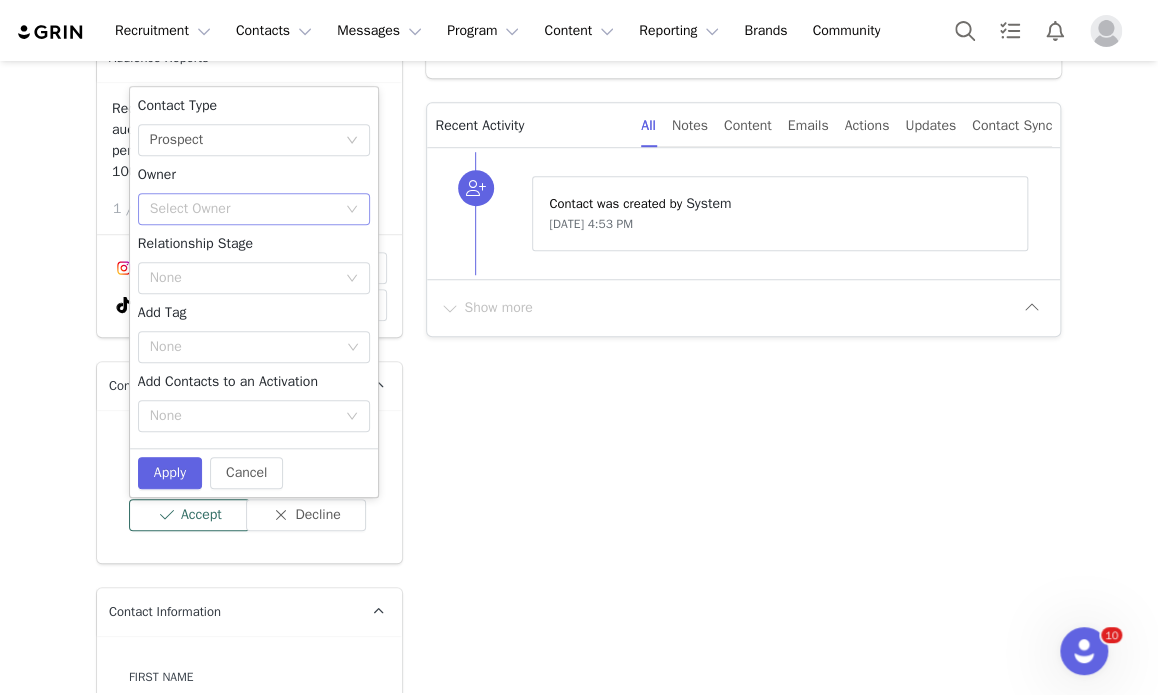 click on "Select Owner" at bounding box center [243, 209] 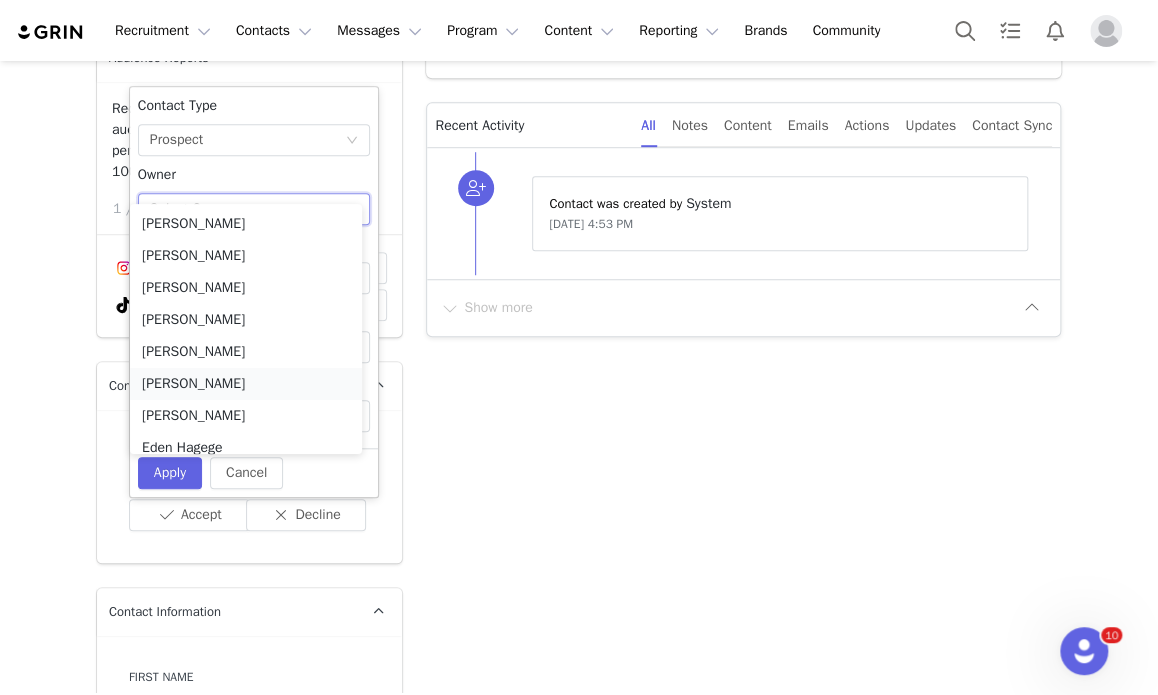 scroll, scrollTop: 108, scrollLeft: 0, axis: vertical 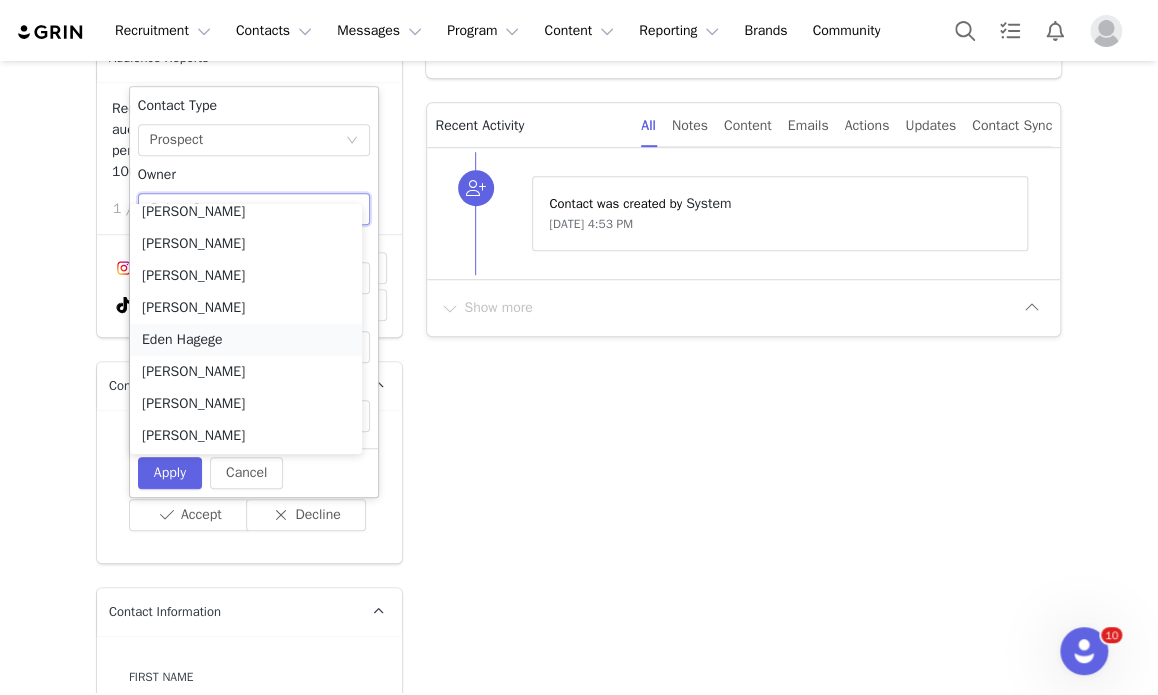 click on "Eden Hagege" at bounding box center (246, 340) 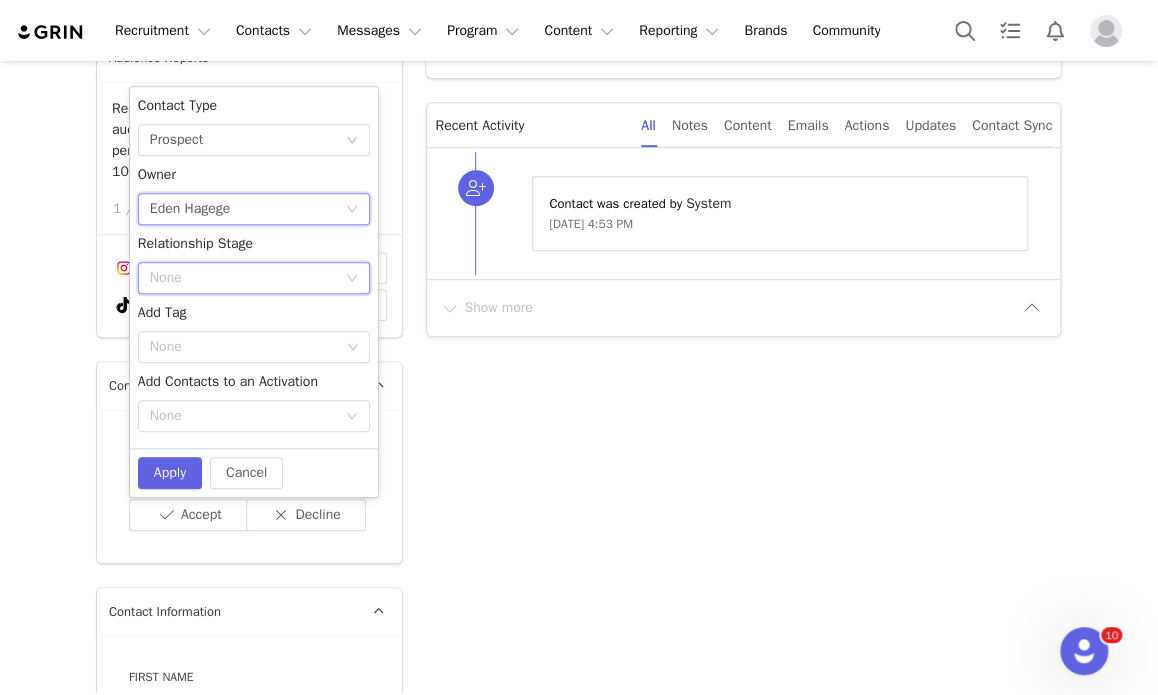 click on "None" at bounding box center [247, 278] 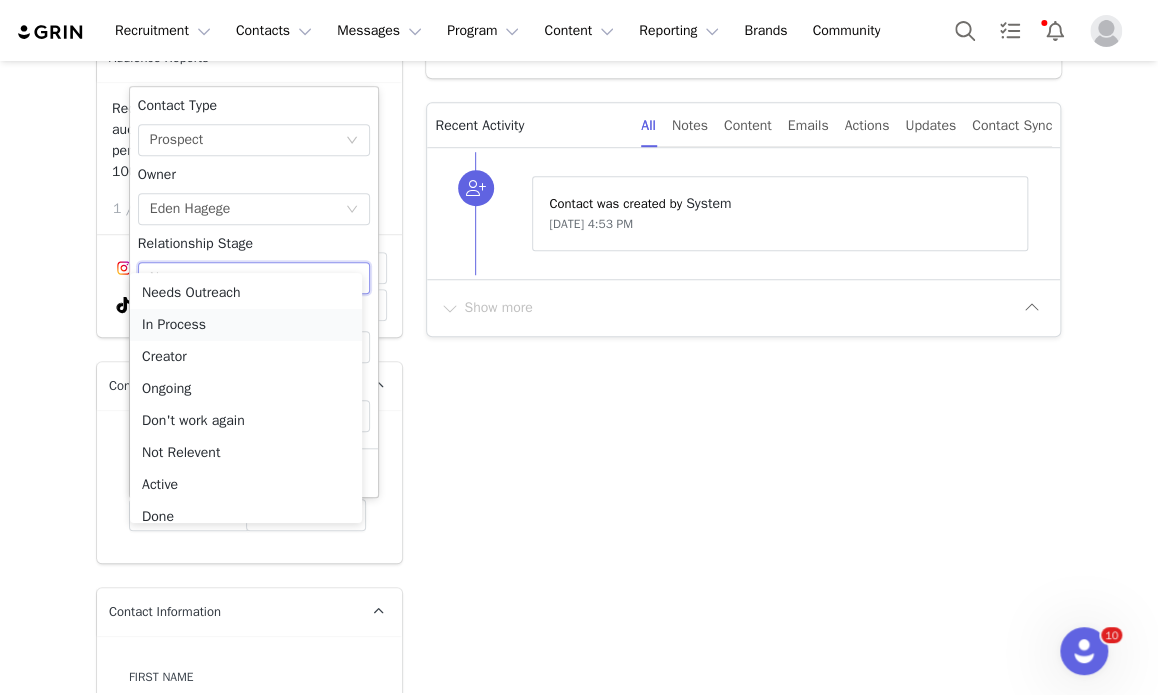 click on "In Process" at bounding box center [246, 325] 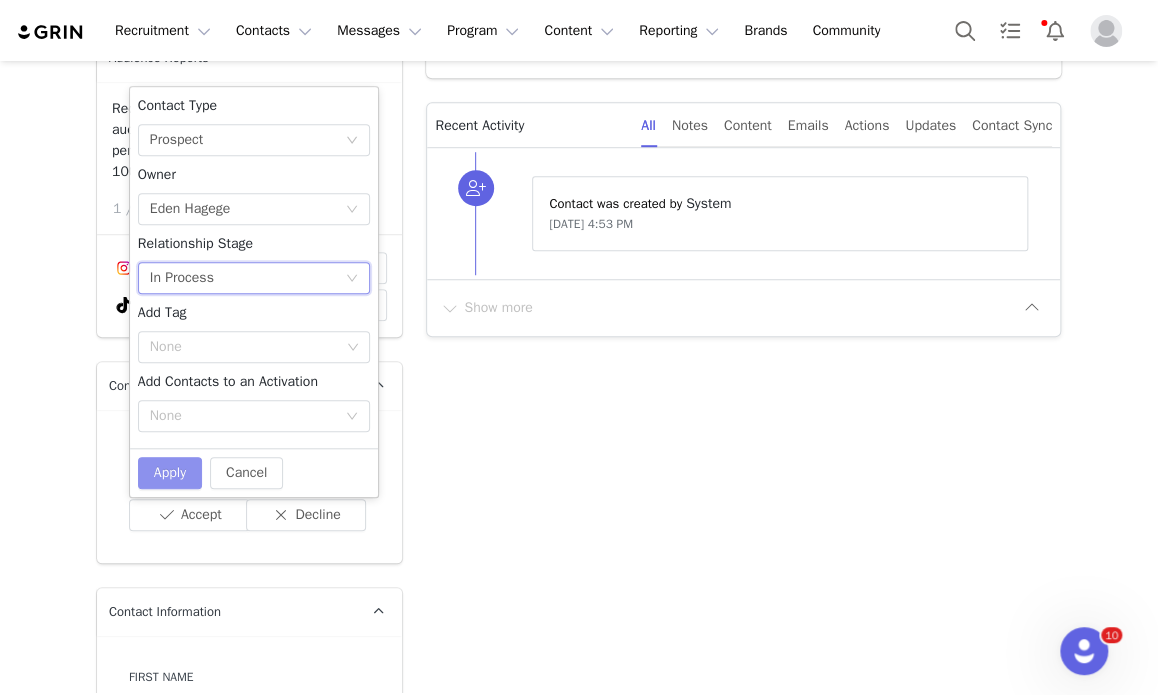 click on "Apply" at bounding box center (170, 473) 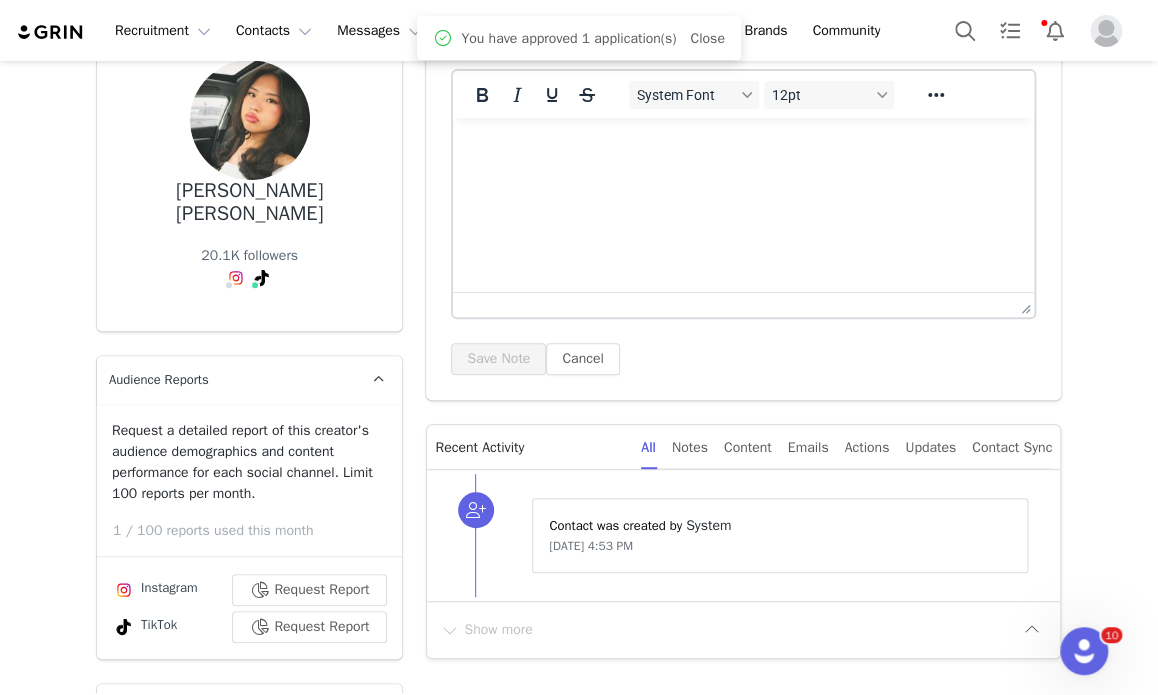 scroll, scrollTop: 0, scrollLeft: 0, axis: both 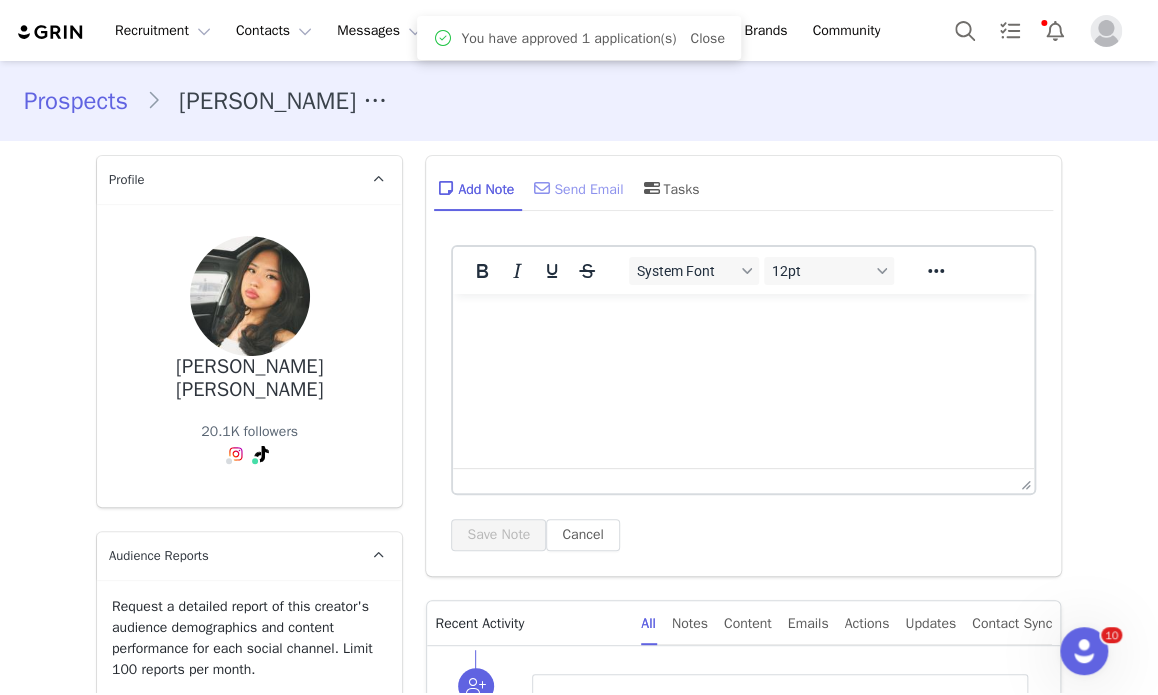 click on "Send Email" at bounding box center (576, 188) 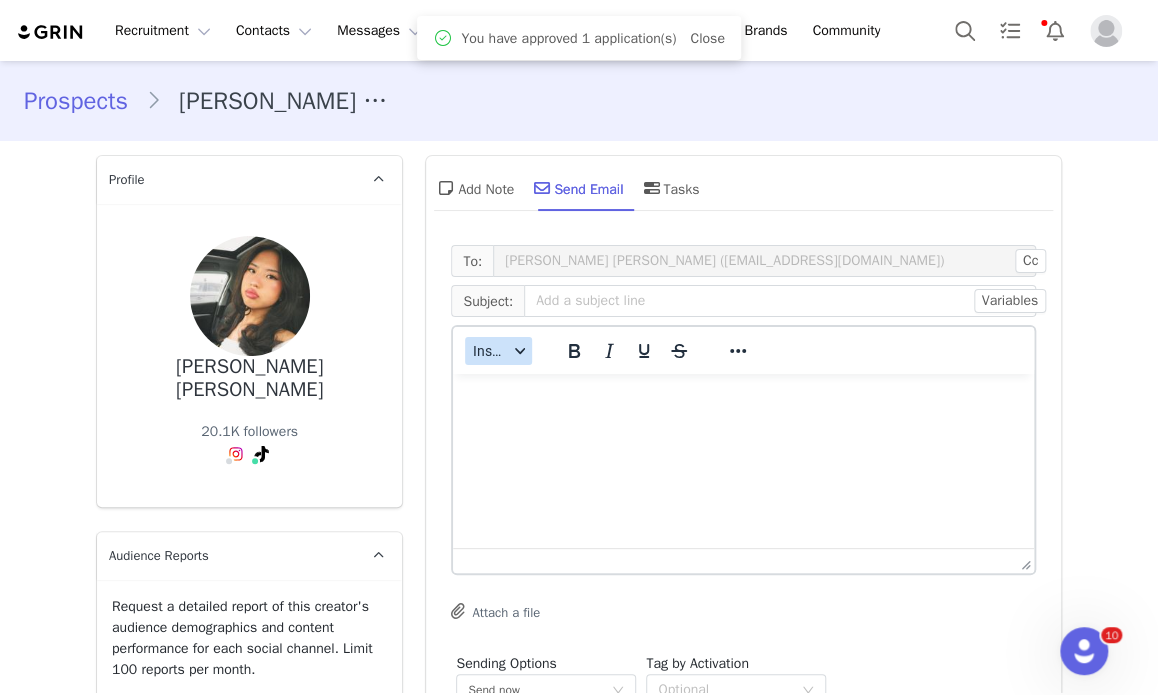 scroll, scrollTop: 0, scrollLeft: 0, axis: both 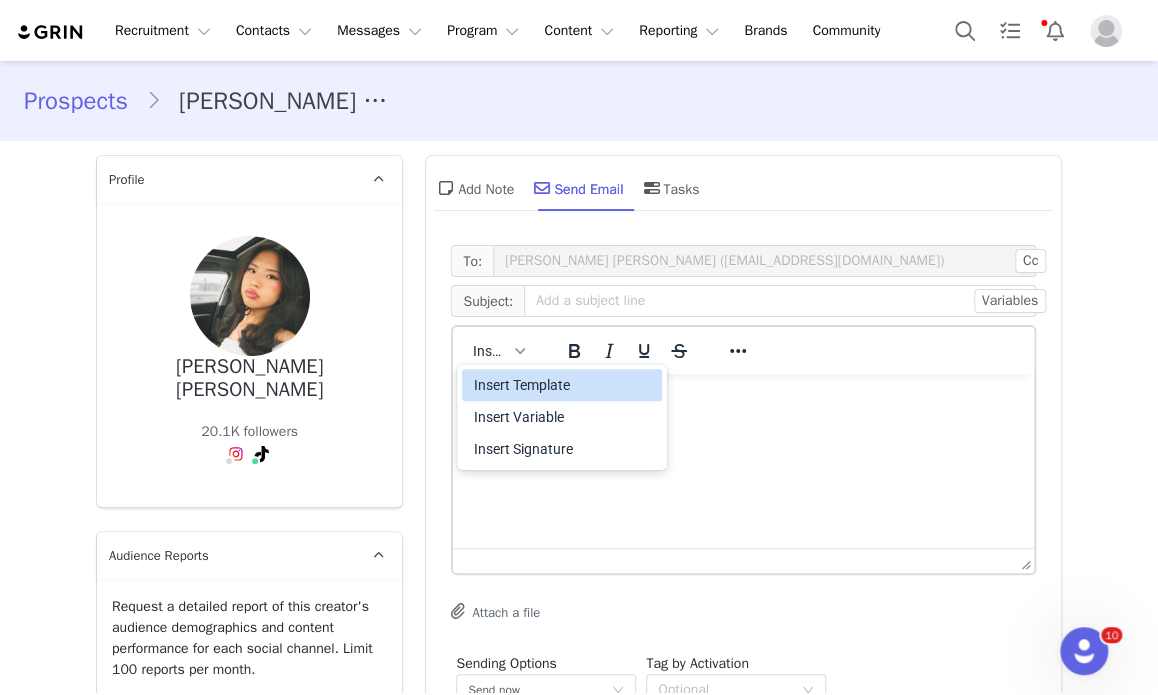 click on "Insert Template" at bounding box center [564, 385] 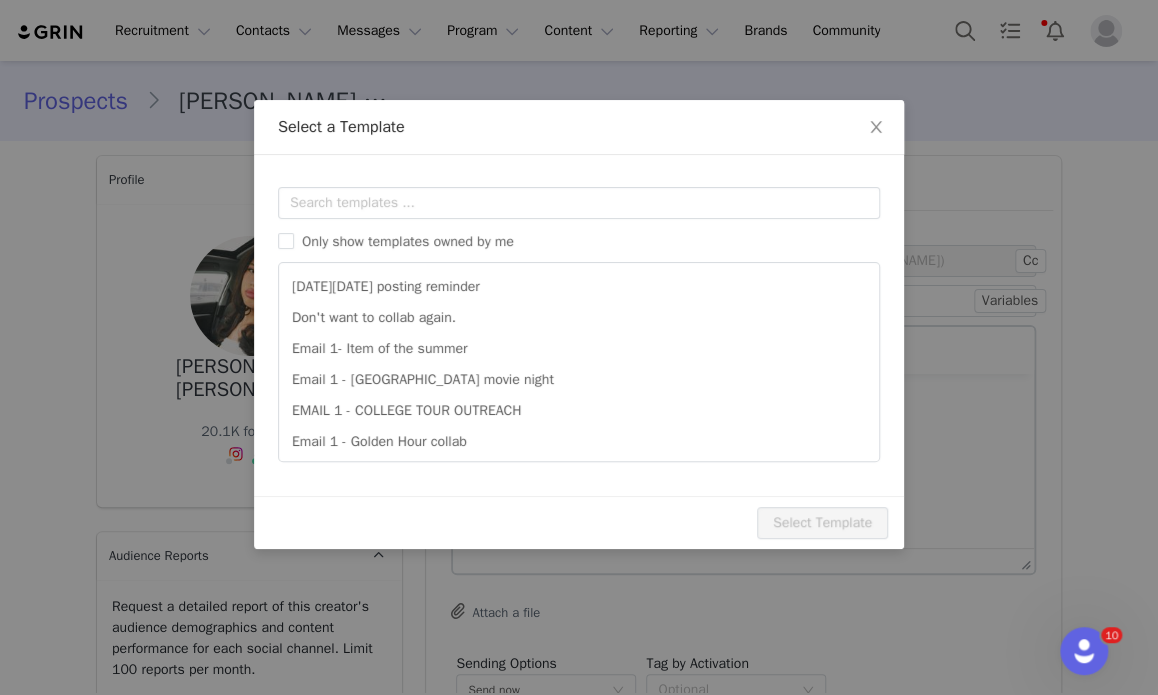scroll, scrollTop: 0, scrollLeft: 0, axis: both 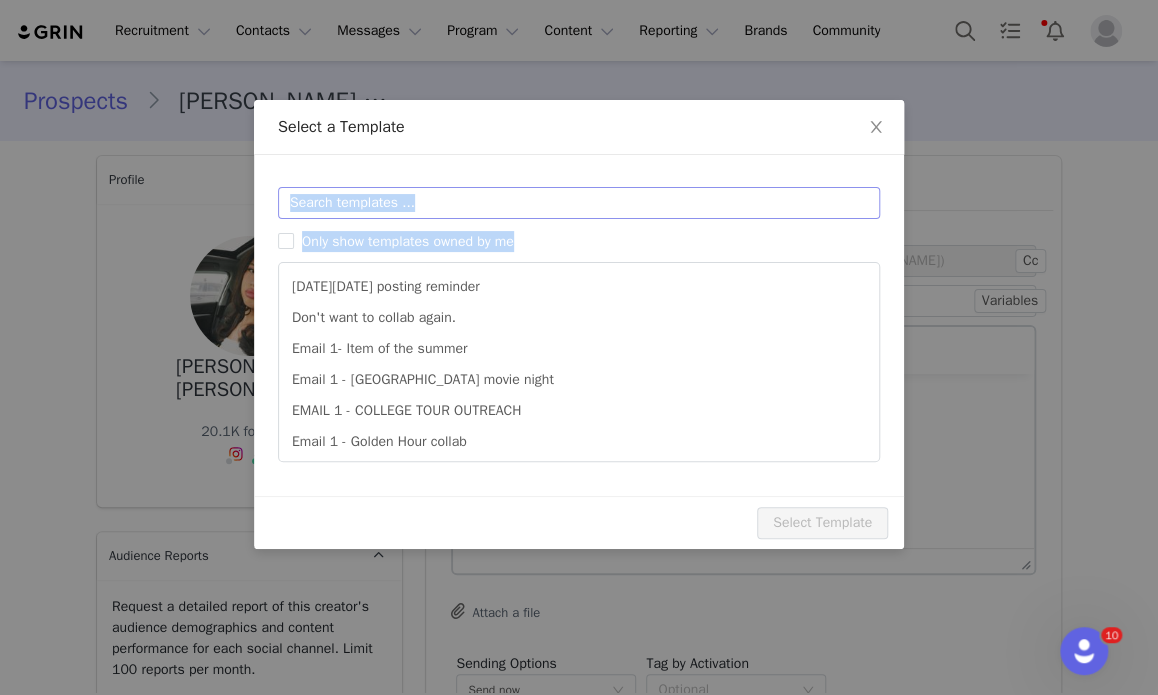 click on "Only show templates owned by me      Black Friday posting reminder   Don't want to collab again.   Email  1- Item of the summer   Email 1 - Chicago movie night   EMAIL 1 - COLLEGE TOUR OUTREACH   Email 1 - Golden Hour collab   Email 1 - IG 300 - UK   Email 1 - IG STORIES - UK   Email 1 - Instore 4th of July   Email 1 - Tiktok 300 - UK" at bounding box center (579, 324) 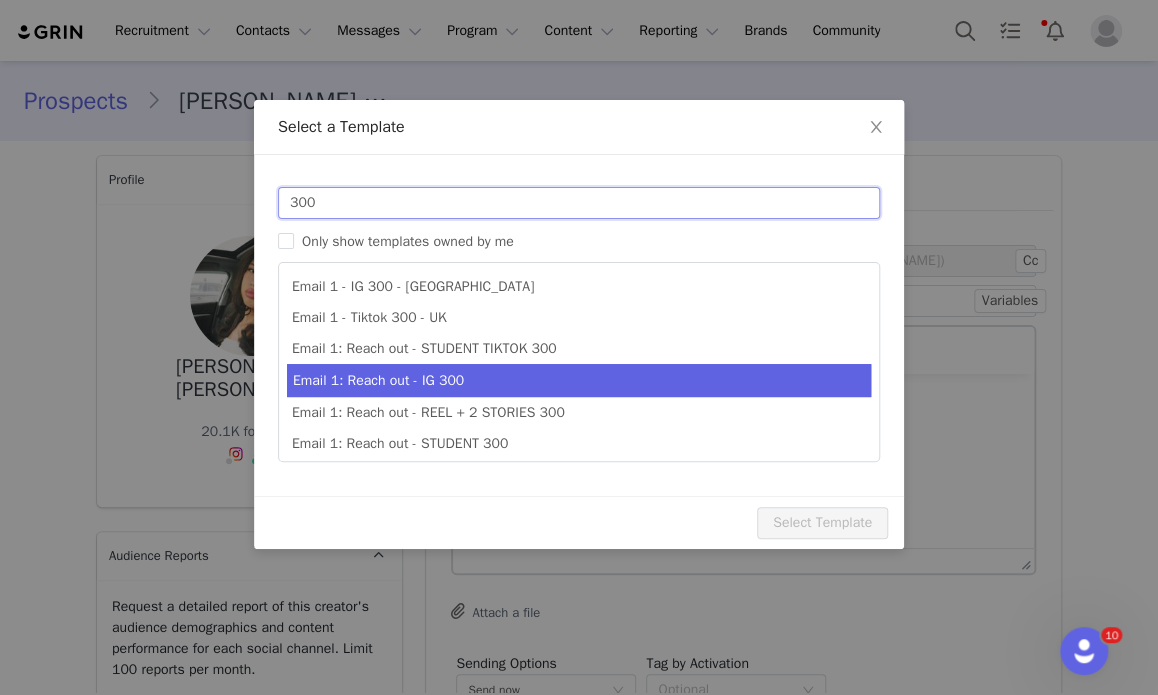 scroll, scrollTop: 36, scrollLeft: 0, axis: vertical 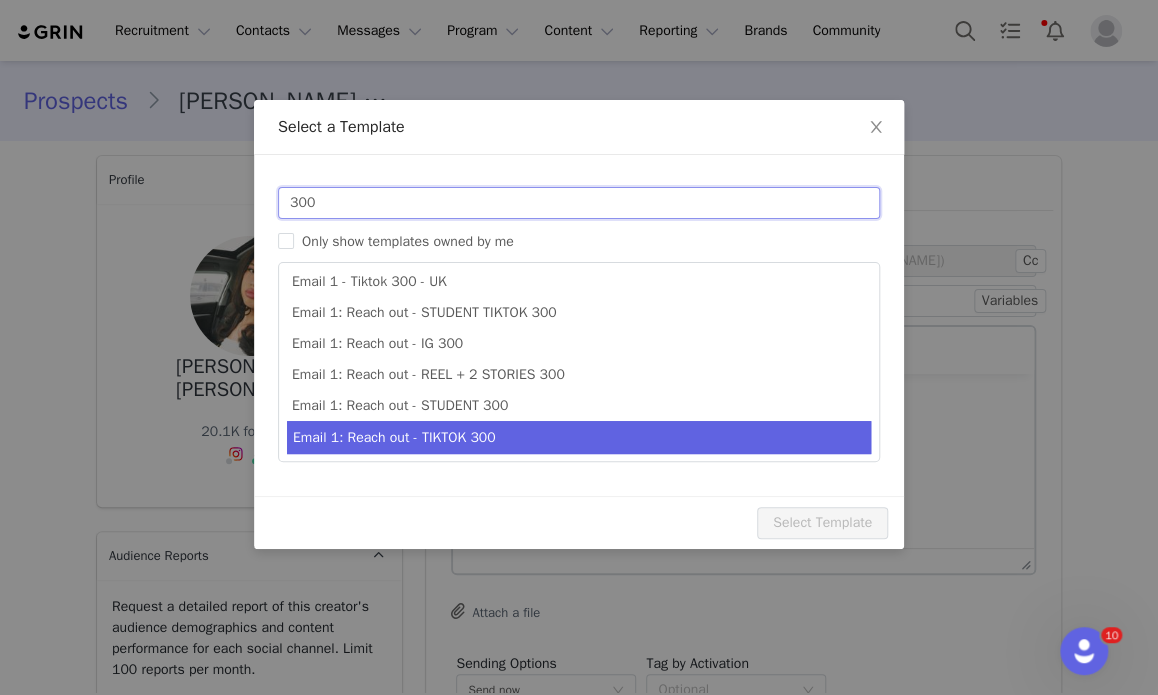 type on "300" 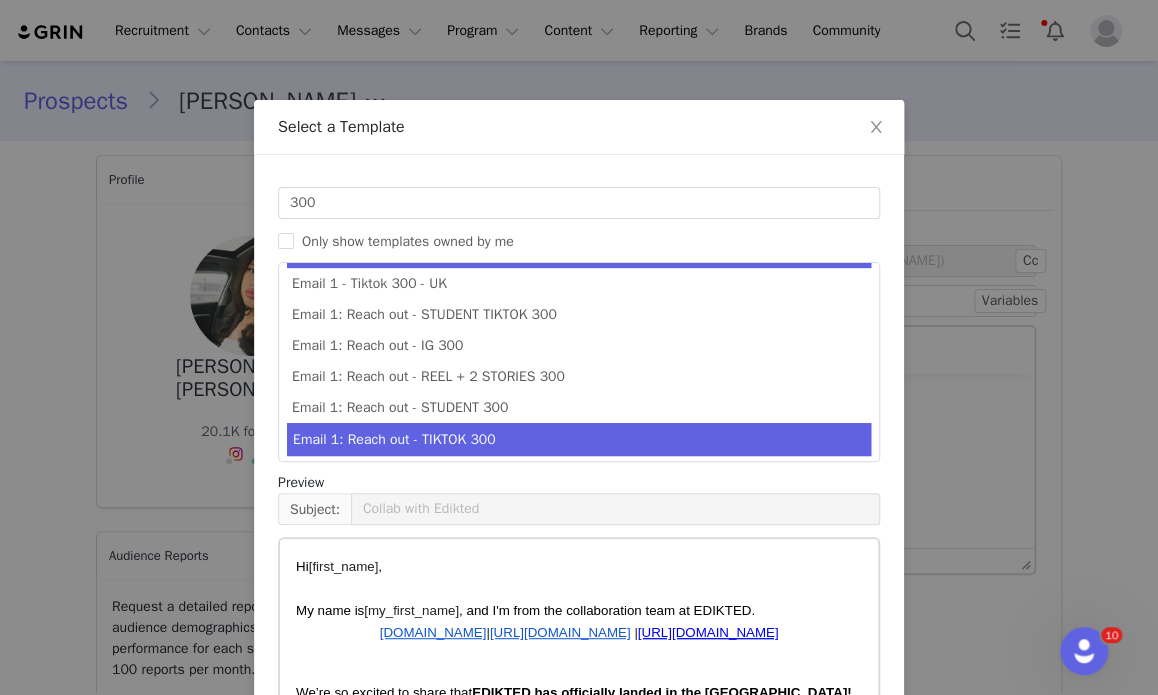 click on "Email 1: Reach out - TIKTOK 300" at bounding box center [579, 439] 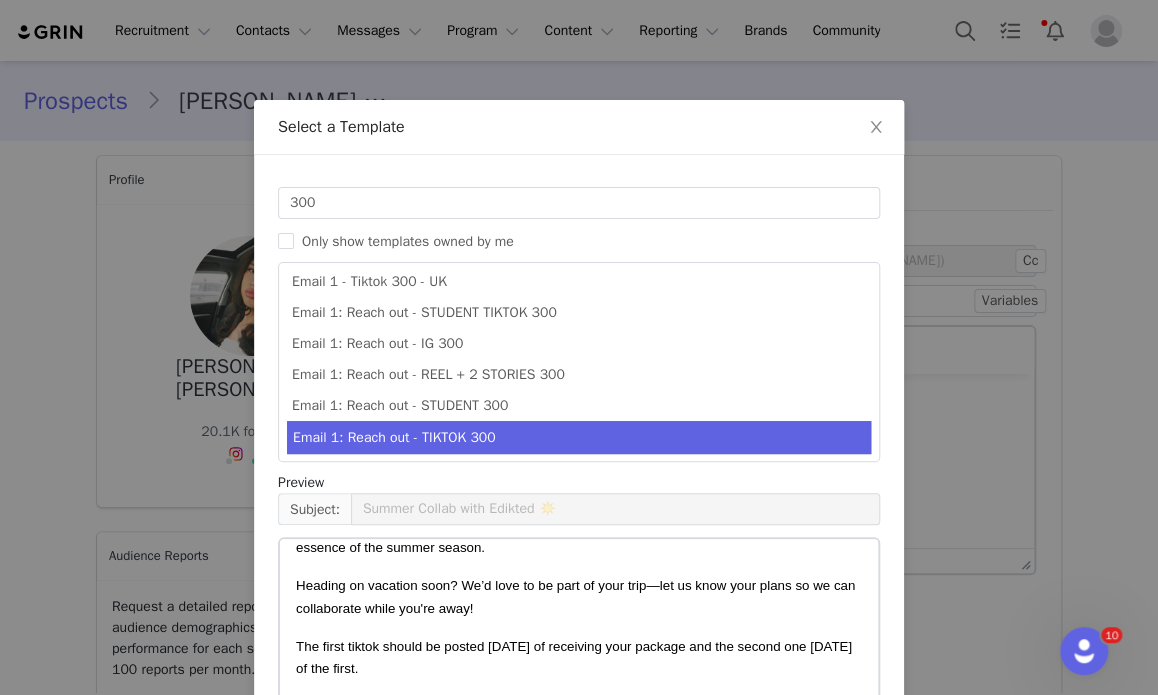 scroll, scrollTop: 504, scrollLeft: 0, axis: vertical 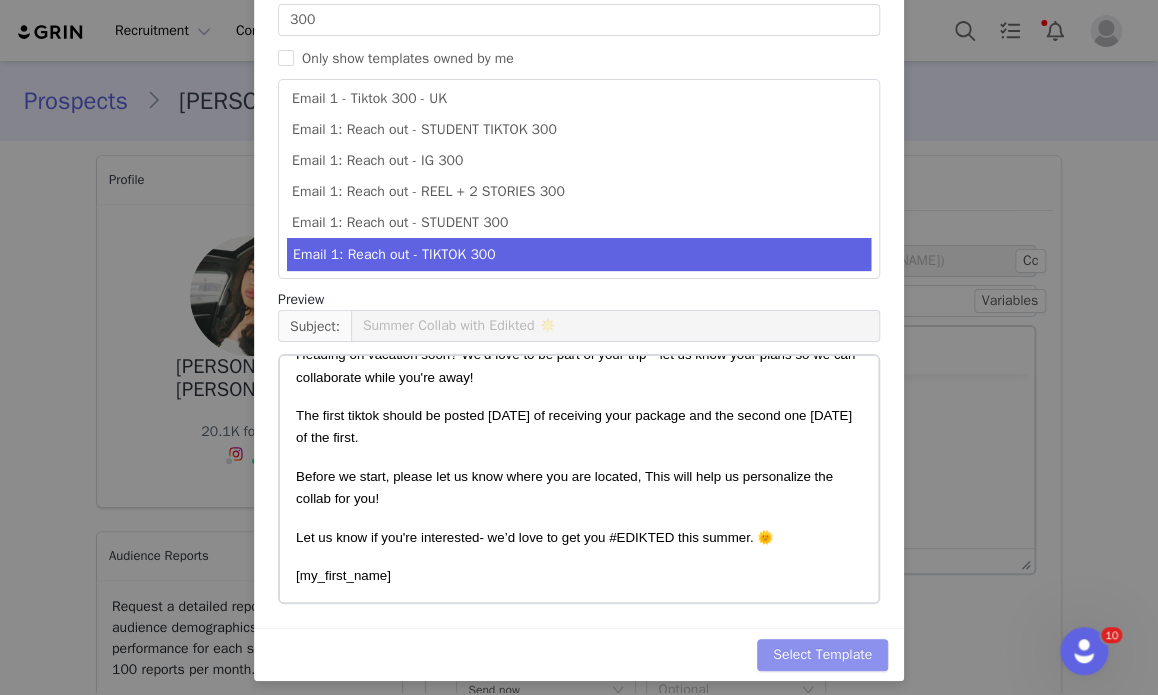 click on "Select Template" at bounding box center [822, 655] 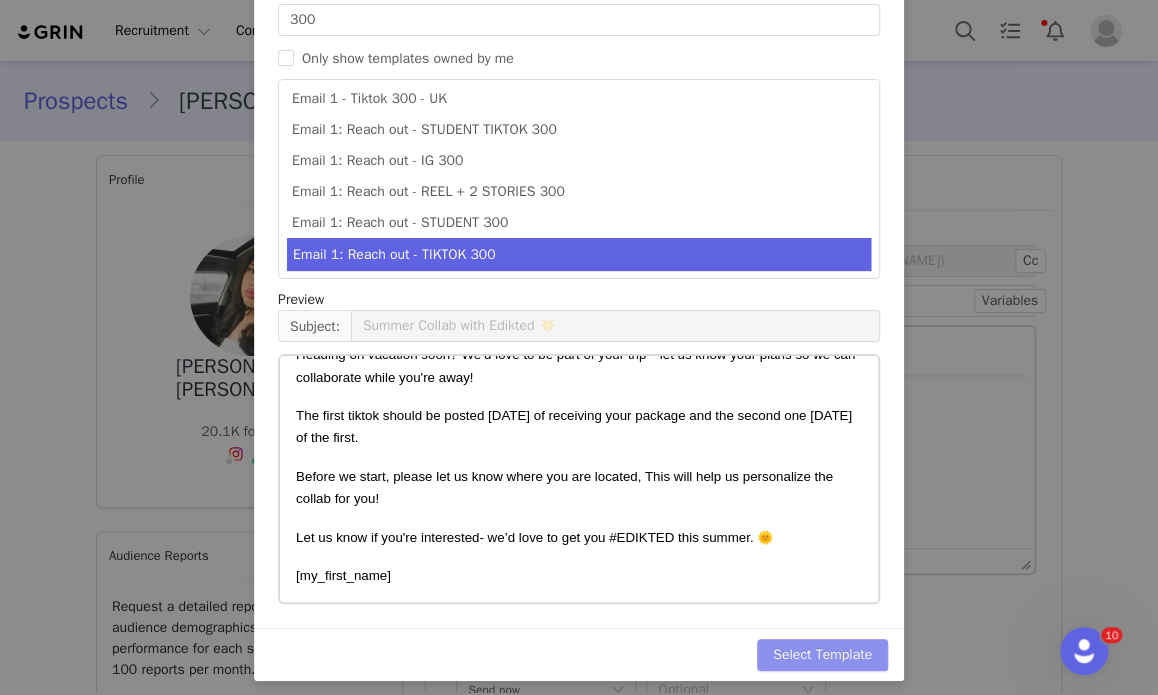 type 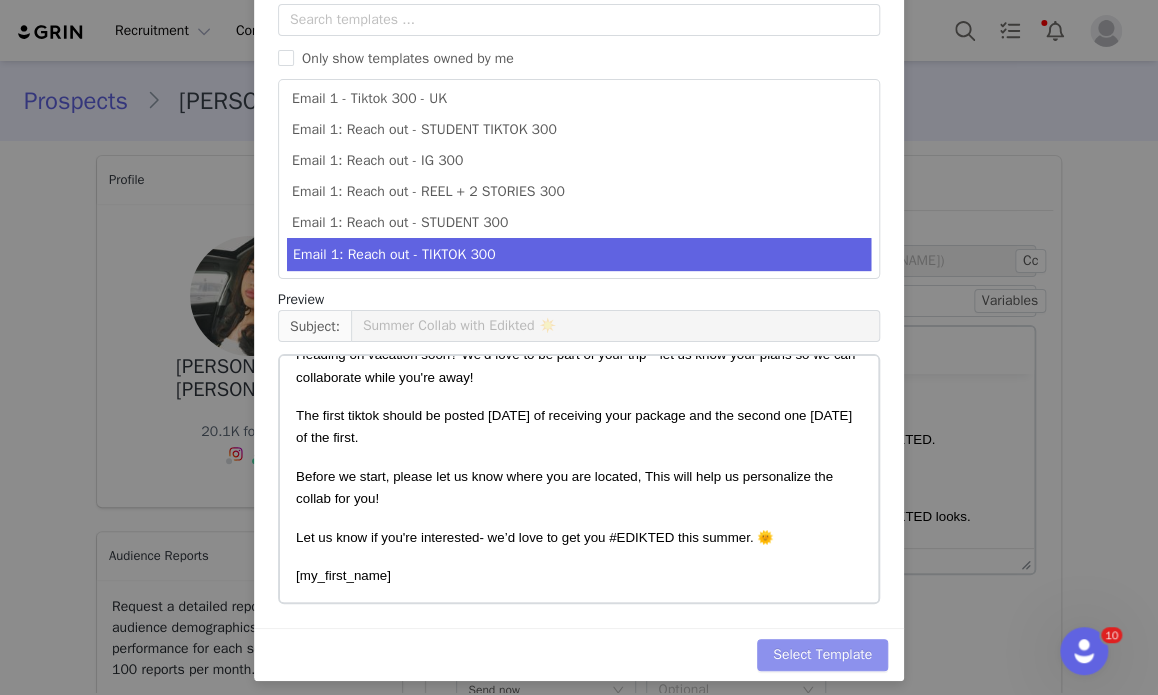 scroll, scrollTop: 0, scrollLeft: 0, axis: both 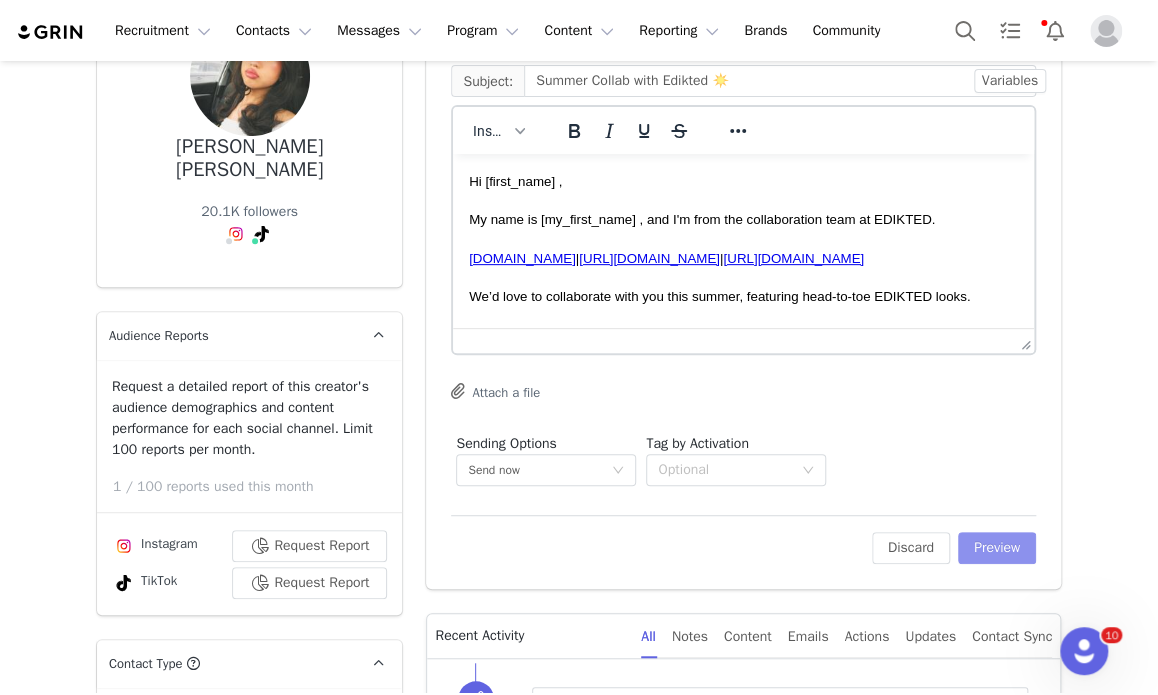 click on "Preview" at bounding box center (997, 548) 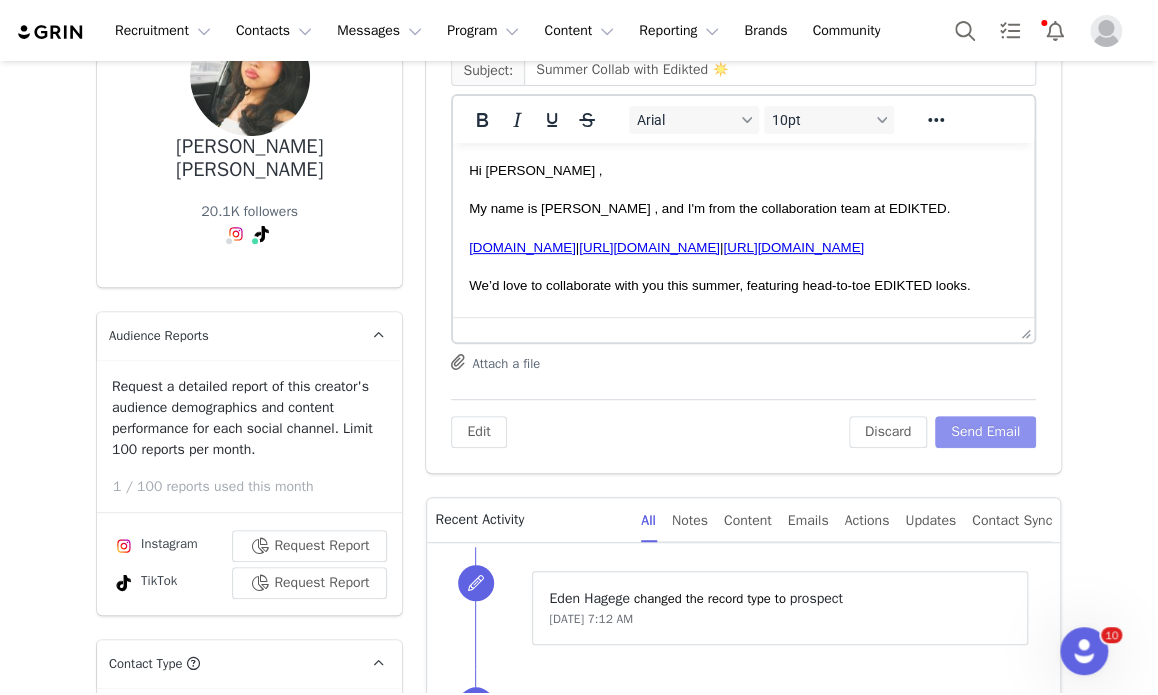 scroll, scrollTop: 0, scrollLeft: 0, axis: both 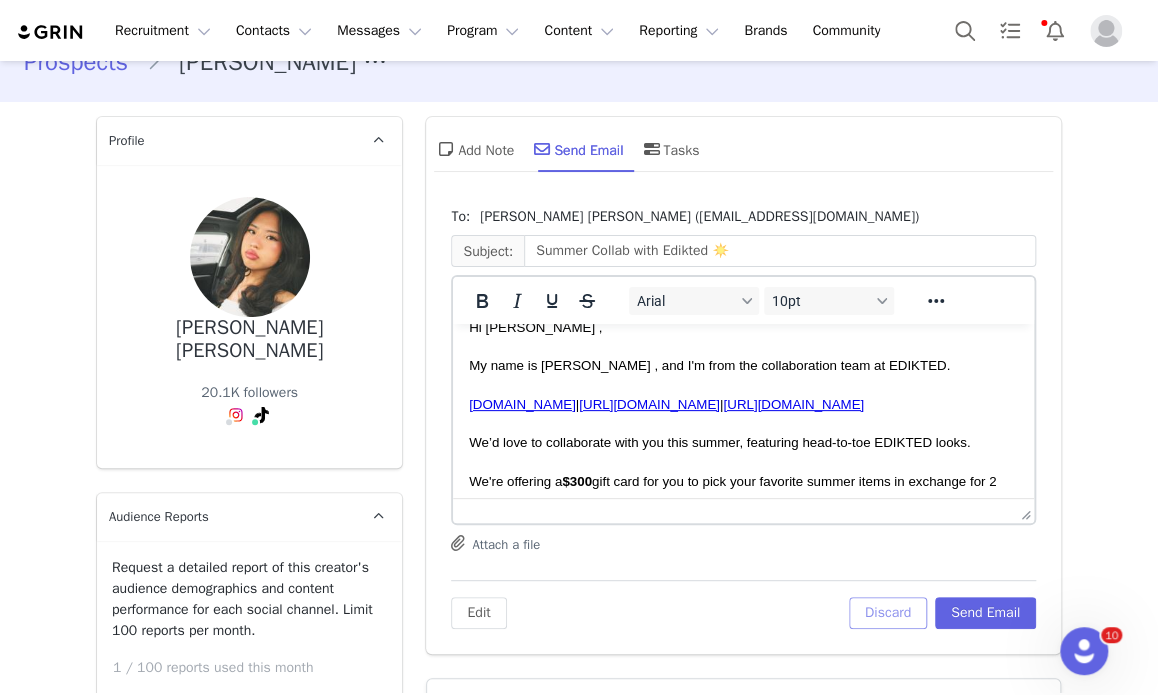 click on "Discard" at bounding box center [888, 613] 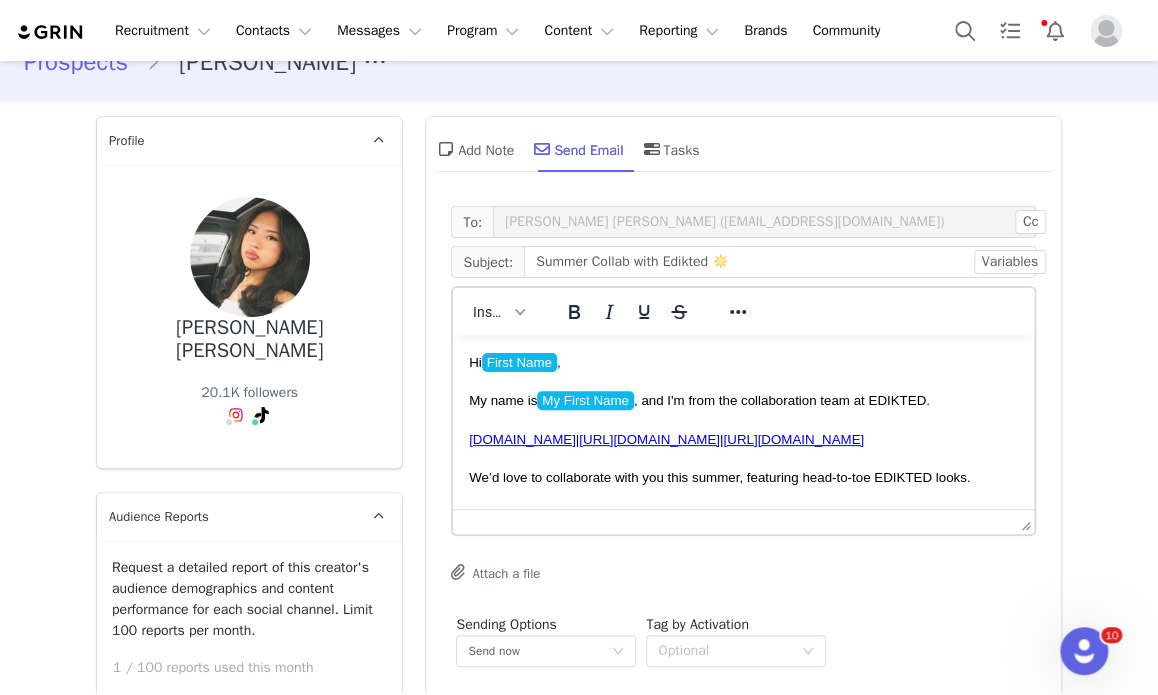 scroll, scrollTop: 0, scrollLeft: 0, axis: both 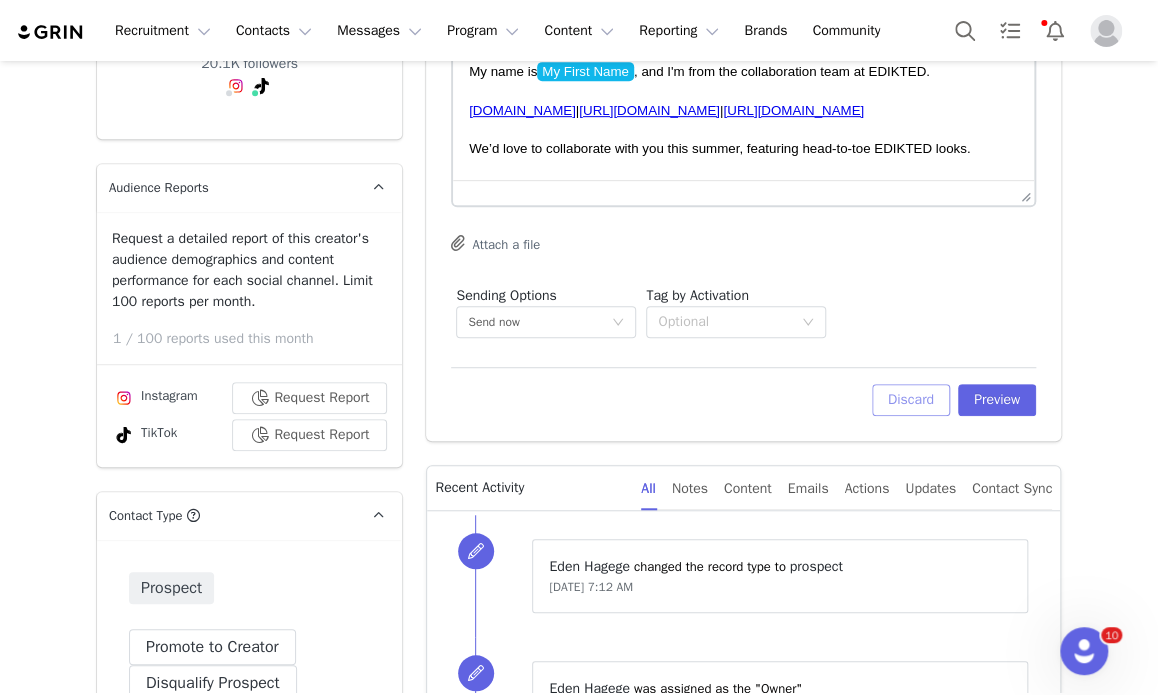 click on "Discard" at bounding box center [911, 400] 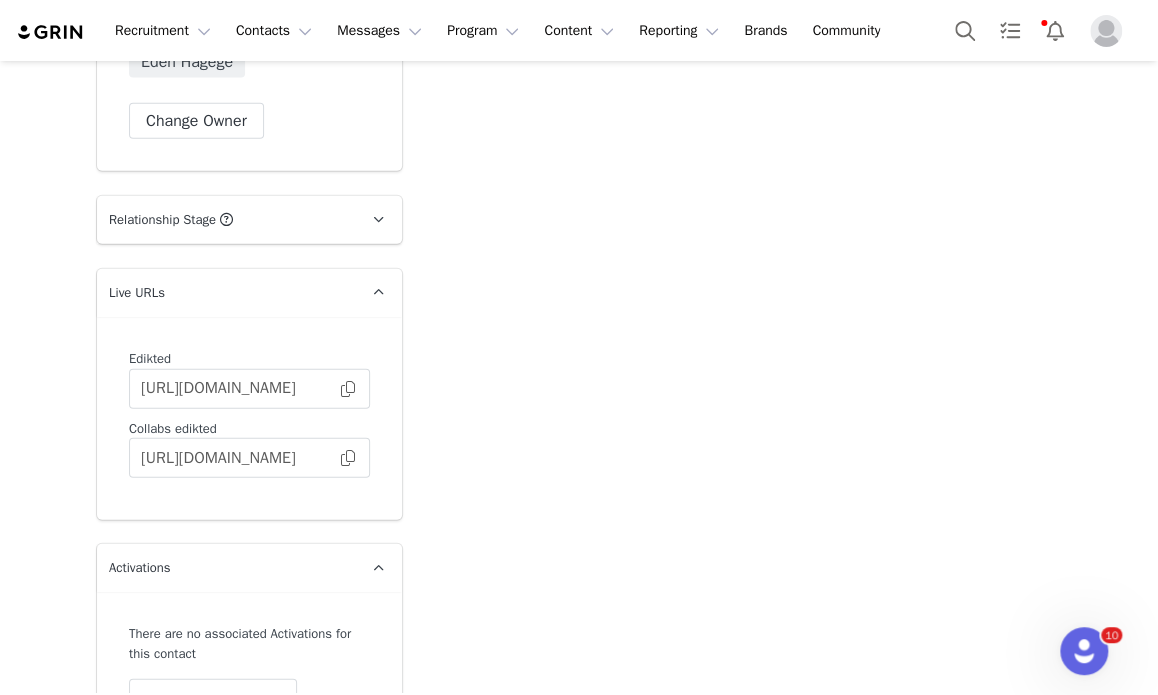 scroll, scrollTop: 4947, scrollLeft: 0, axis: vertical 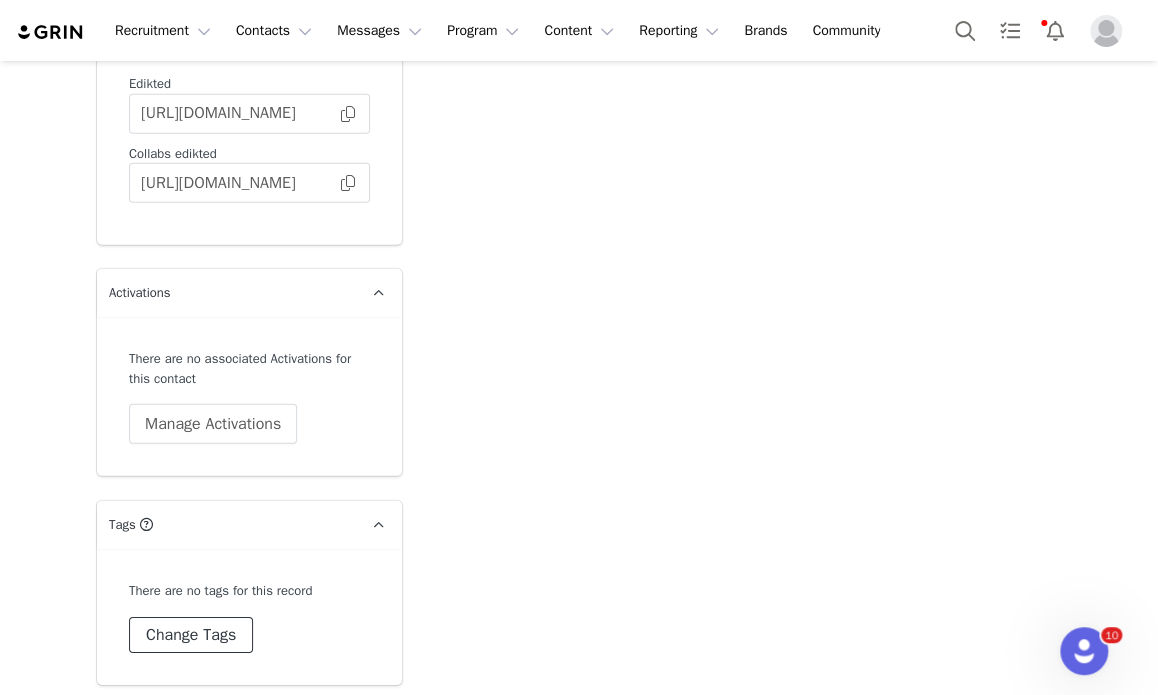 click on "Change Tags" at bounding box center [191, 635] 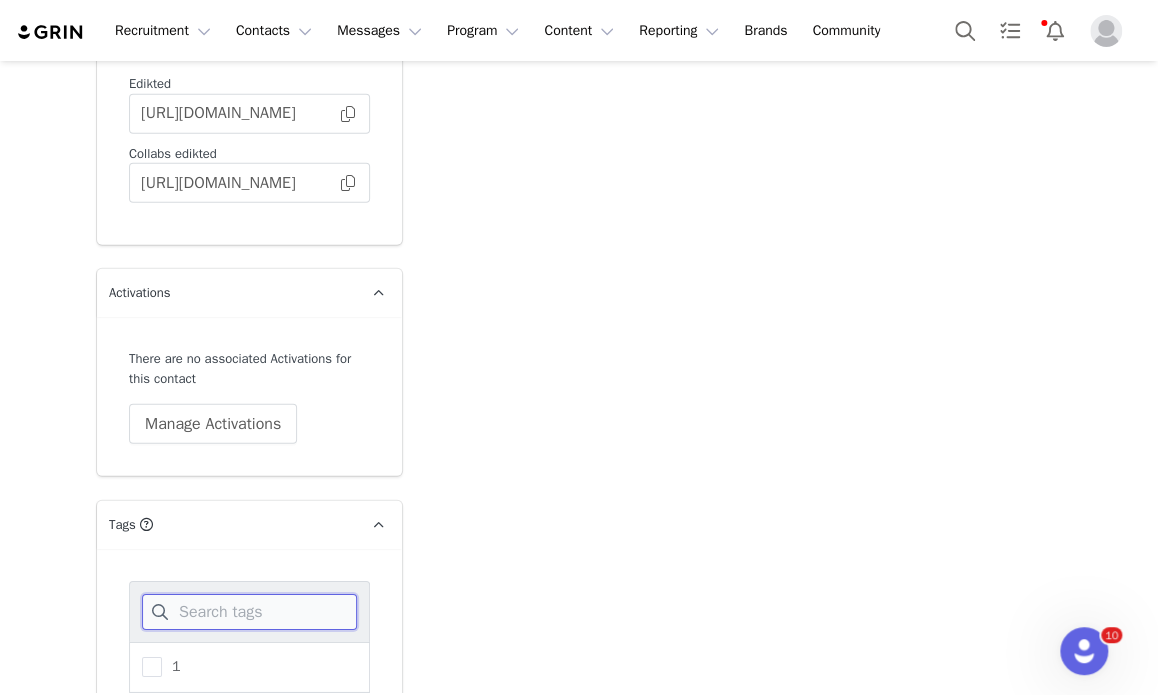 click at bounding box center (249, 612) 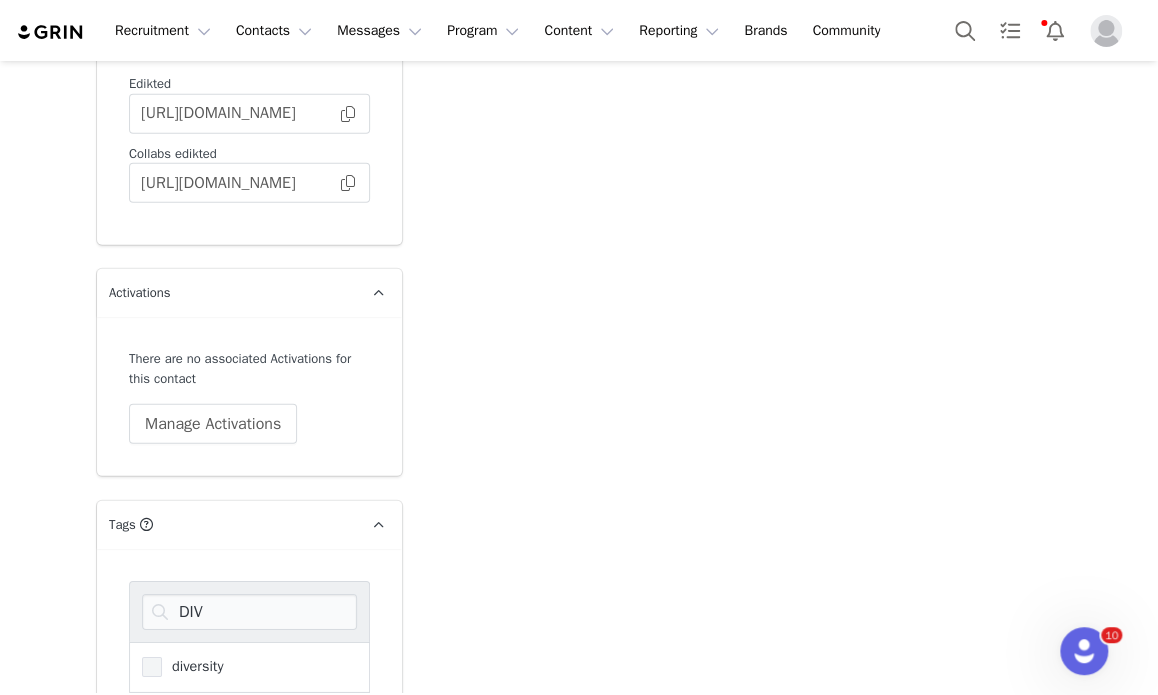 click on "diversity" at bounding box center [192, 666] 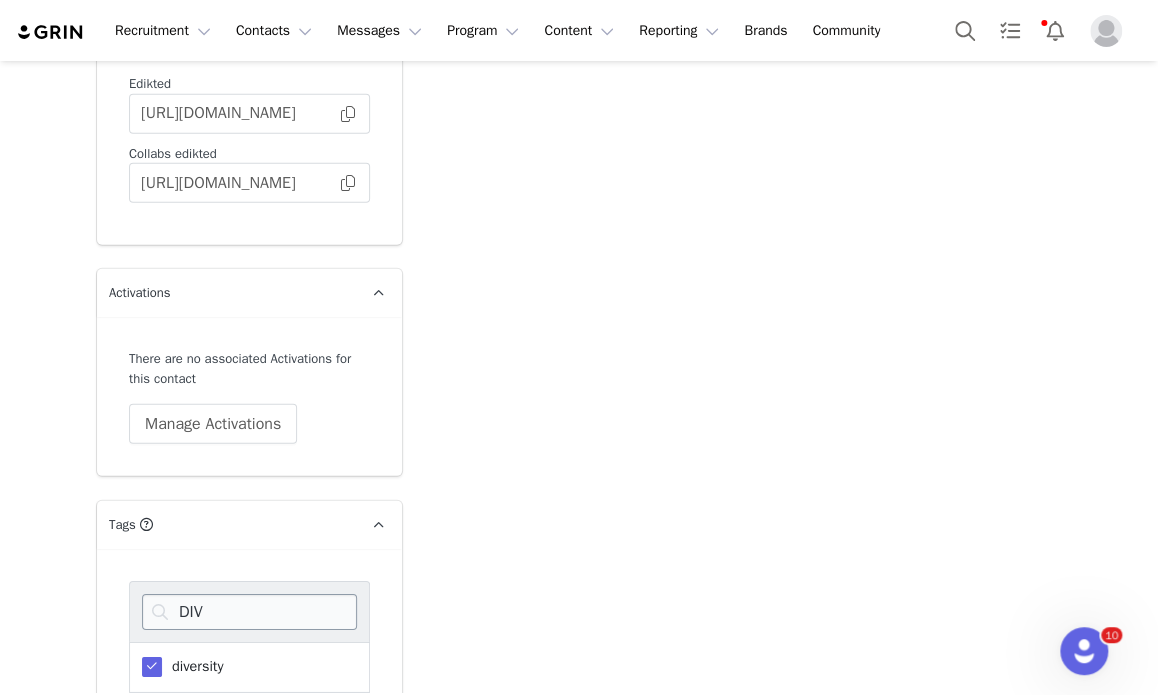 drag, startPoint x: 212, startPoint y: 578, endPoint x: 204, endPoint y: 605, distance: 28.160255 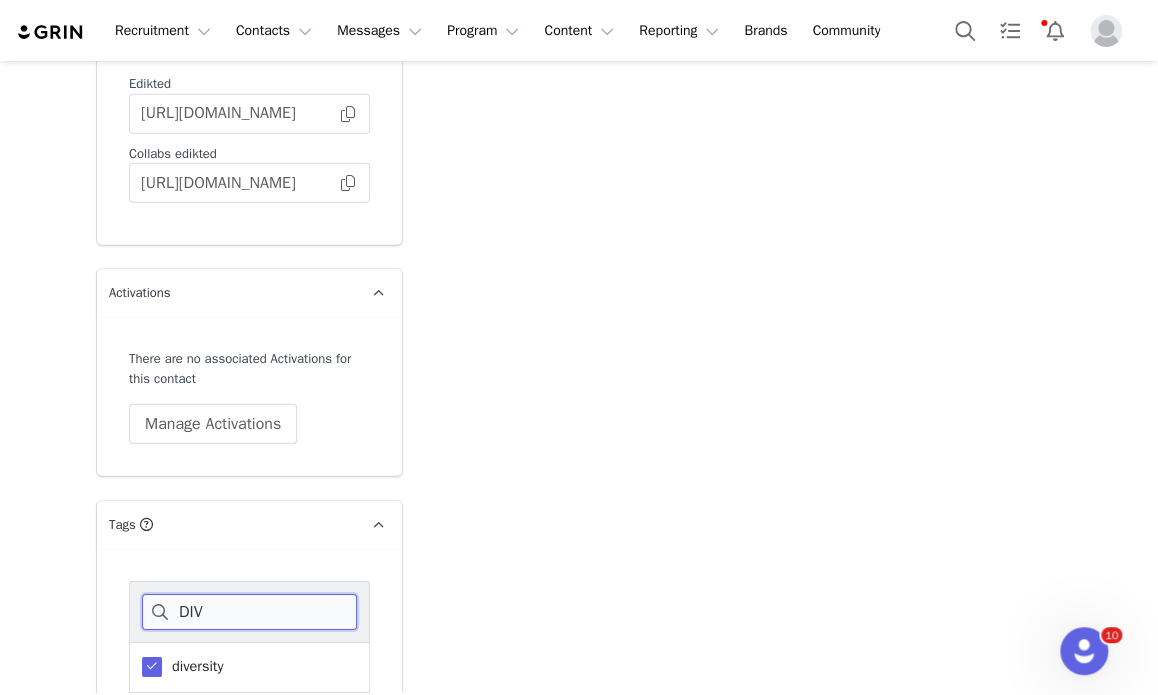 click on "DIV" at bounding box center (249, 612) 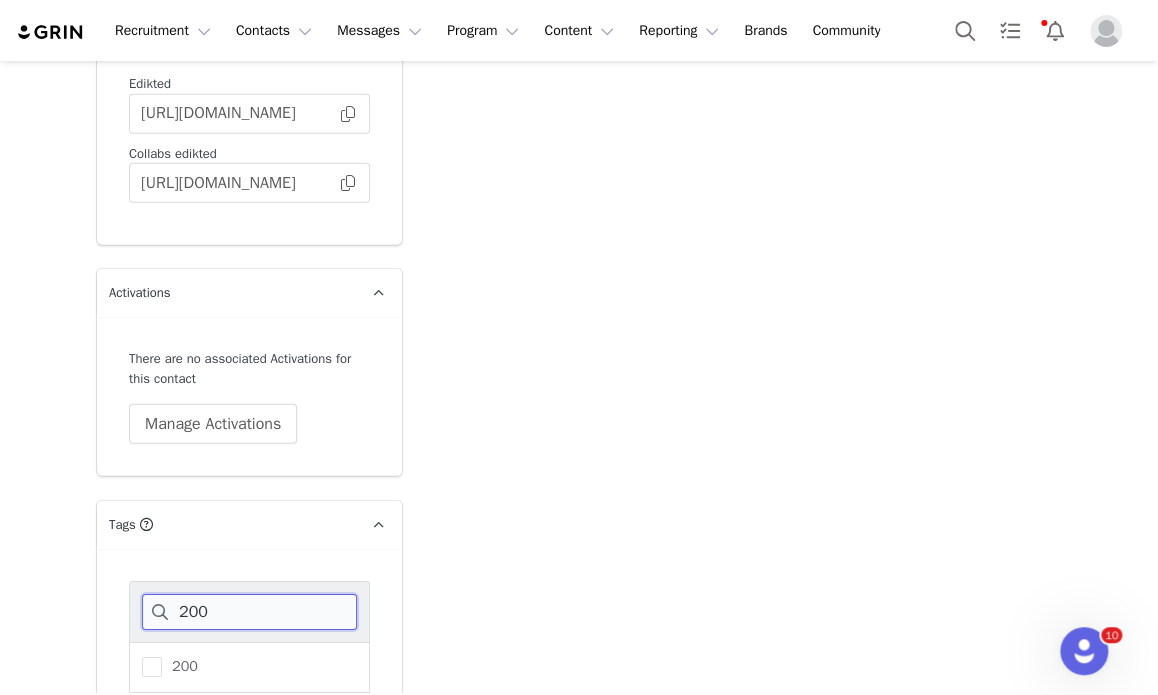 type on "200" 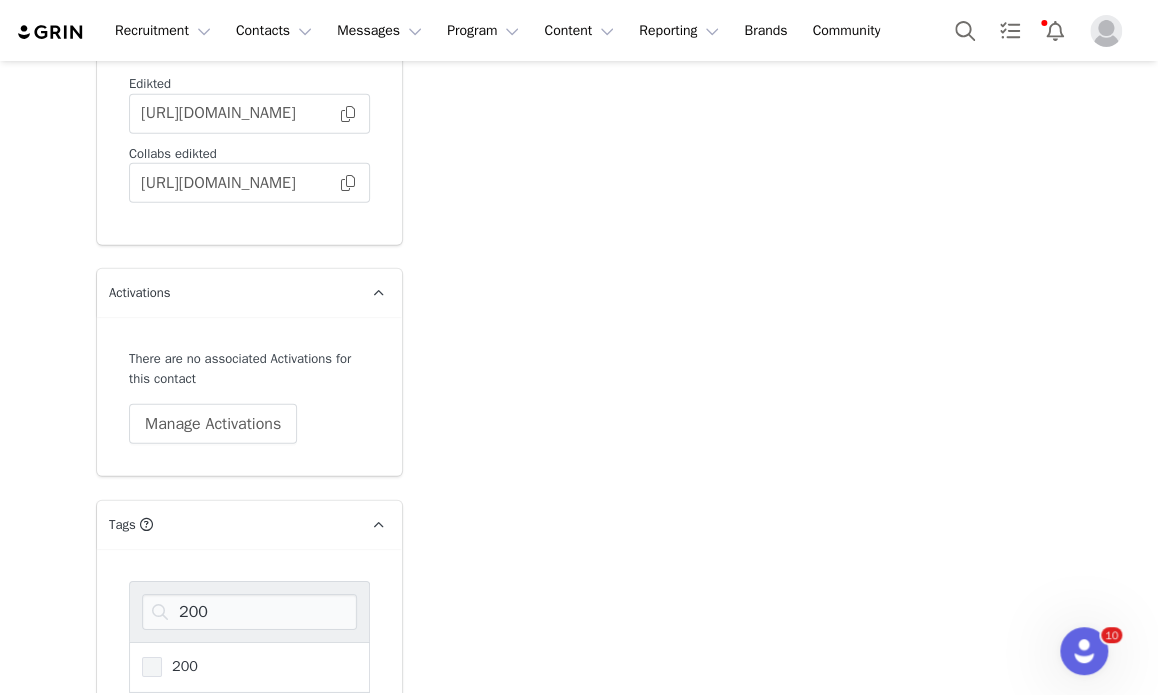 click on "200" at bounding box center [249, 667] 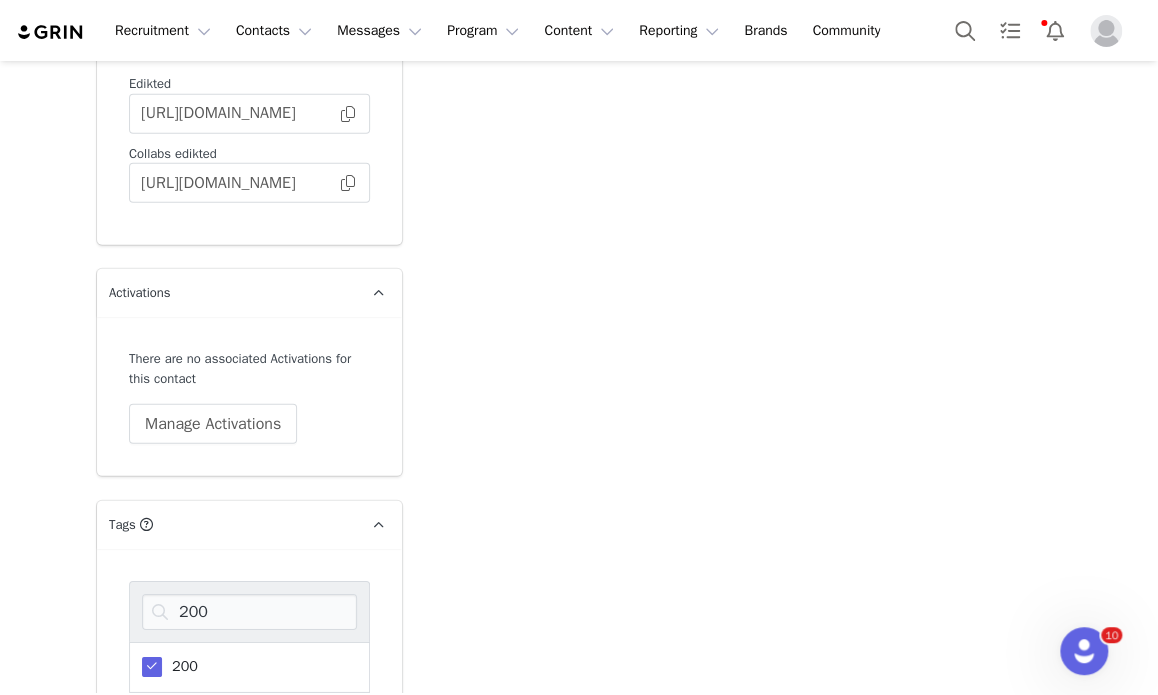 scroll, scrollTop: 5107, scrollLeft: 0, axis: vertical 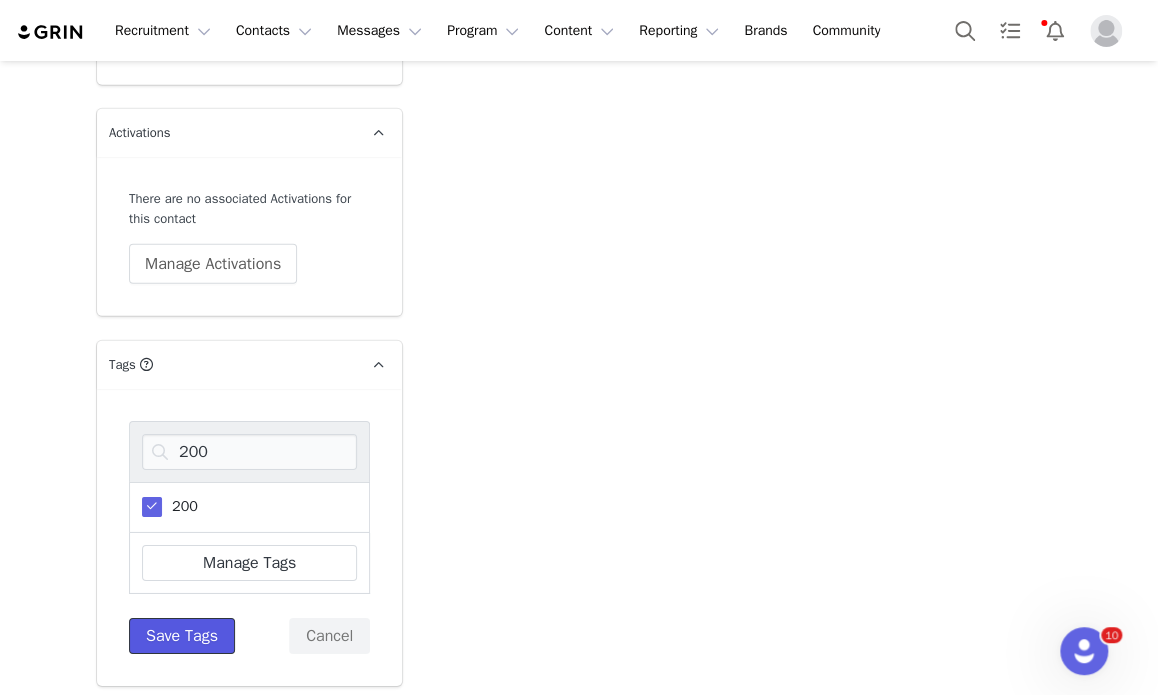click on "Save Tags" at bounding box center (182, 636) 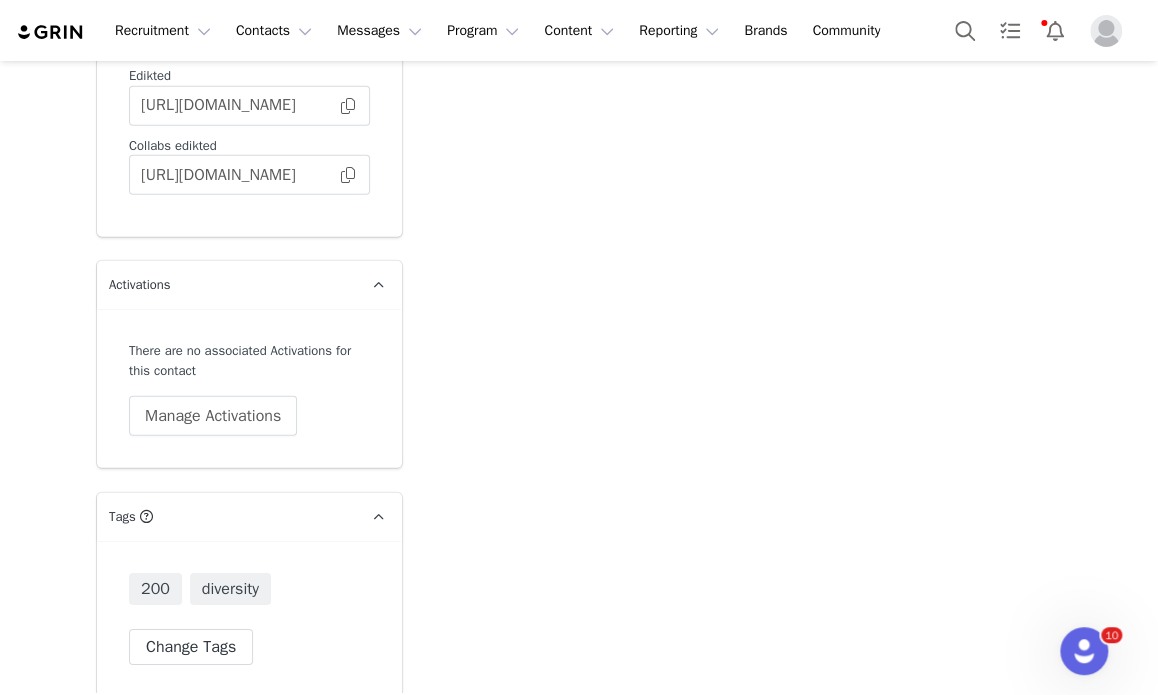 scroll, scrollTop: 4967, scrollLeft: 0, axis: vertical 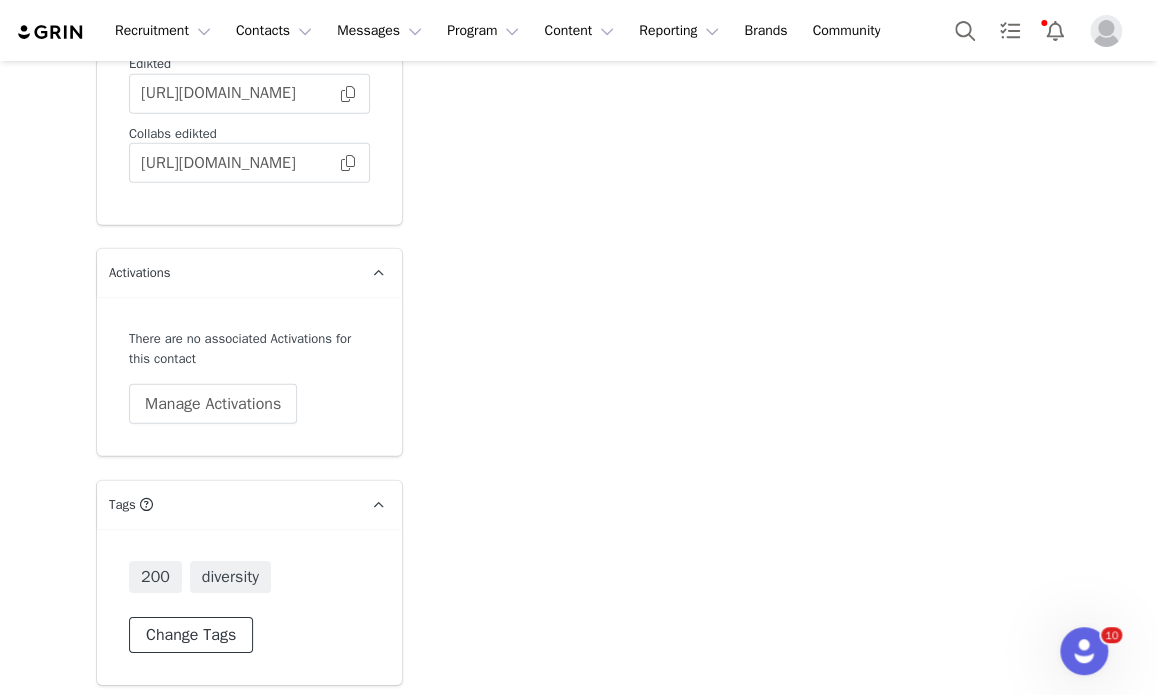 click on "Change Tags" at bounding box center (191, 635) 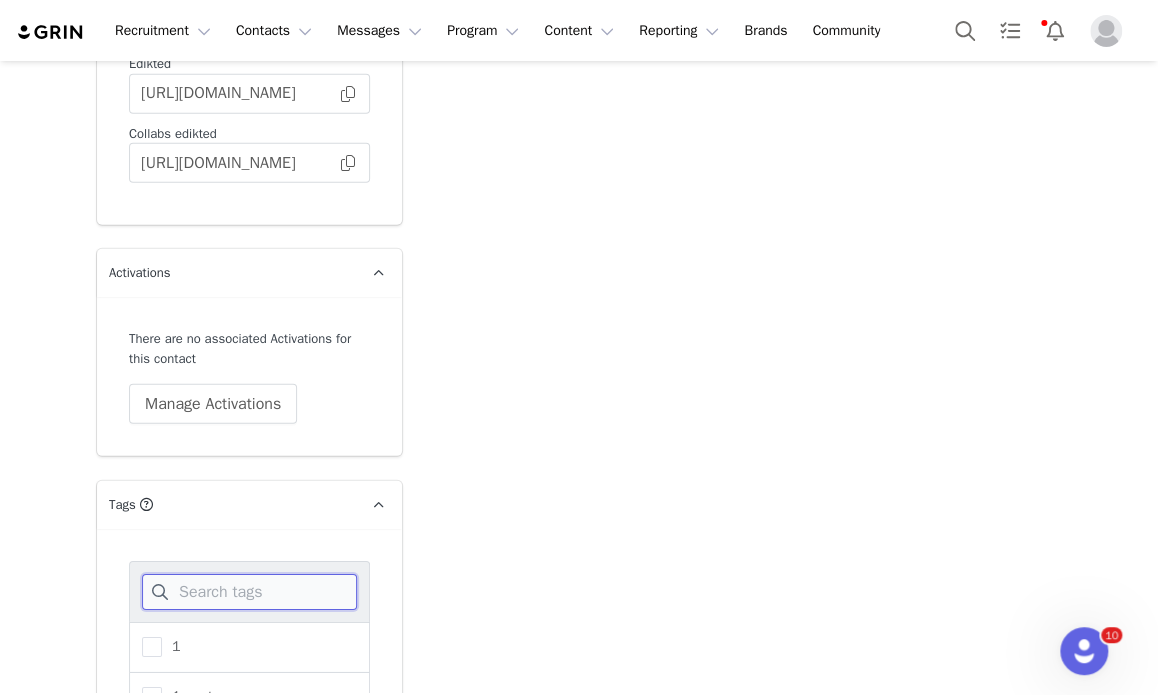 click at bounding box center [249, 592] 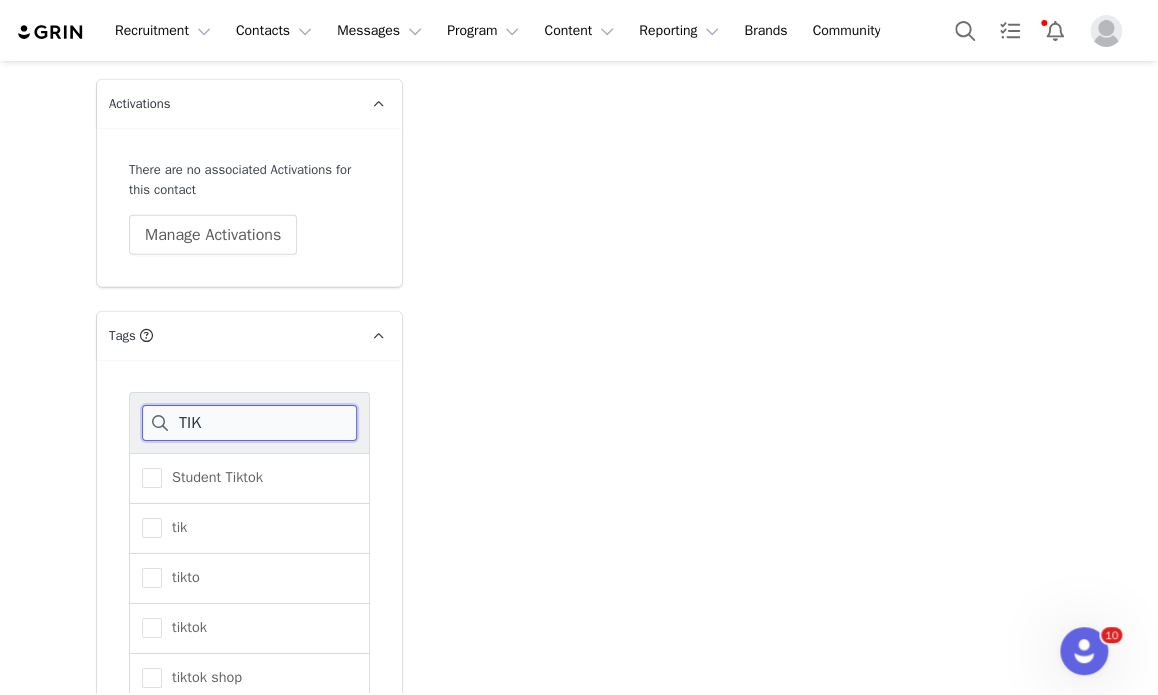 scroll, scrollTop: 5138, scrollLeft: 0, axis: vertical 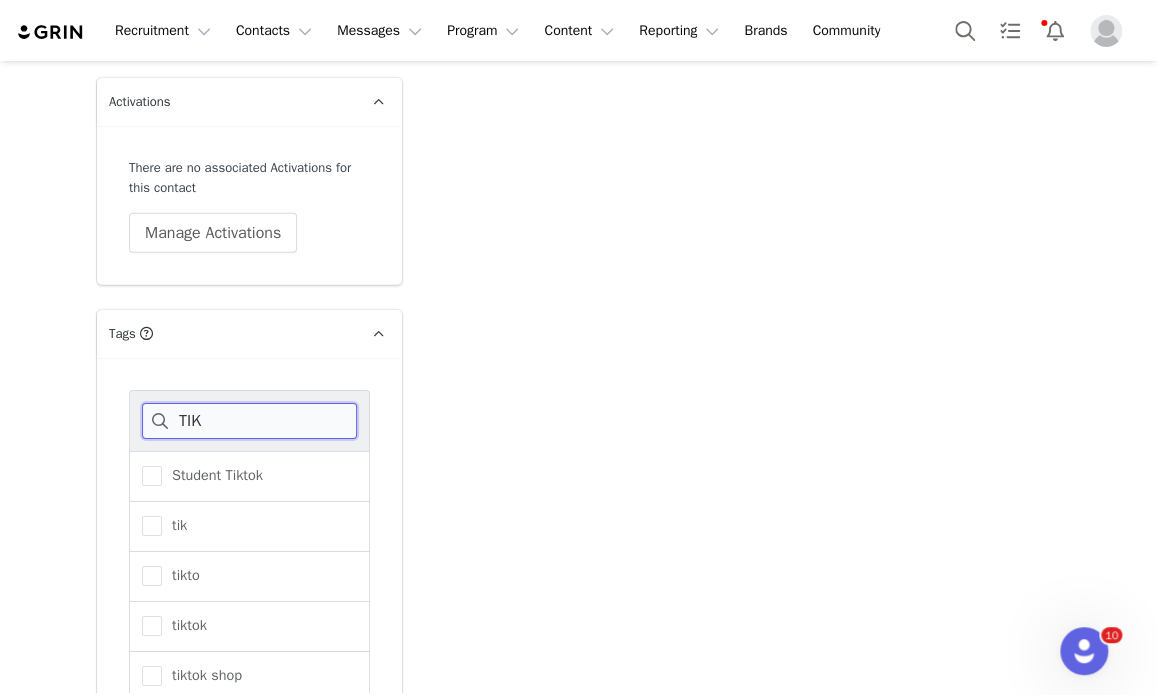 type on "TIK" 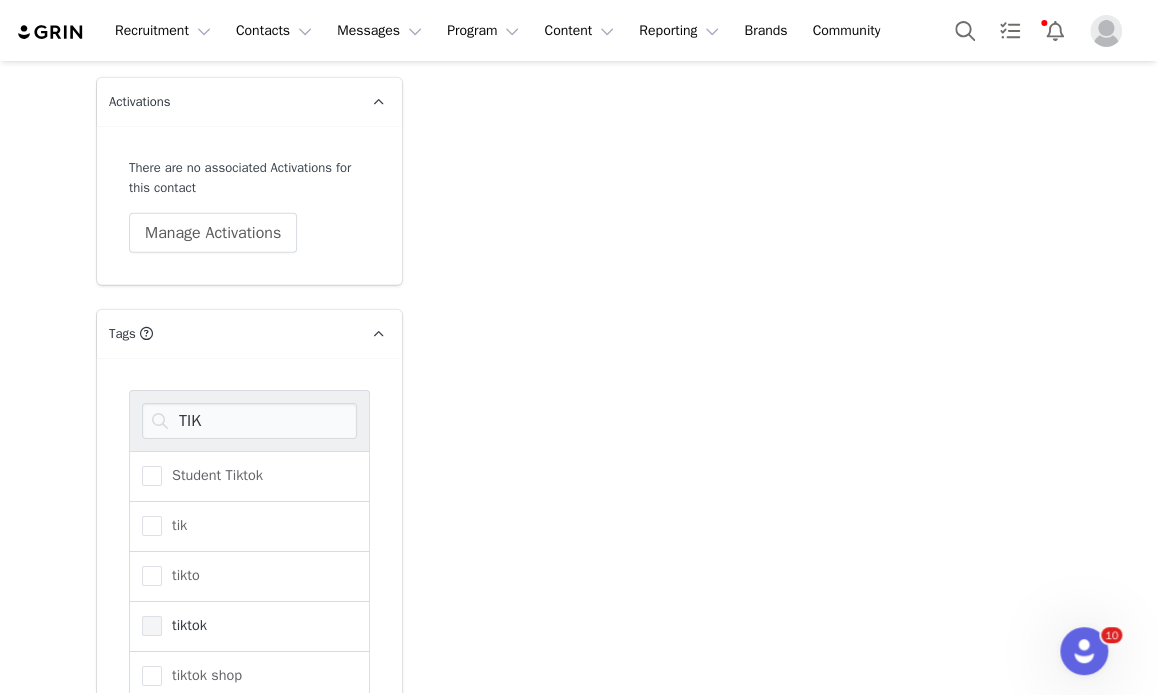drag, startPoint x: 231, startPoint y: 611, endPoint x: 164, endPoint y: 602, distance: 67.601776 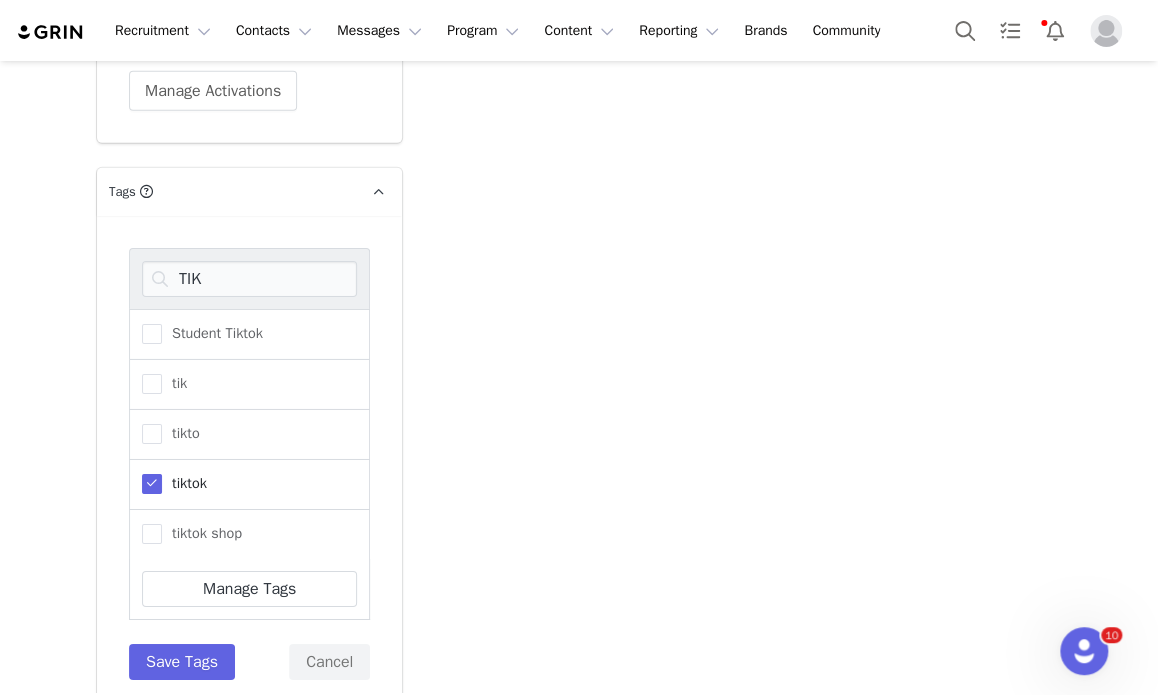 scroll, scrollTop: 5302, scrollLeft: 0, axis: vertical 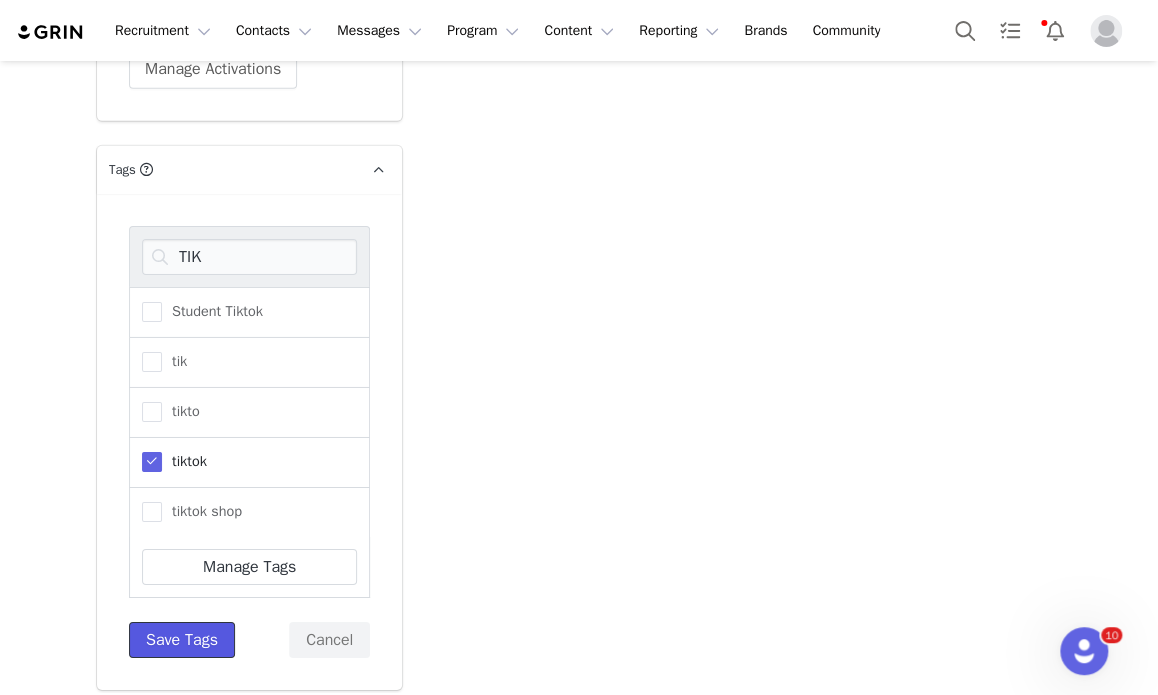 click on "Save Tags" at bounding box center (182, 640) 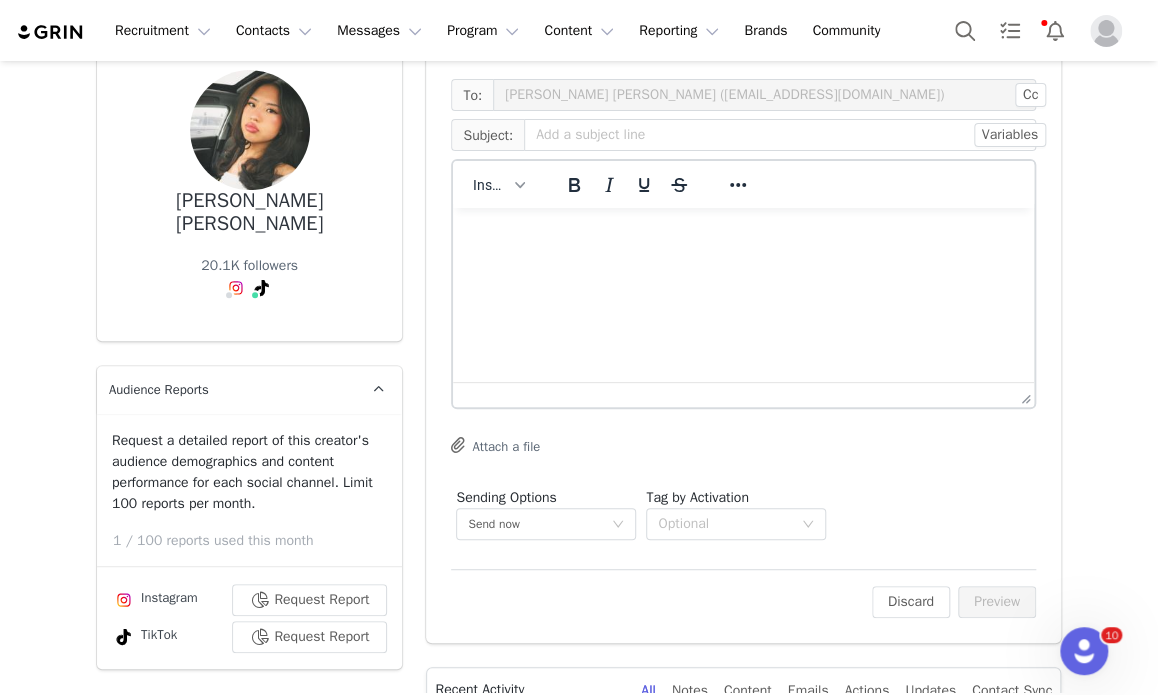 scroll, scrollTop: 0, scrollLeft: 0, axis: both 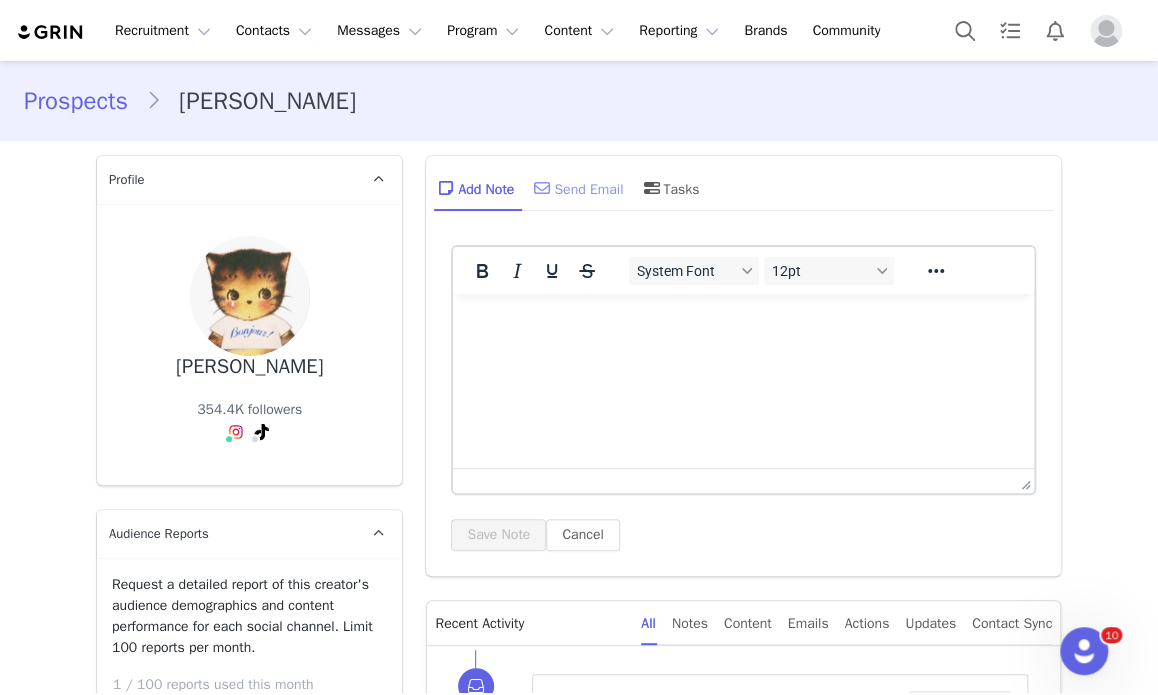 click on "Send Email" at bounding box center [576, 188] 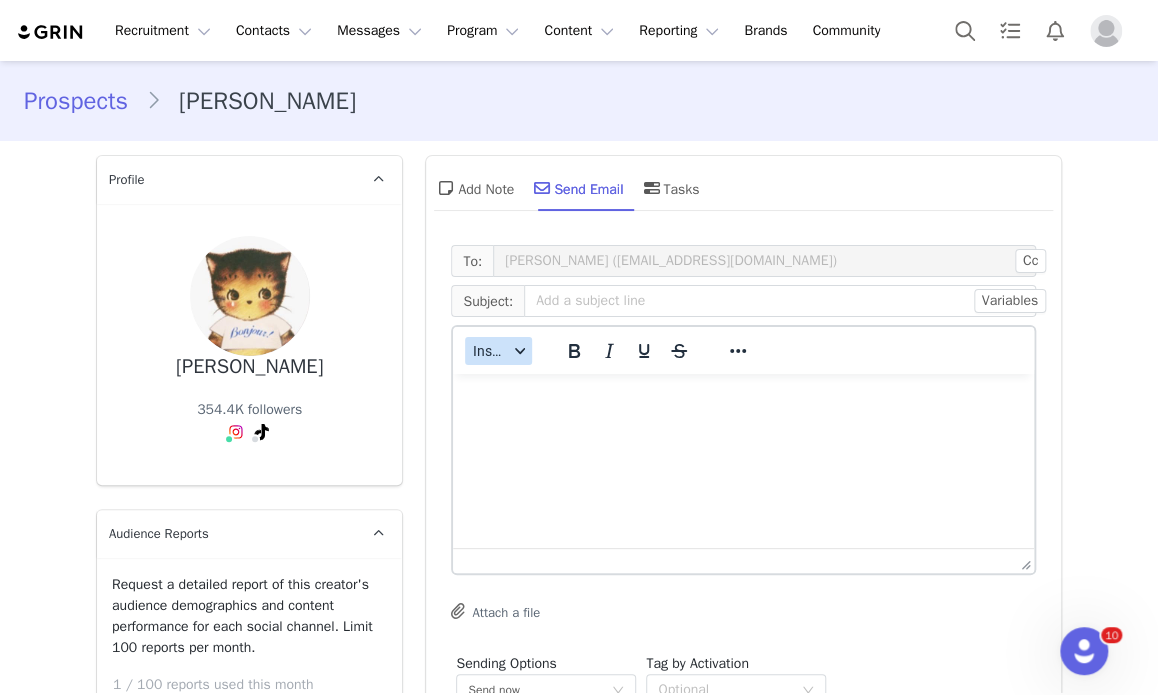 scroll, scrollTop: 0, scrollLeft: 0, axis: both 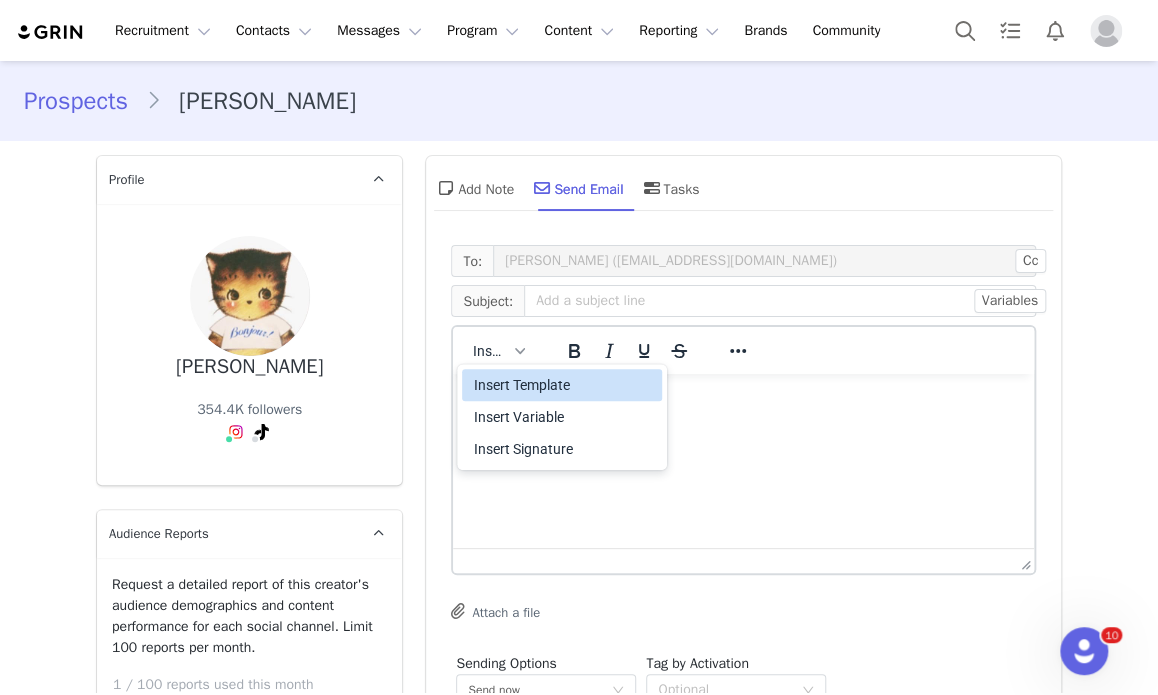 click on "Insert Template" at bounding box center (564, 385) 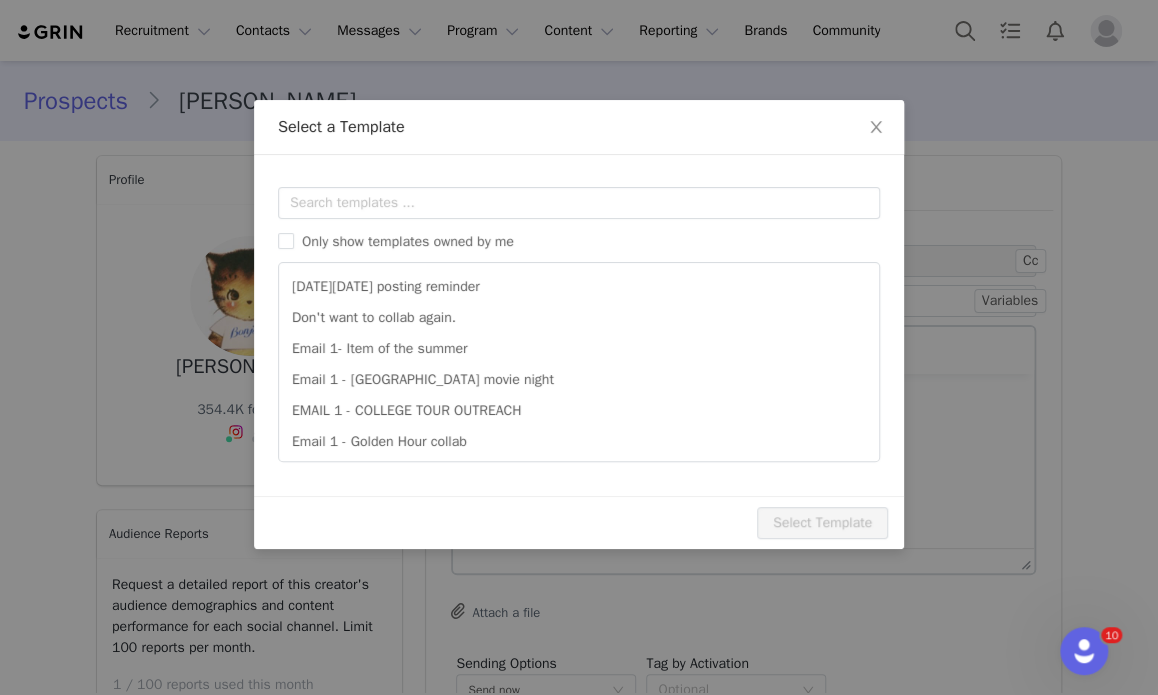scroll, scrollTop: 0, scrollLeft: 0, axis: both 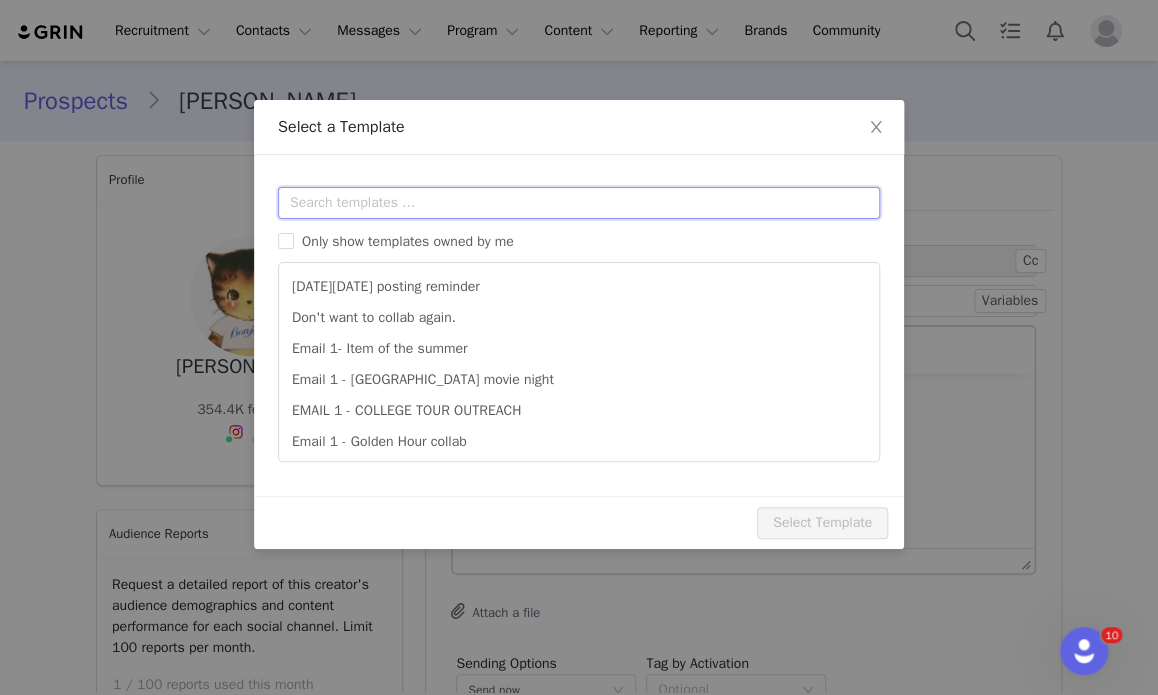 click at bounding box center [579, 203] 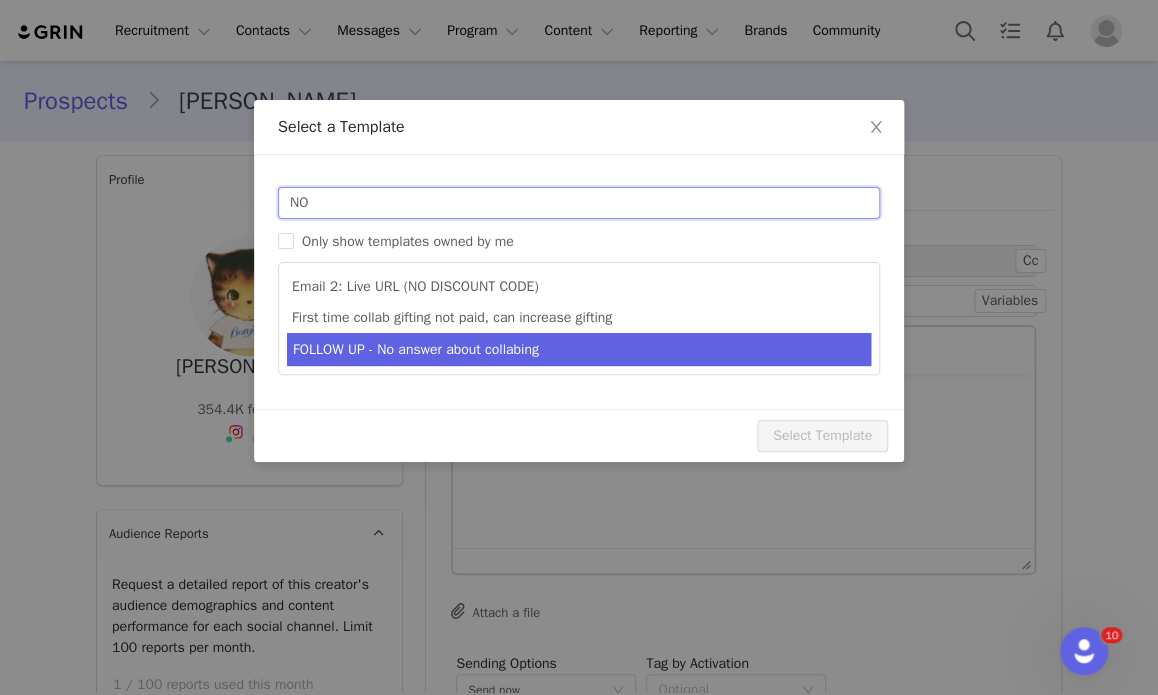 type on "NO" 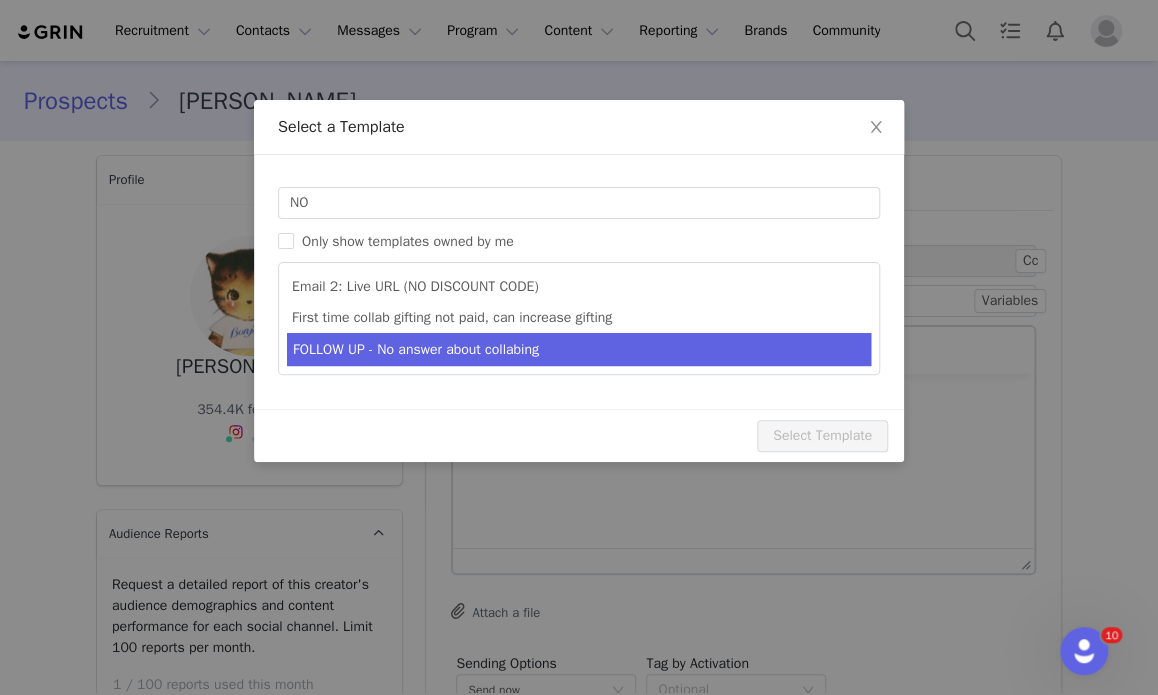 type on "Collab with Edikted" 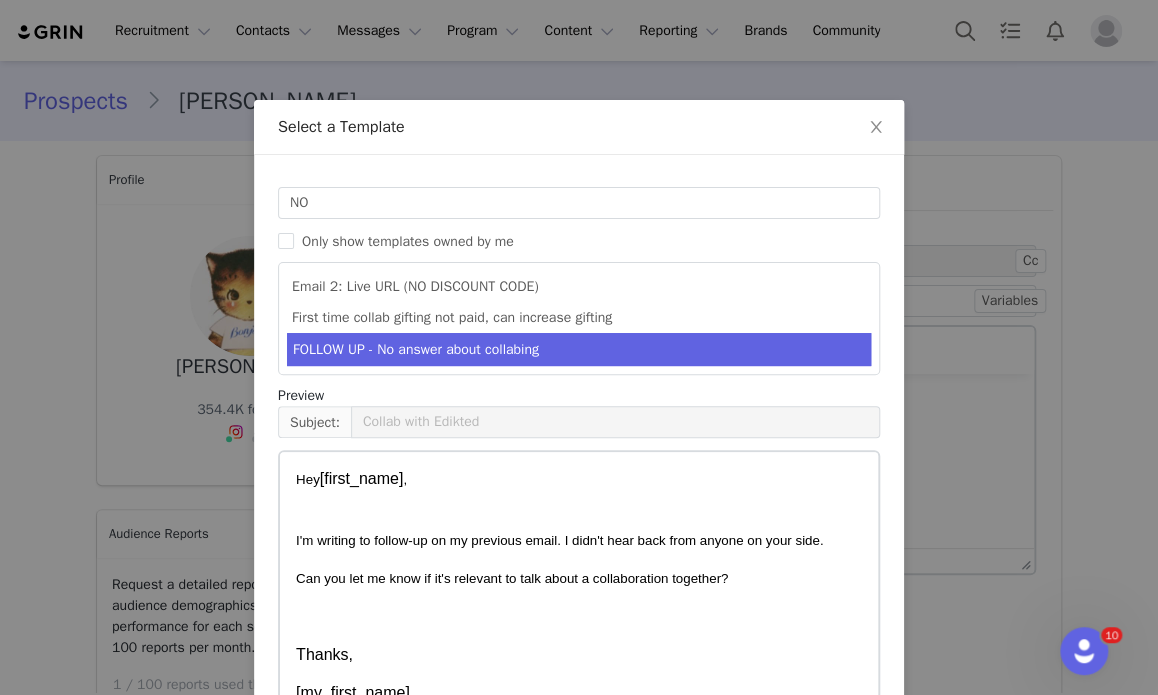 scroll, scrollTop: 60, scrollLeft: 0, axis: vertical 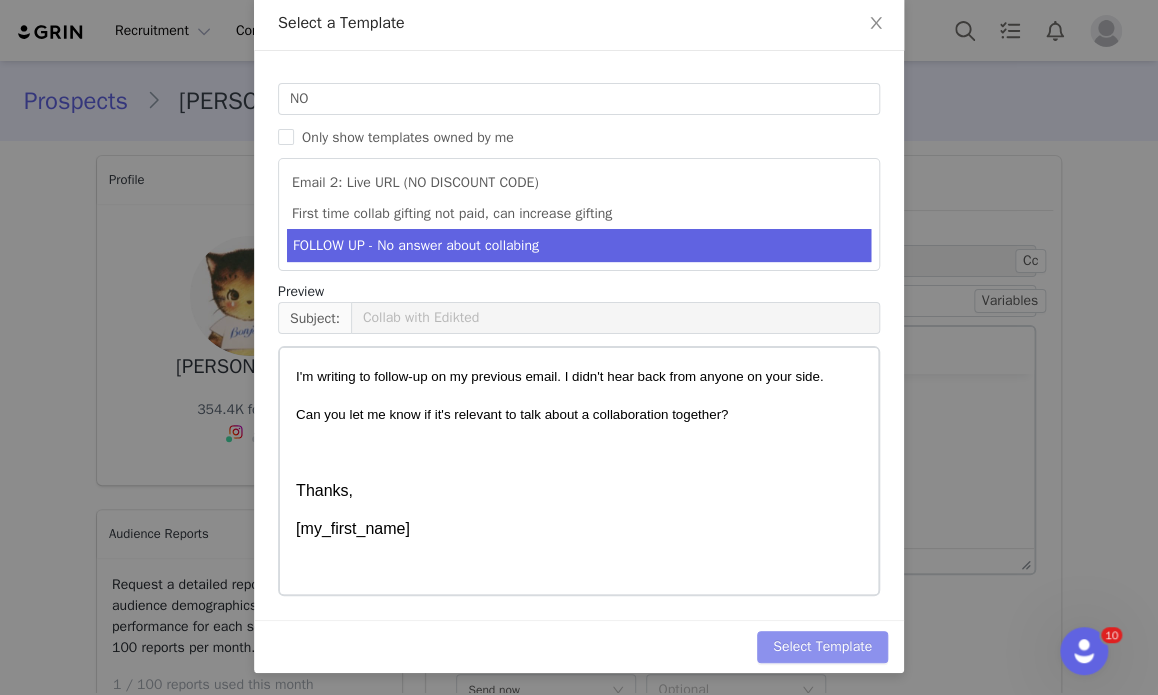 drag, startPoint x: 777, startPoint y: 626, endPoint x: 780, endPoint y: 650, distance: 24.186773 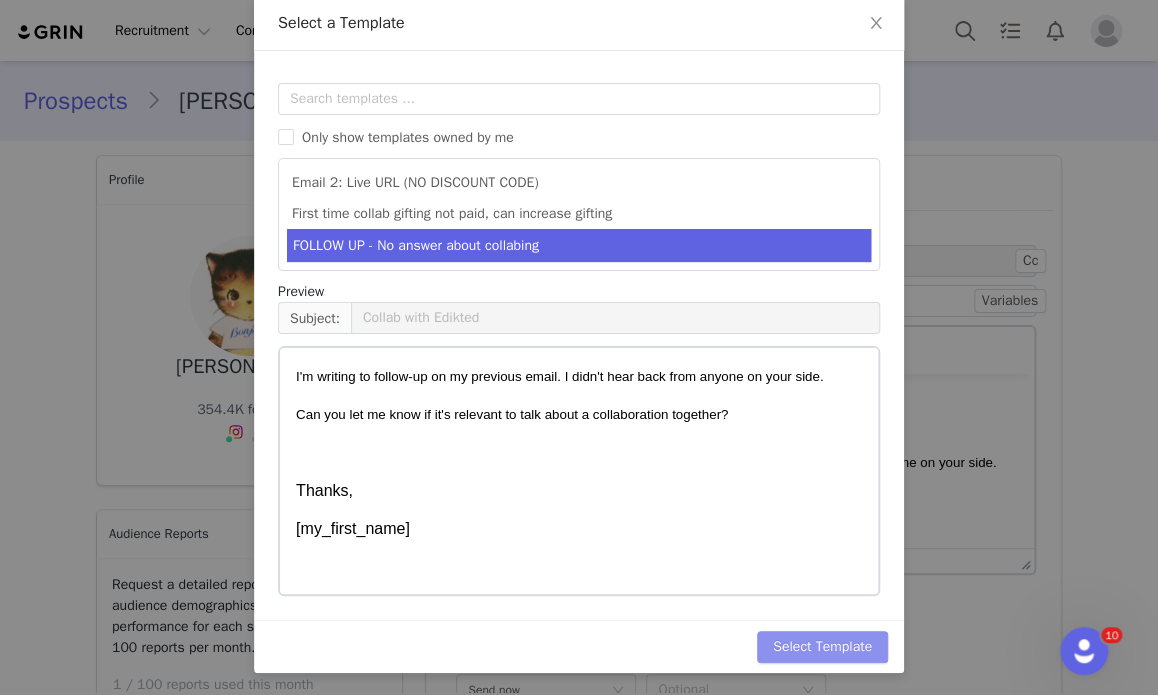 scroll, scrollTop: 0, scrollLeft: 0, axis: both 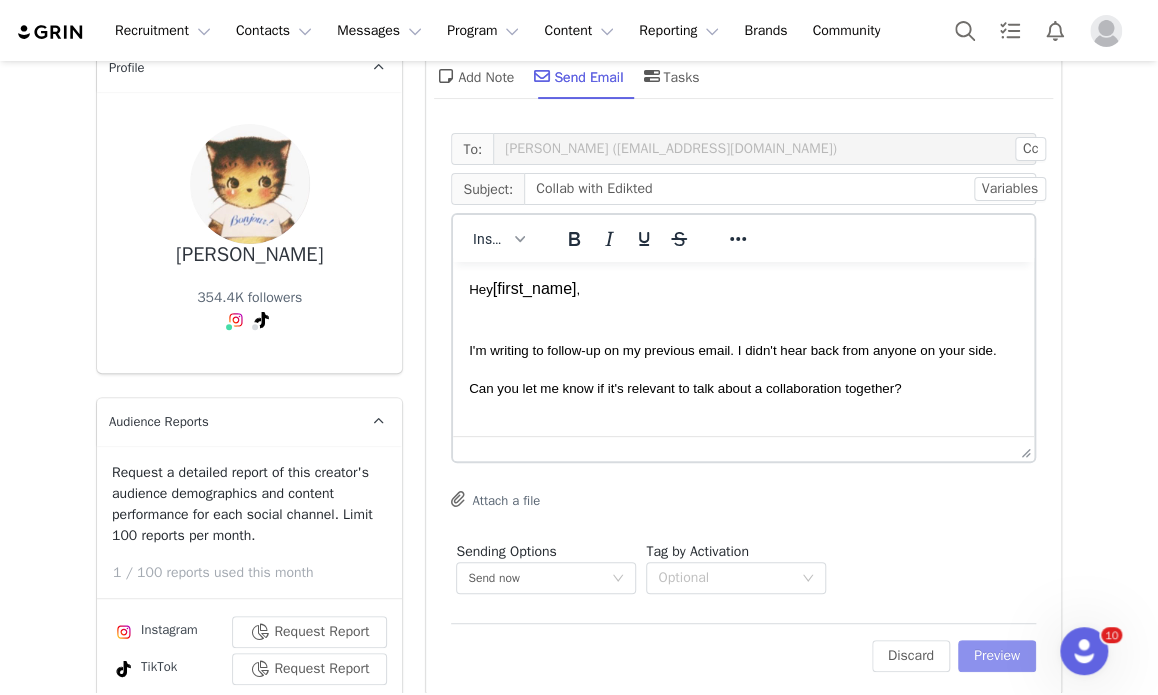 click on "Preview" at bounding box center [997, 656] 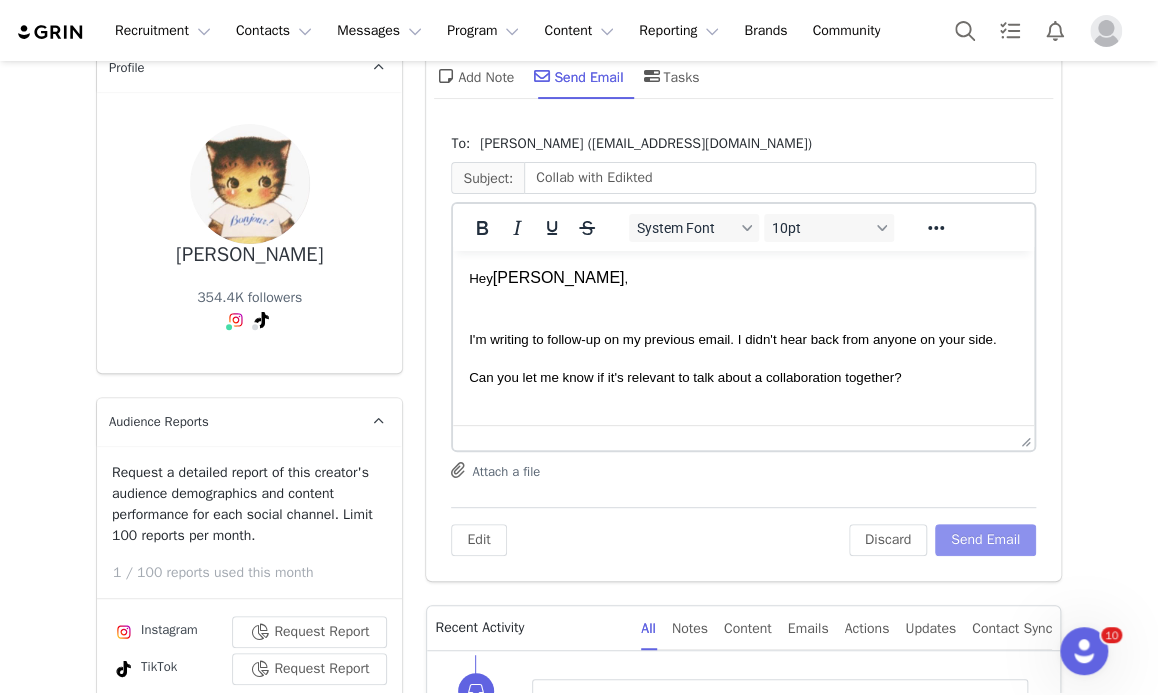 scroll, scrollTop: 0, scrollLeft: 0, axis: both 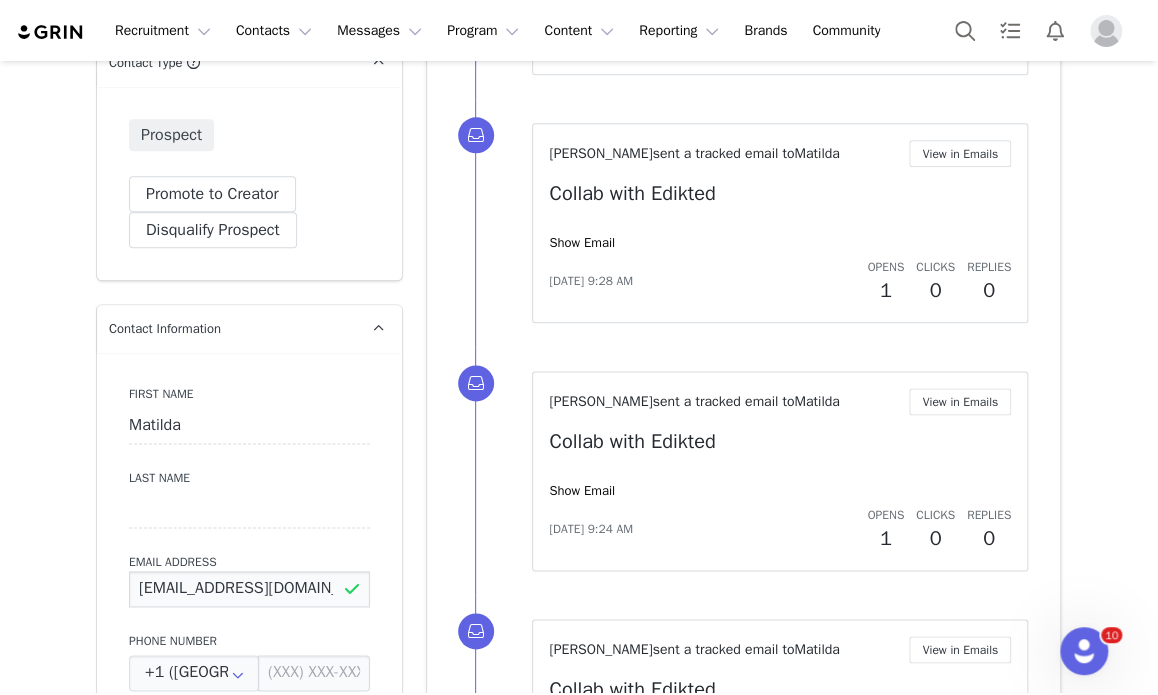 click on "[EMAIL_ADDRESS][DOMAIN_NAME]" at bounding box center (249, 589) 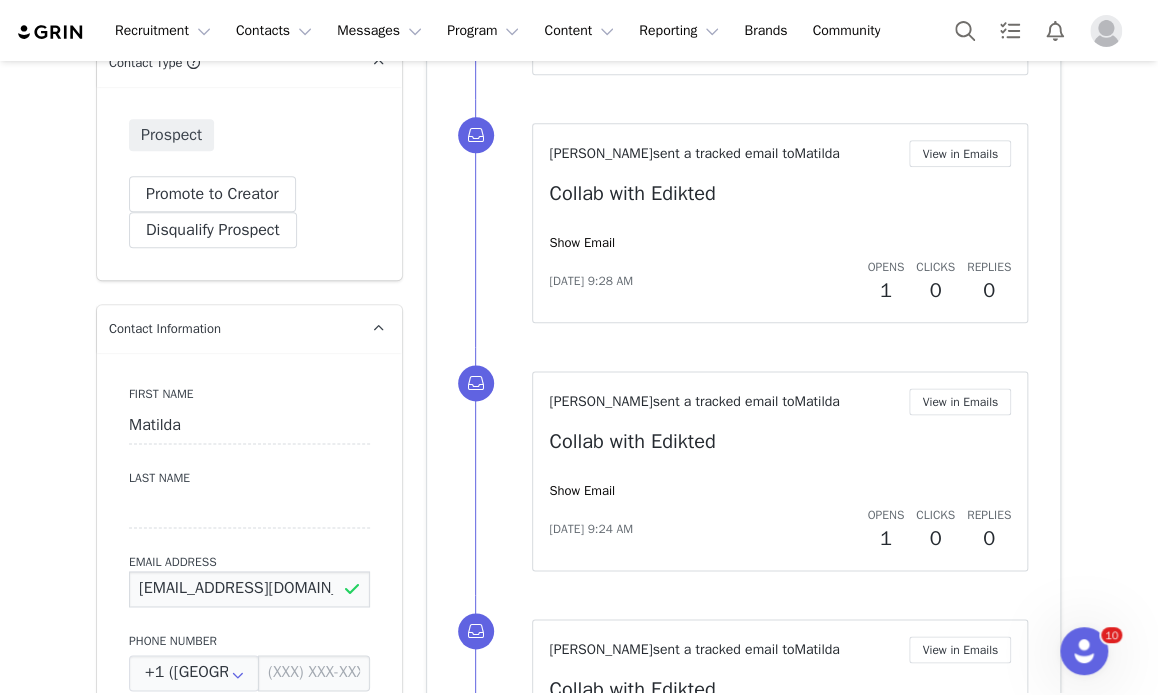 scroll, scrollTop: 0, scrollLeft: 0, axis: both 